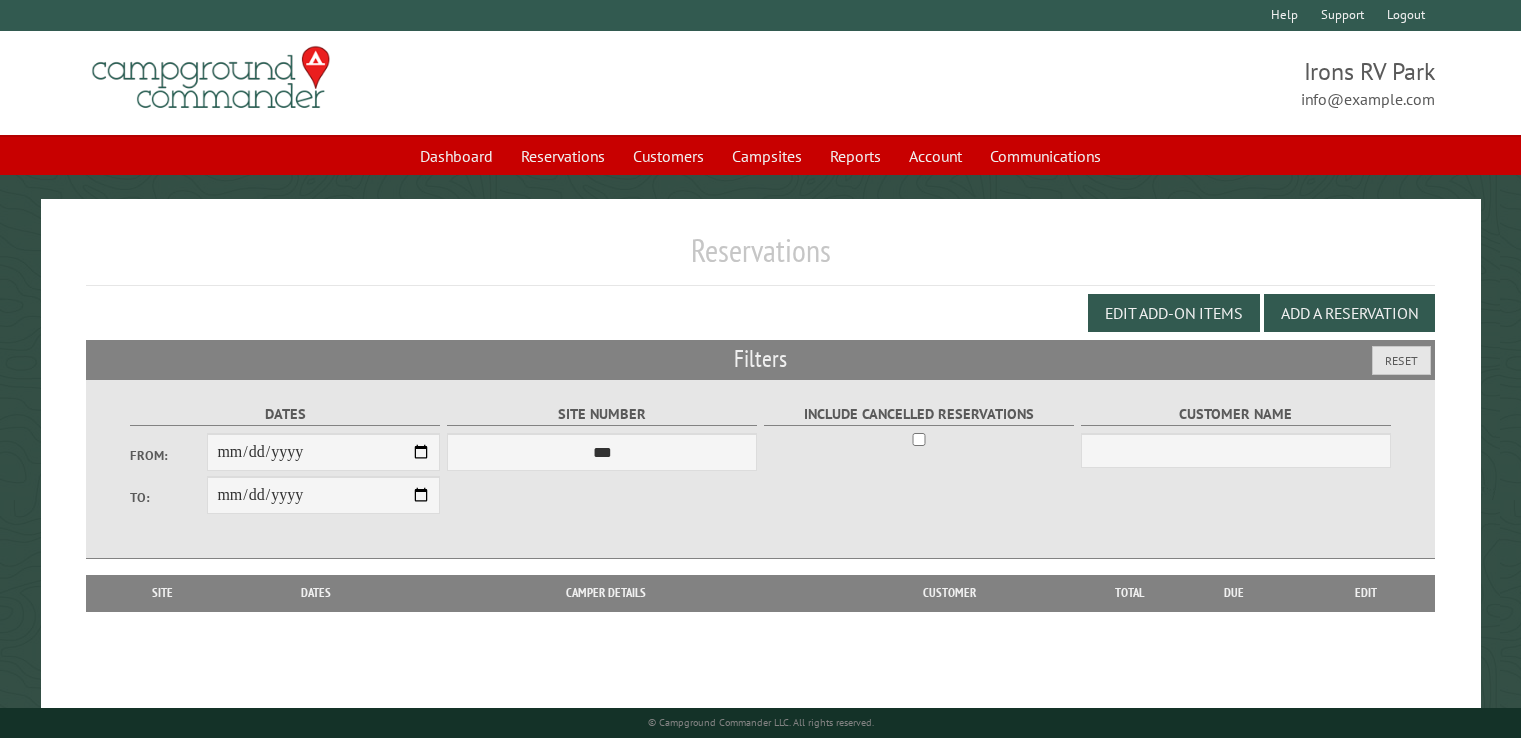 scroll, scrollTop: 0, scrollLeft: 0, axis: both 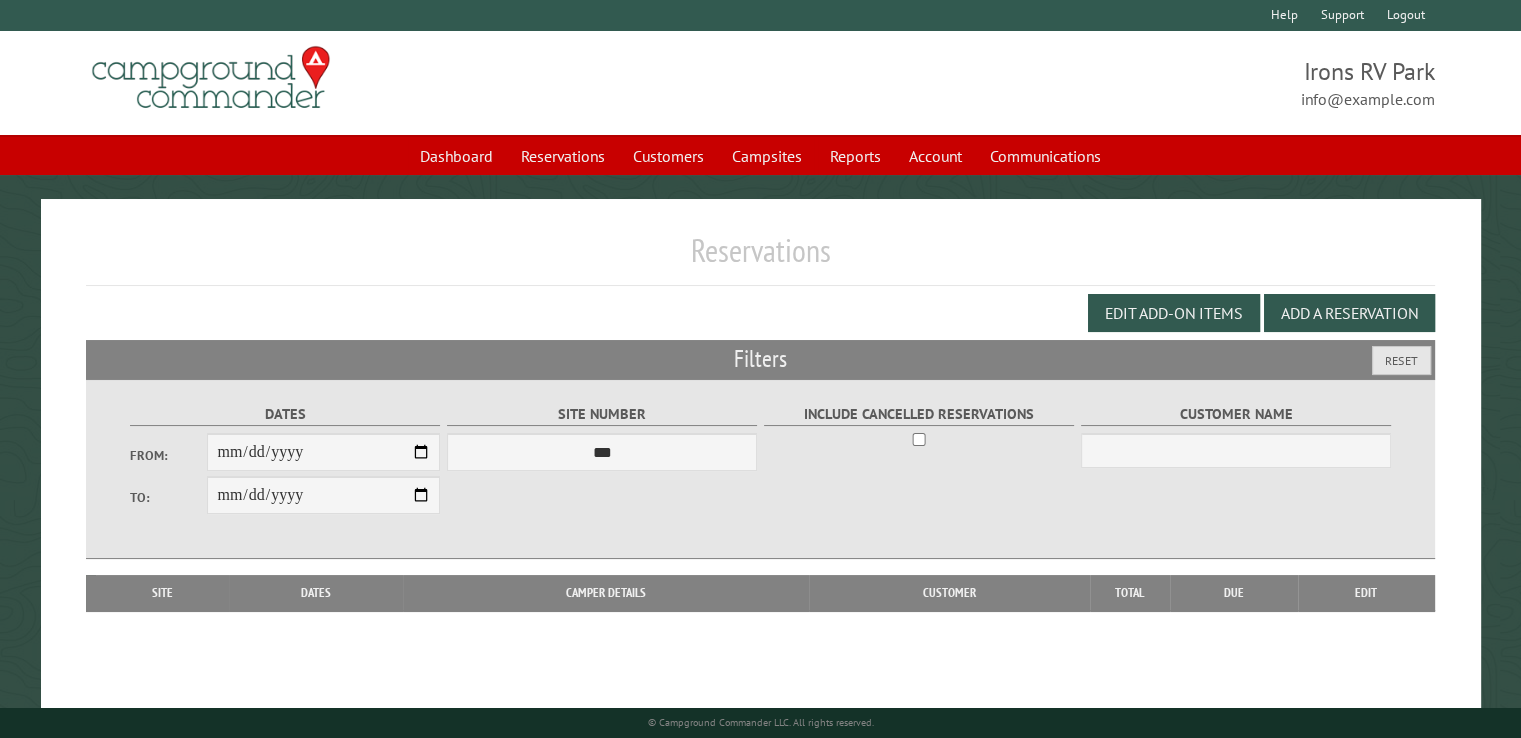 click on "Help
Support
Login
Logout" at bounding box center (760, 15) 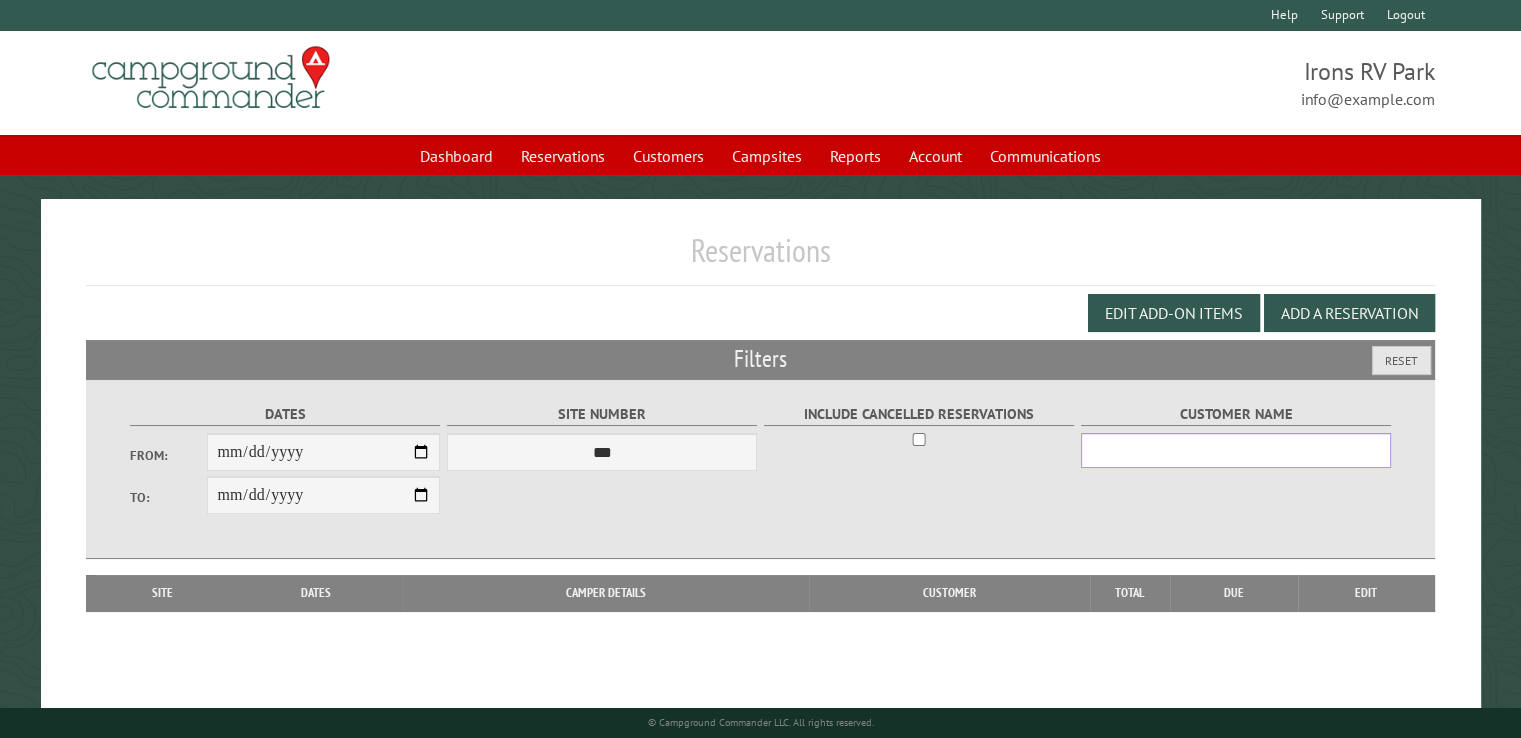 click on "Customer Name" at bounding box center (1236, 450) 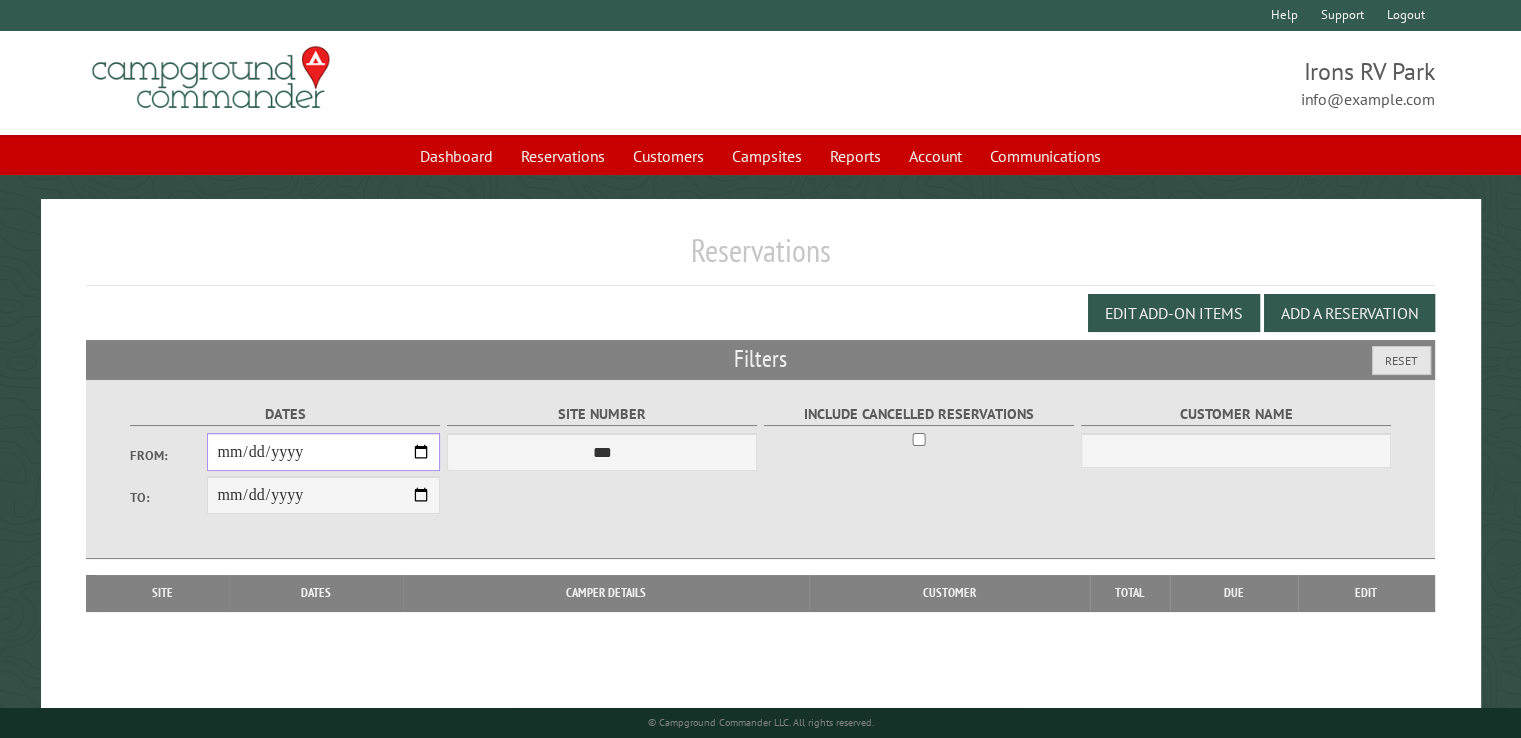 click on "From:" at bounding box center [323, 452] 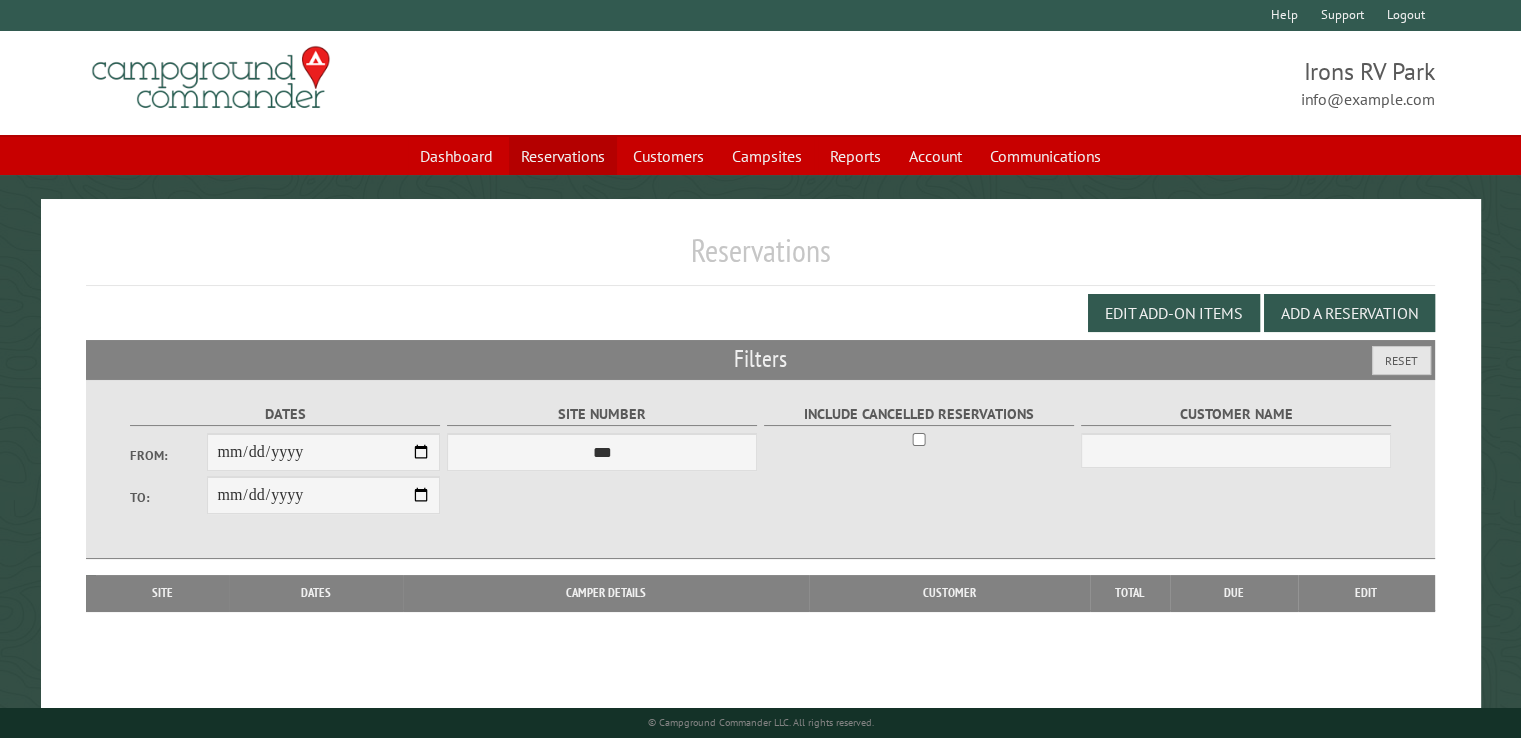 click on "Reservations" at bounding box center (563, 156) 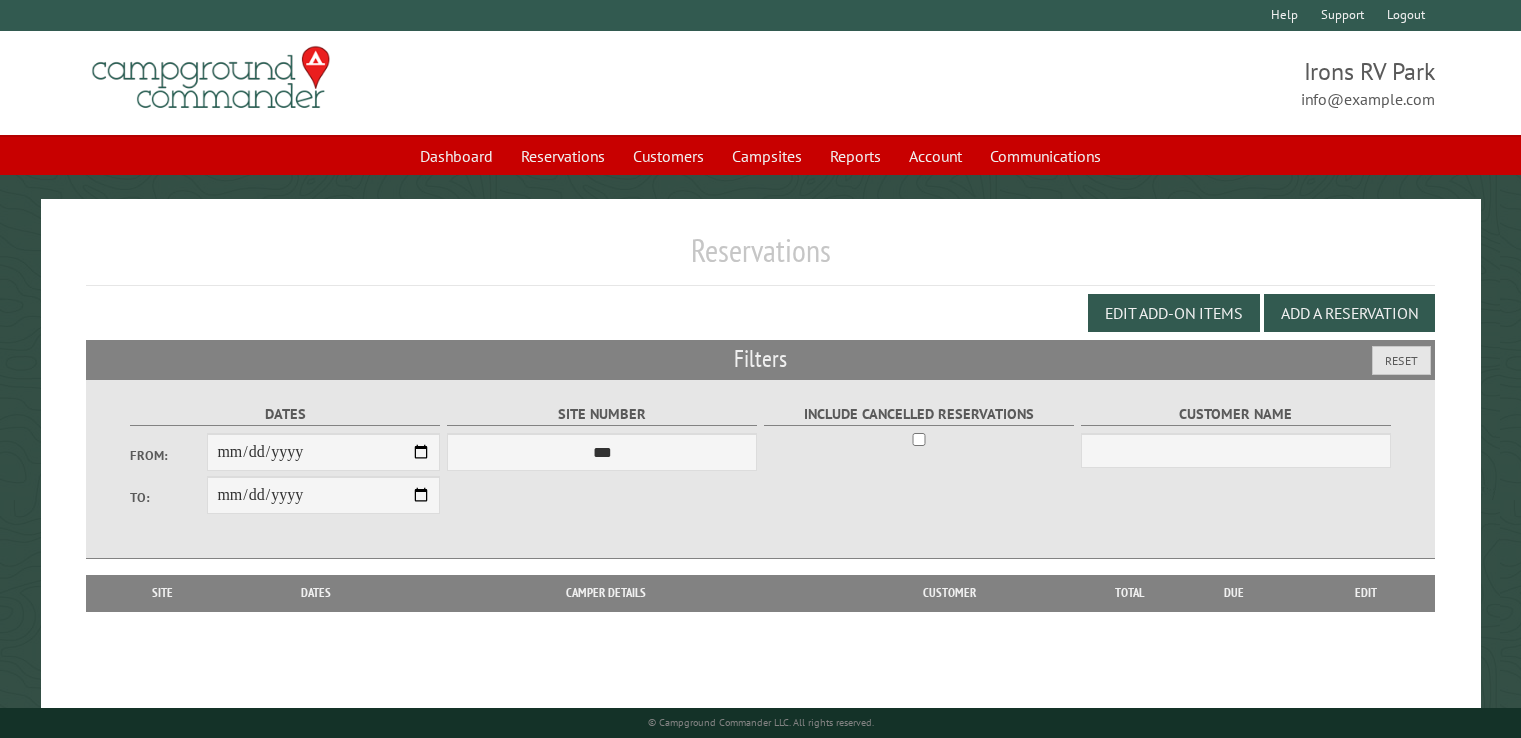 scroll, scrollTop: 0, scrollLeft: 0, axis: both 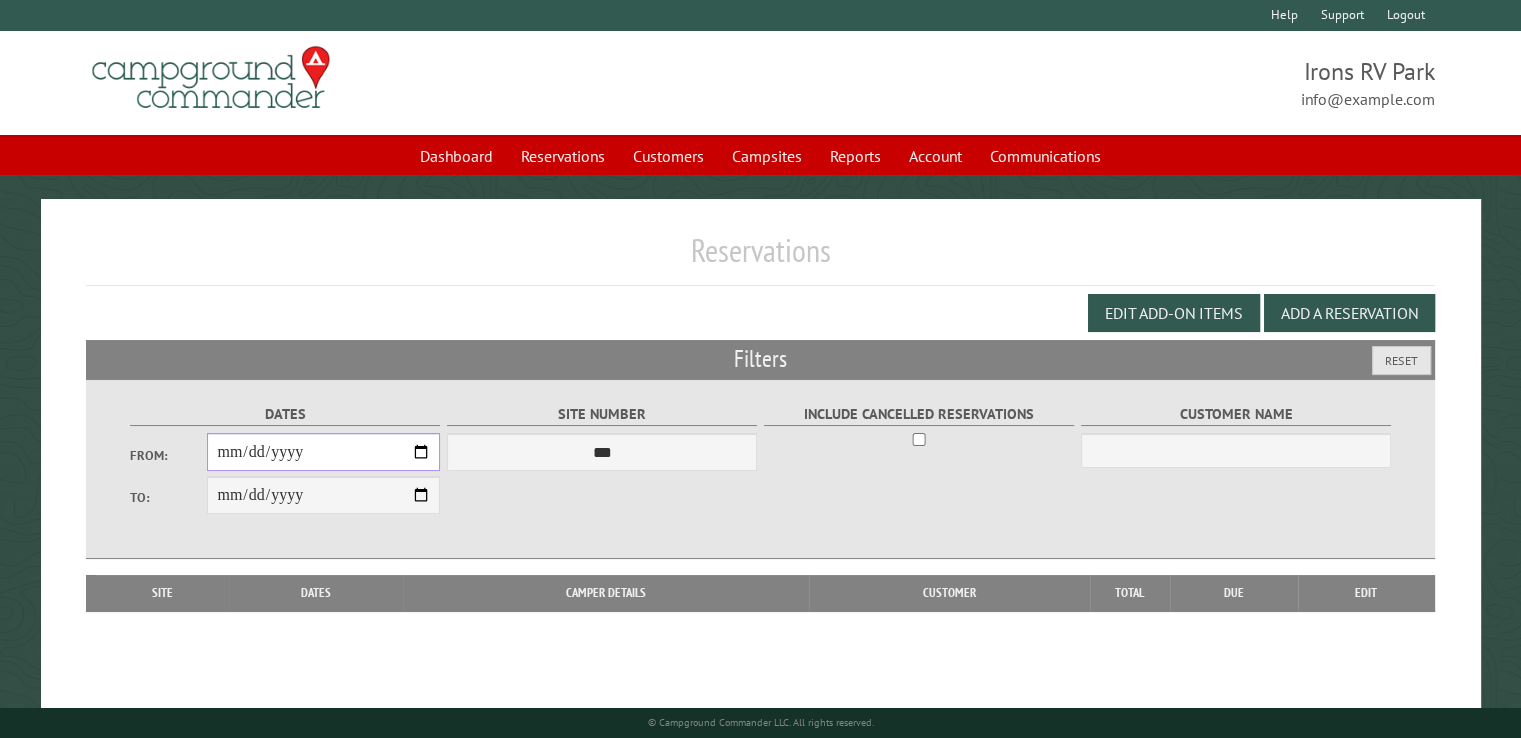 click on "From:" at bounding box center [323, 452] 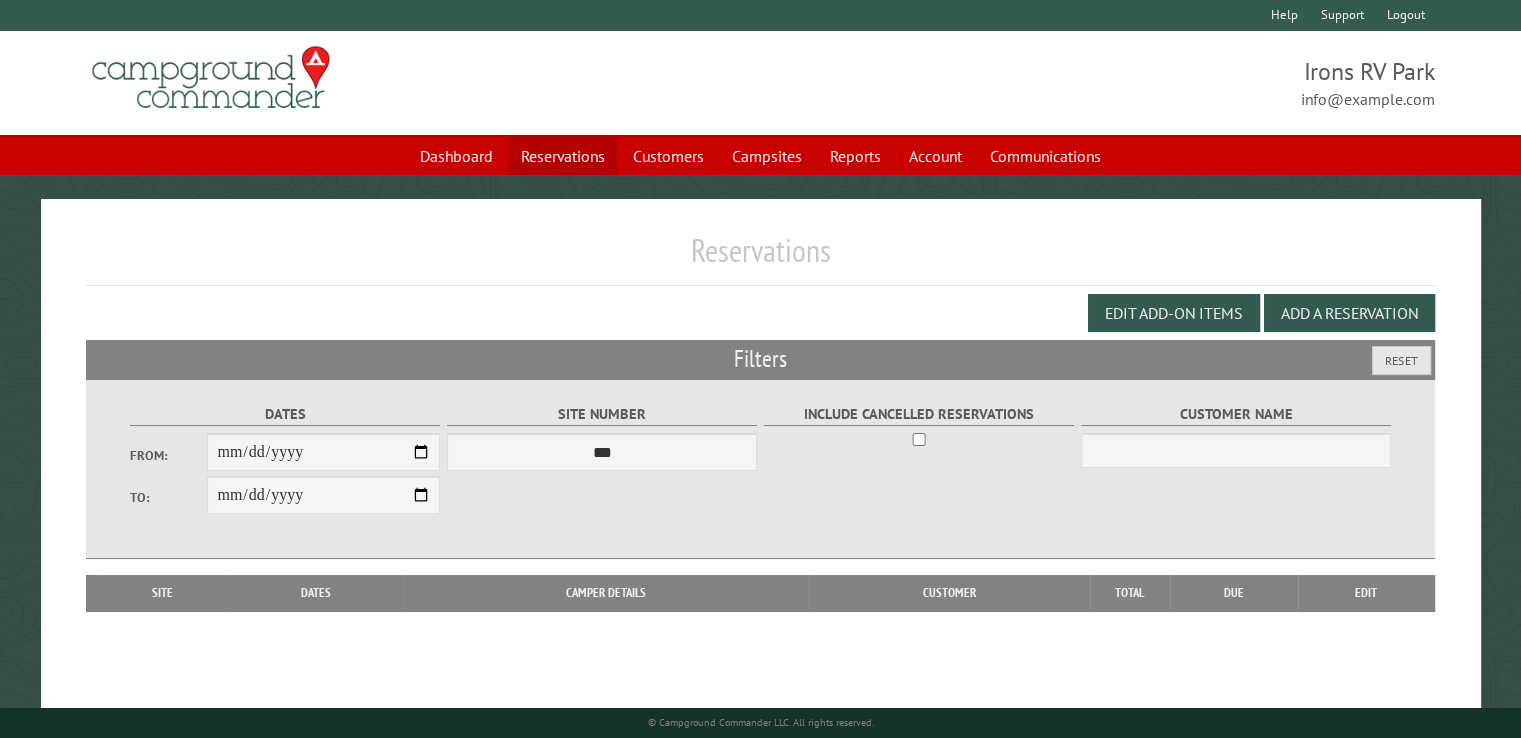 click on "Reservations" at bounding box center (563, 156) 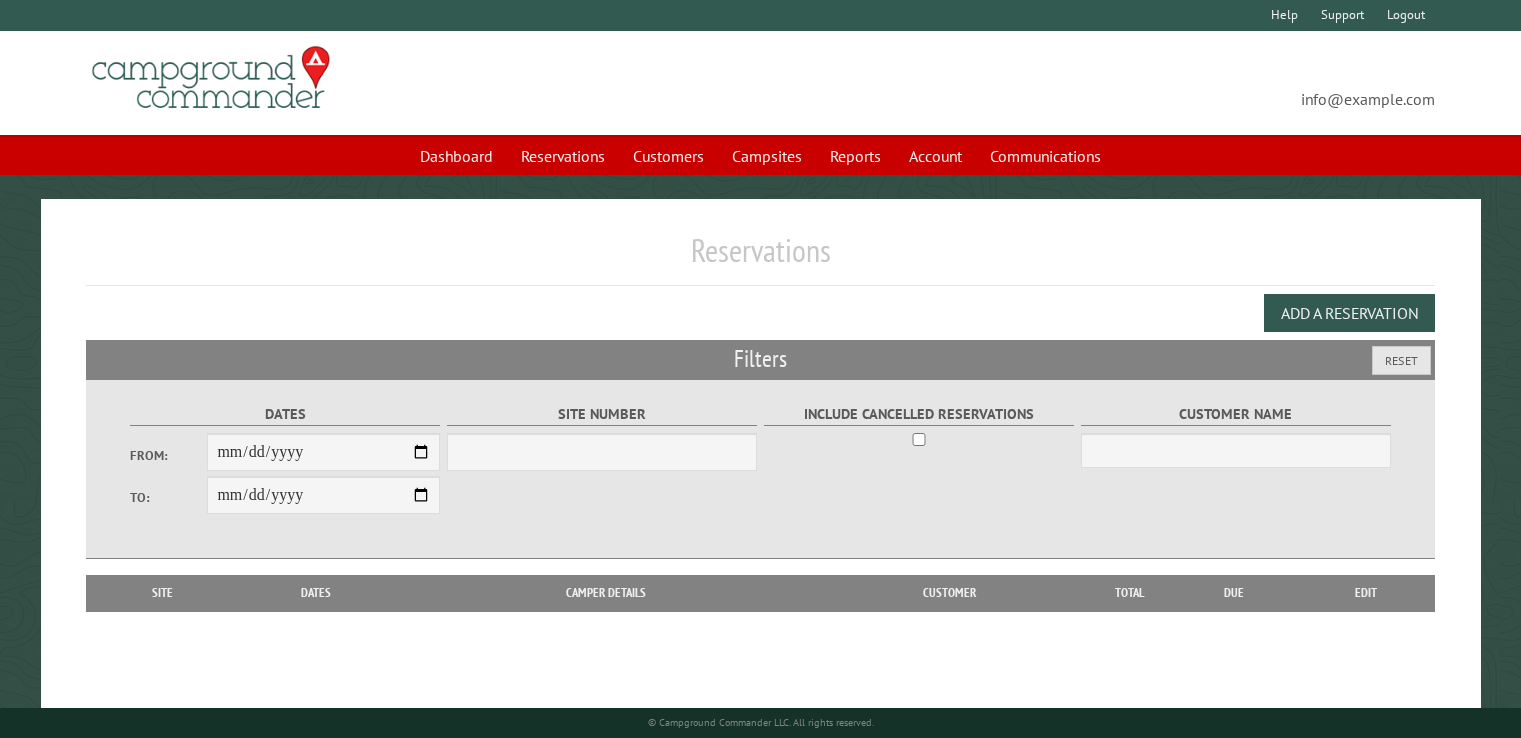 scroll, scrollTop: 0, scrollLeft: 0, axis: both 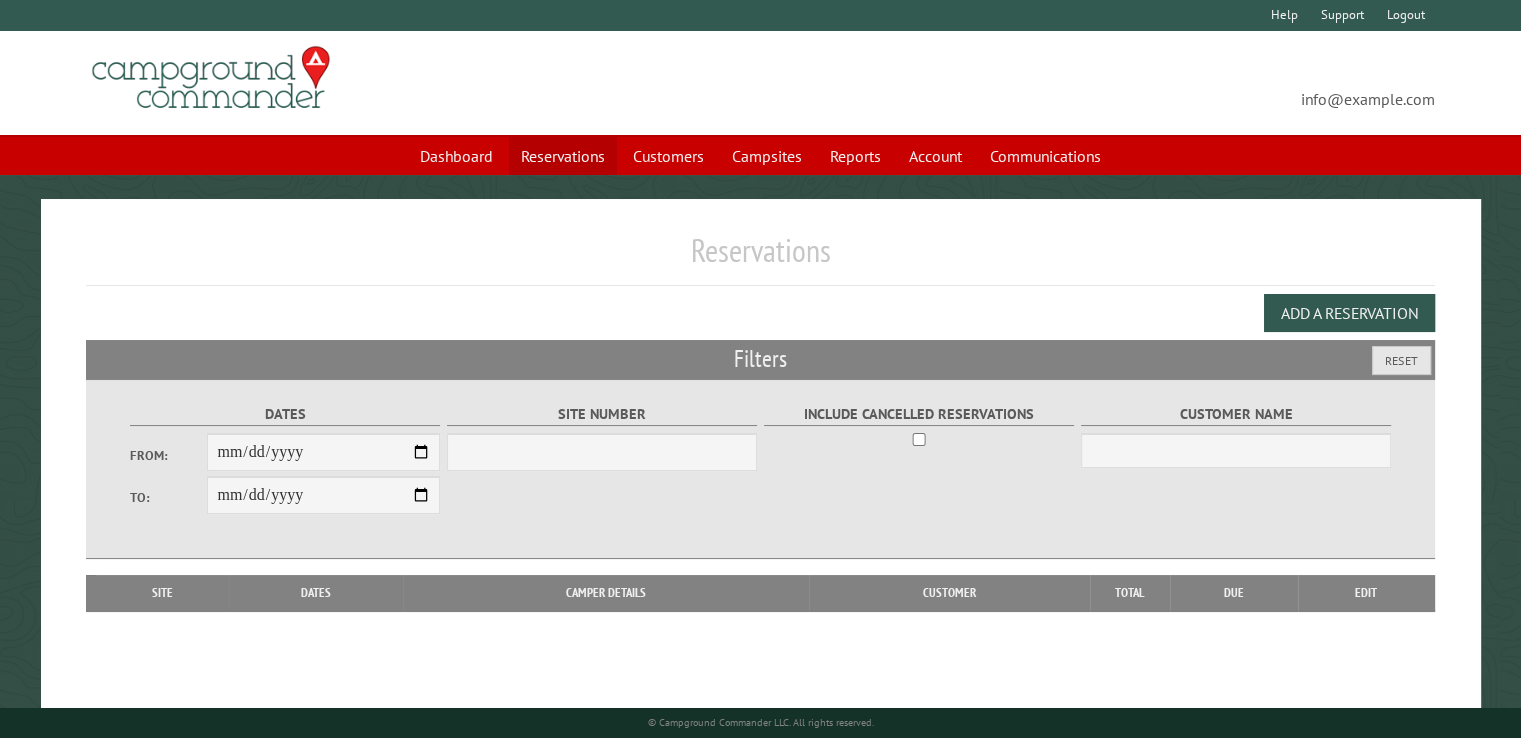 select on "***" 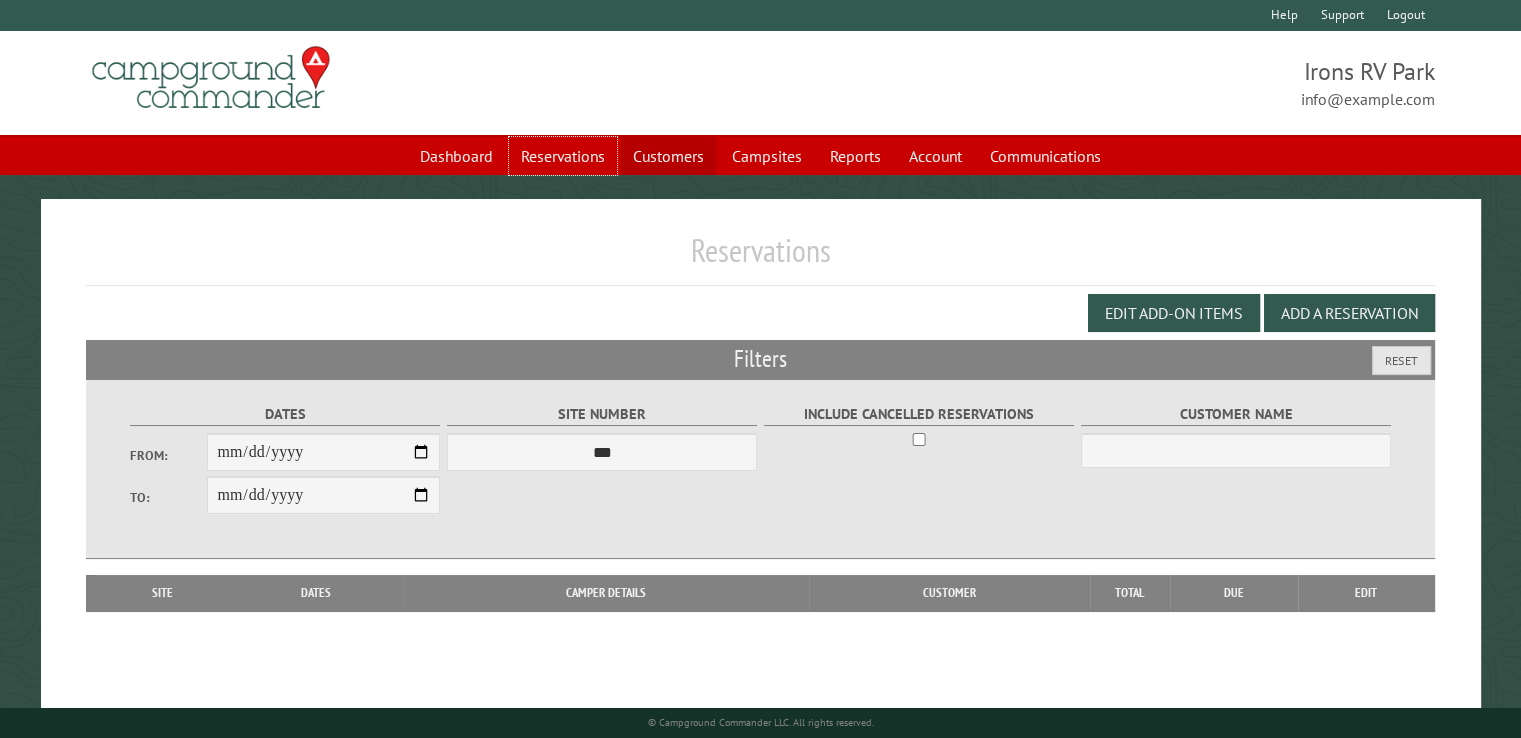 drag, startPoint x: 544, startPoint y: 152, endPoint x: 632, endPoint y: 156, distance: 88.09086 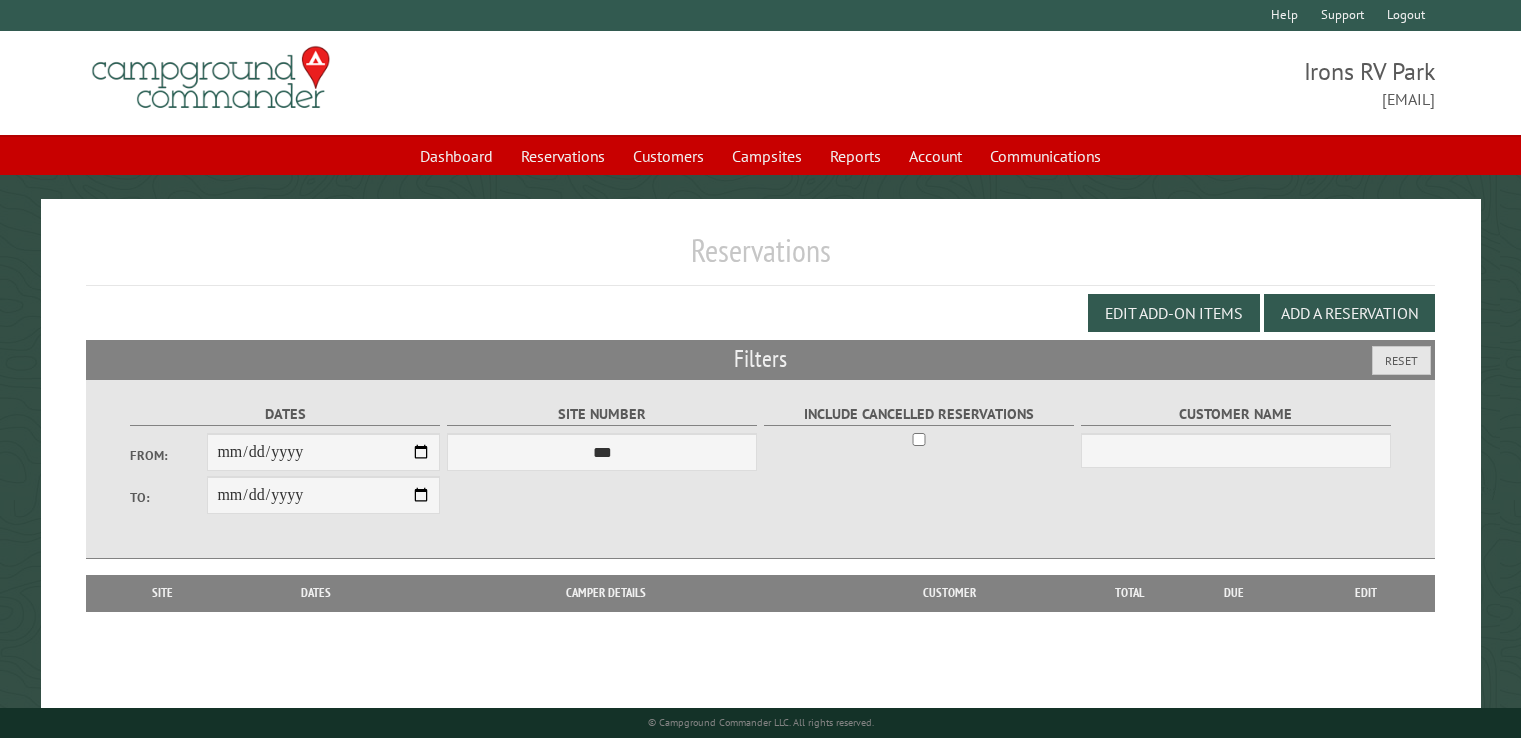 scroll, scrollTop: 0, scrollLeft: 0, axis: both 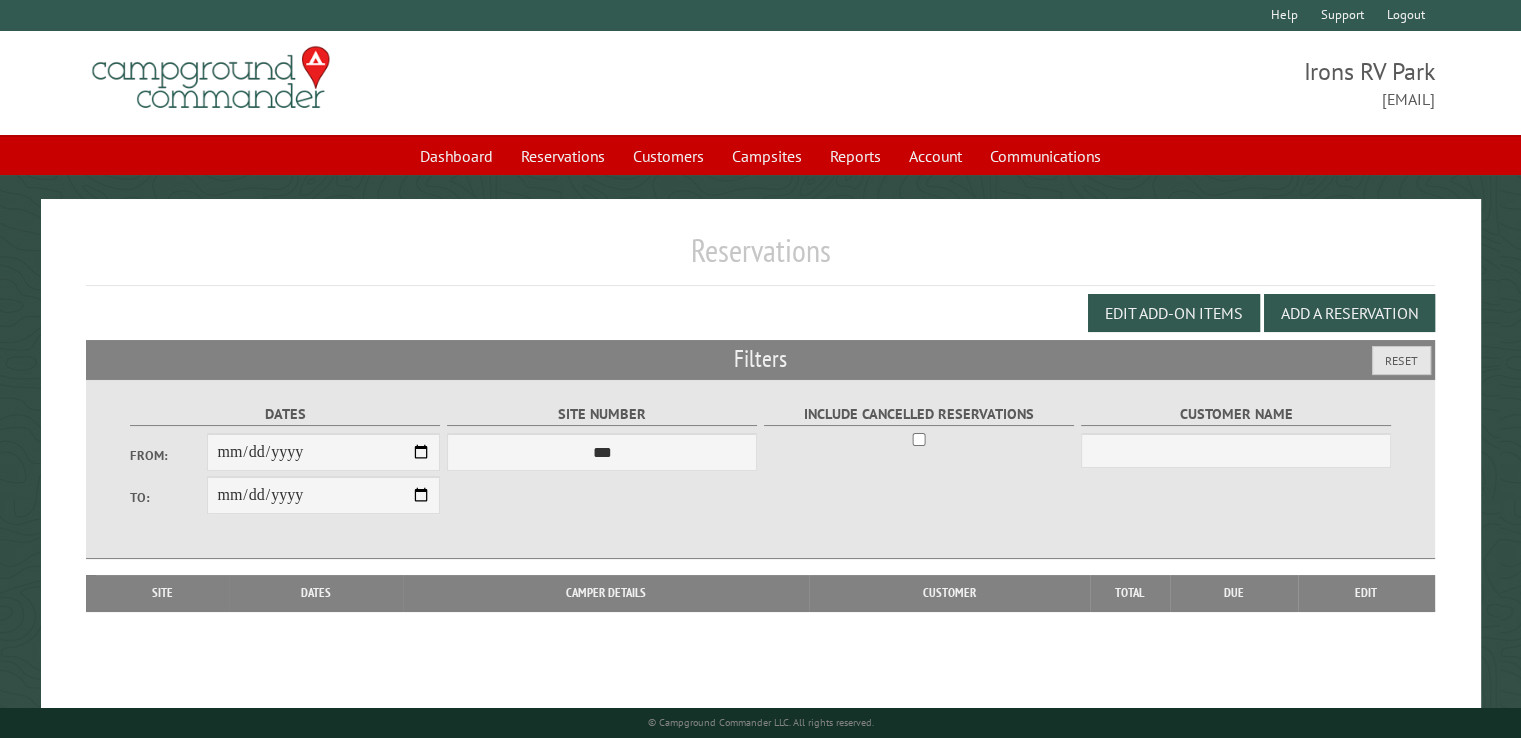 click on "**********" at bounding box center (761, 469) 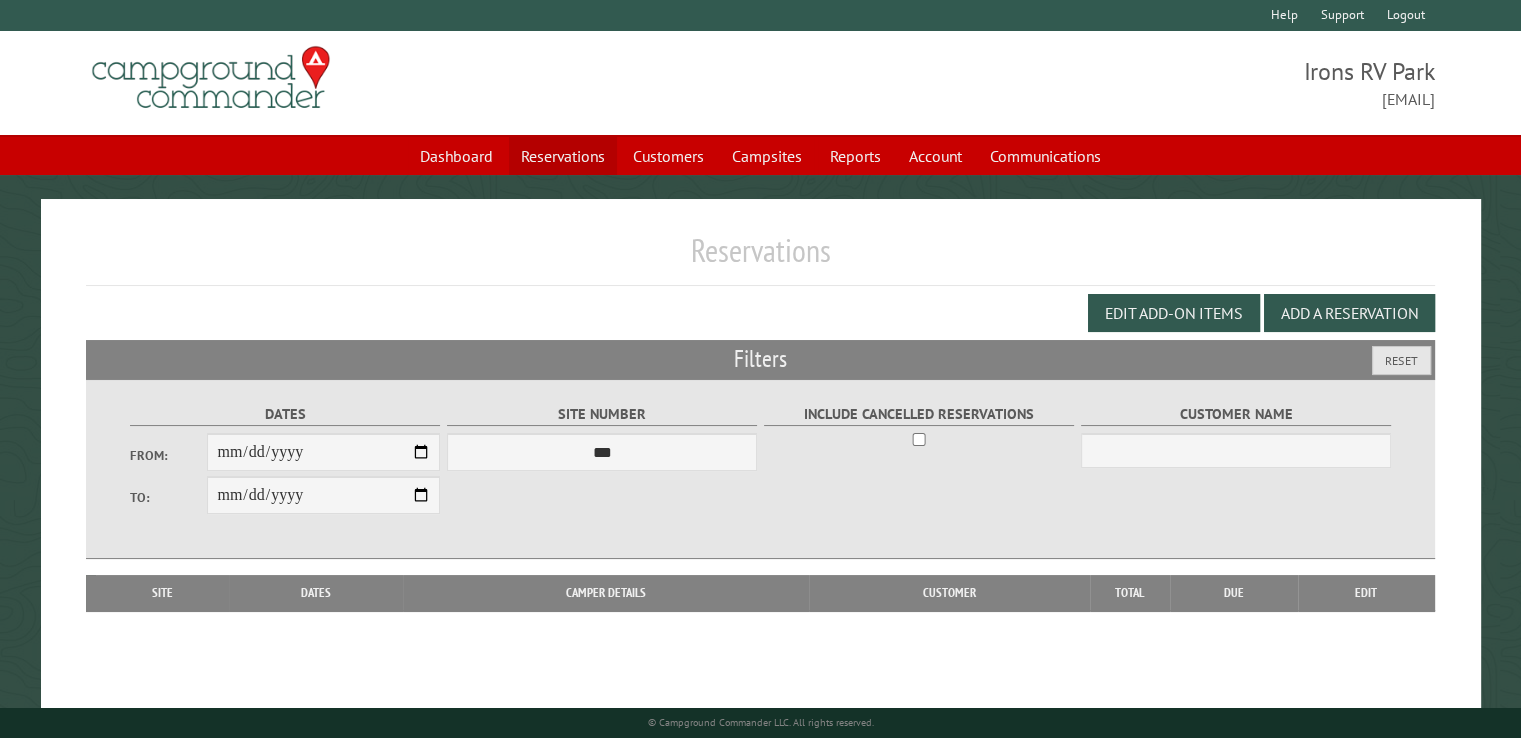 drag, startPoint x: 559, startPoint y: 137, endPoint x: 592, endPoint y: 169, distance: 45.96738 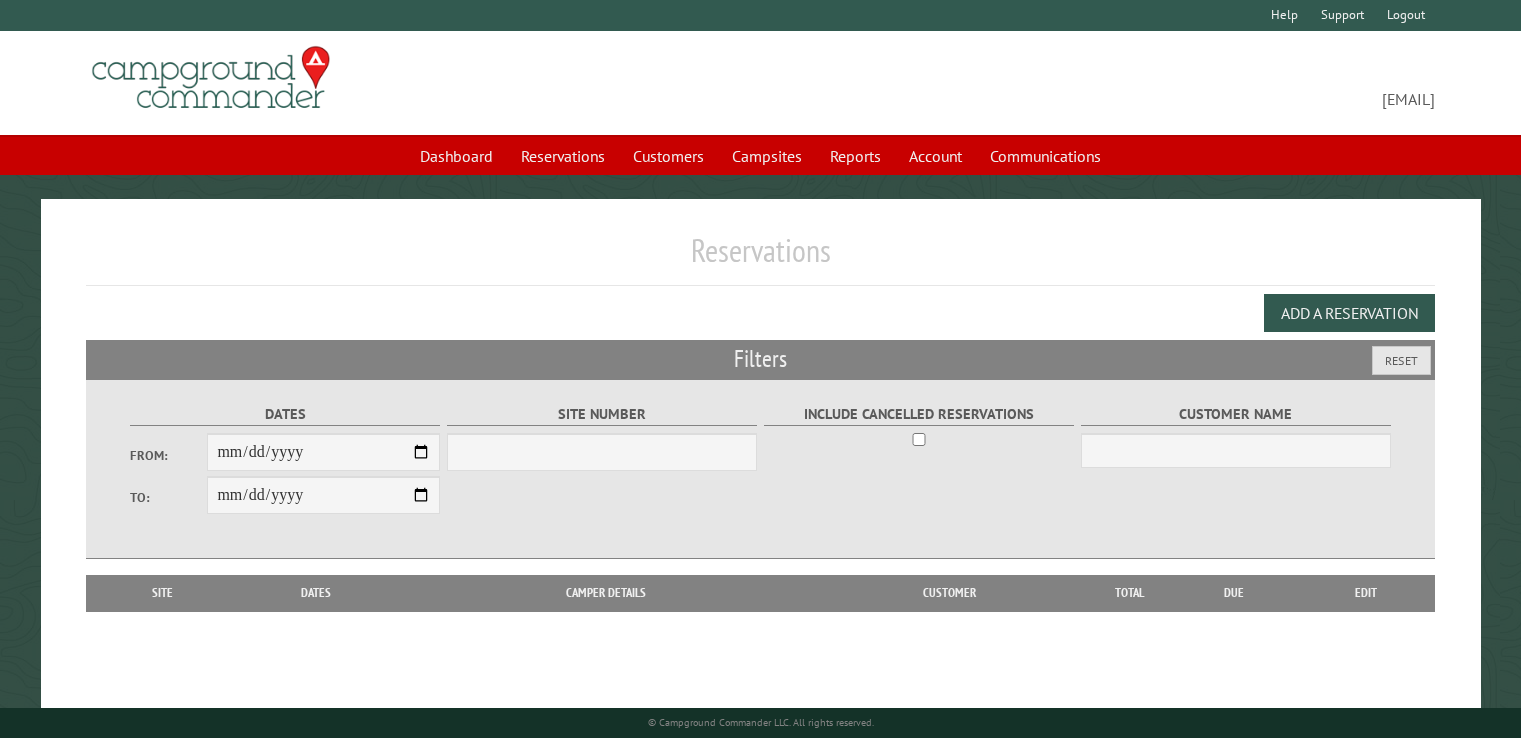 scroll, scrollTop: 0, scrollLeft: 0, axis: both 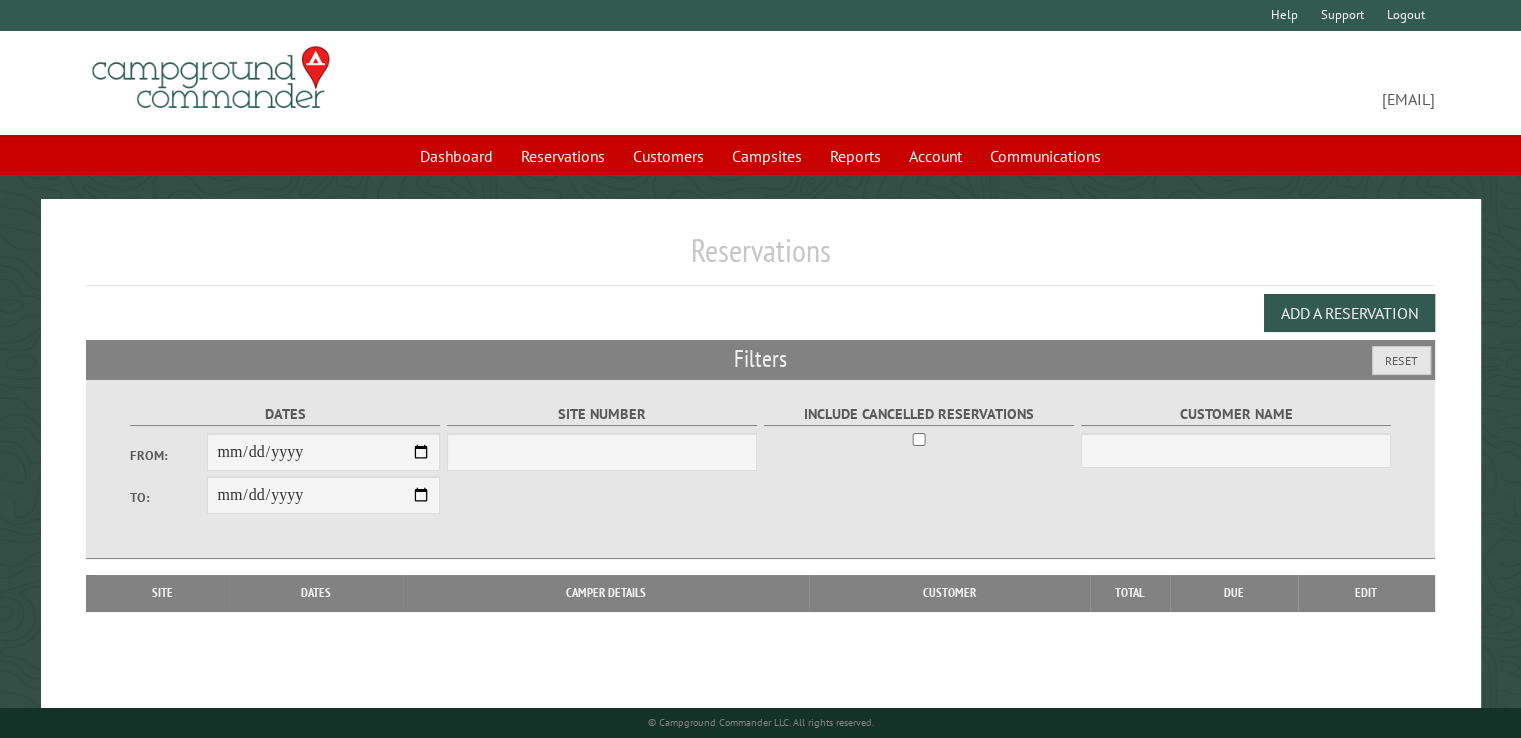 select on "***" 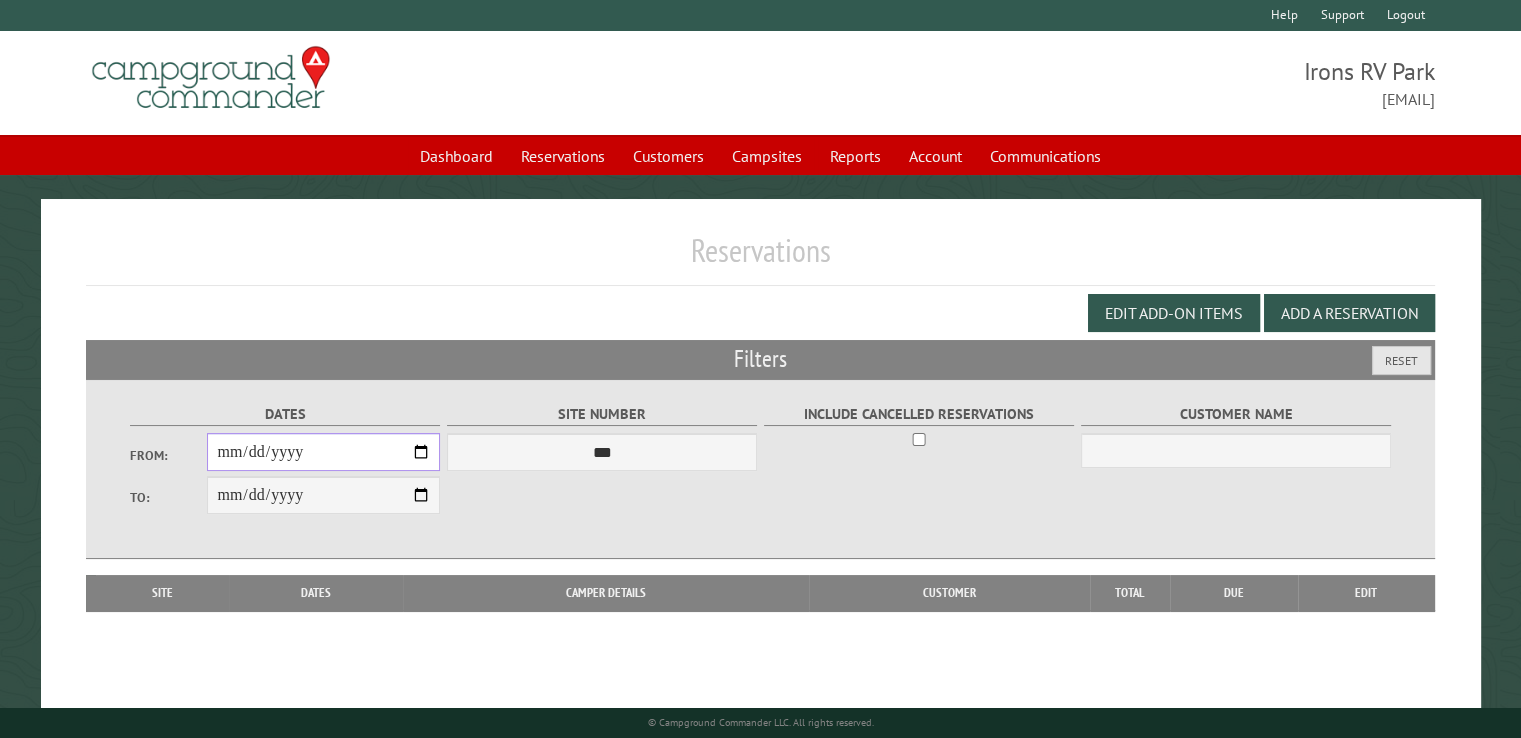 click on "From:" at bounding box center (323, 452) 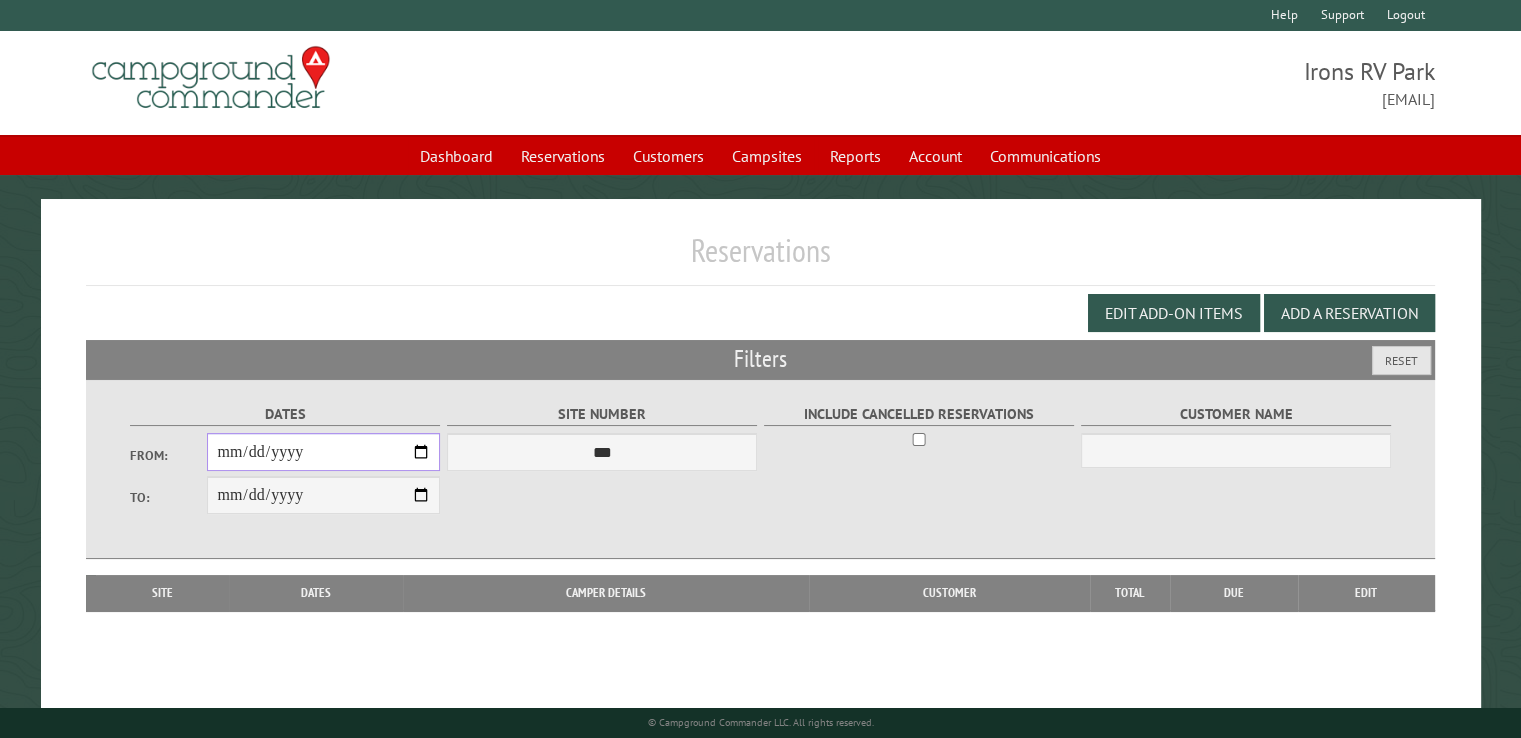 type on "**********" 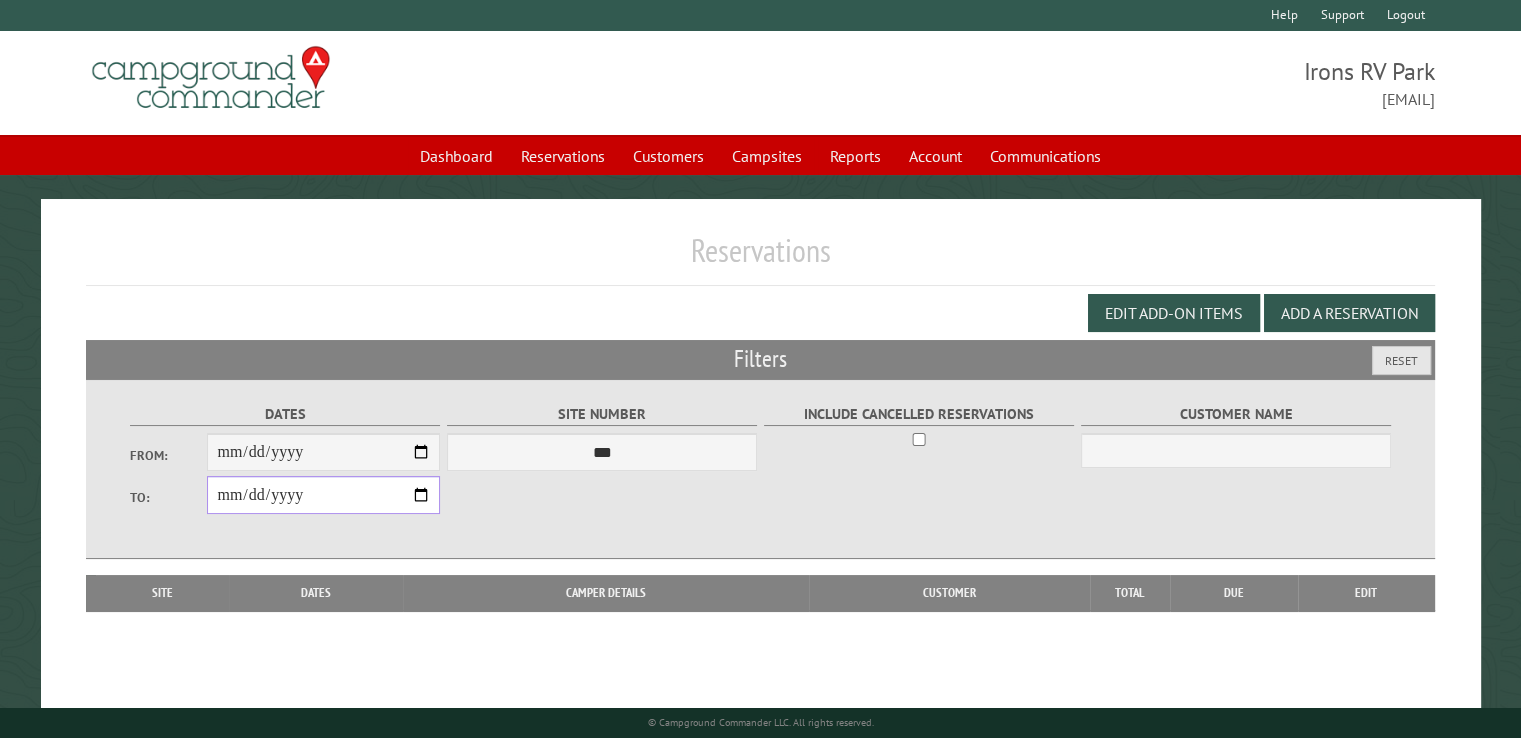 click on "**********" at bounding box center [323, 495] 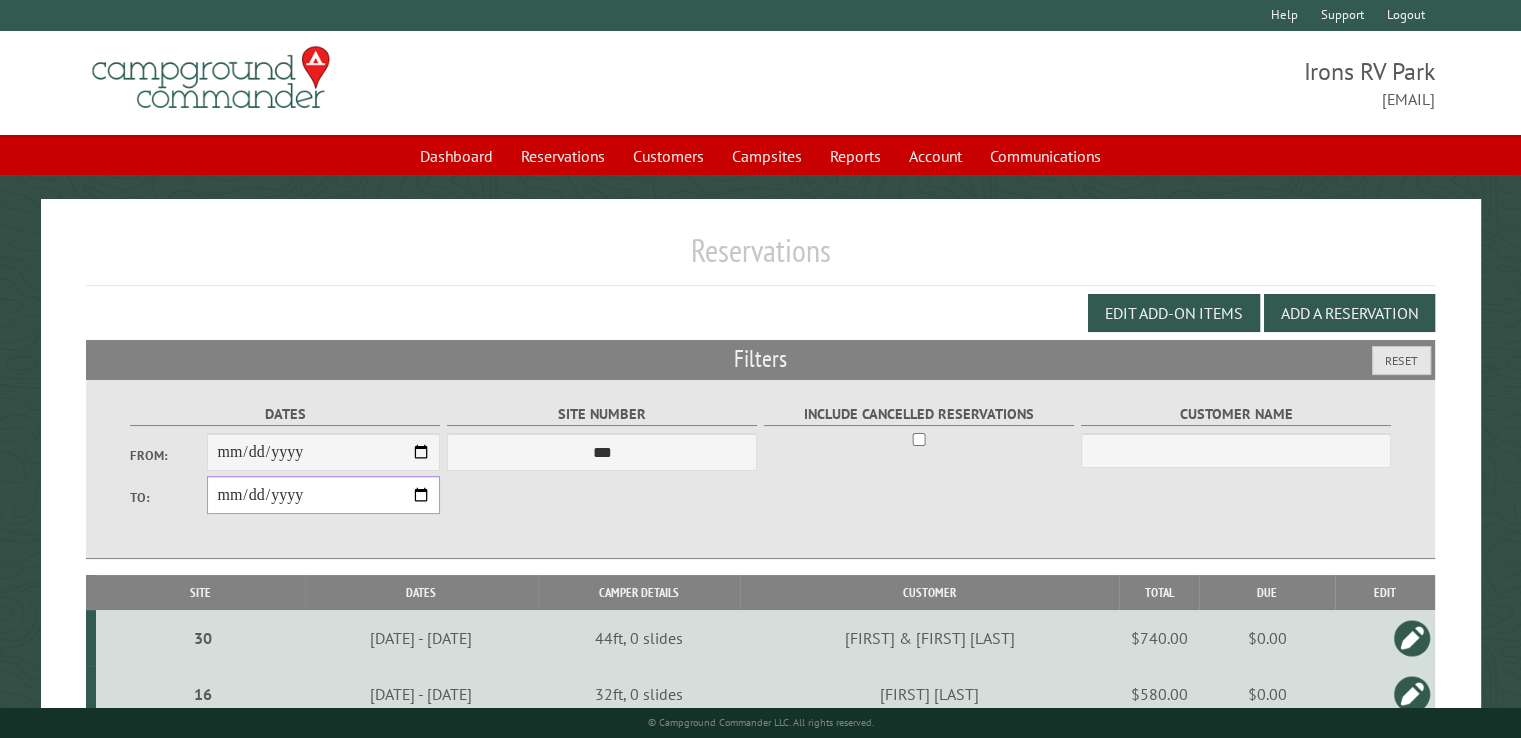 type on "**********" 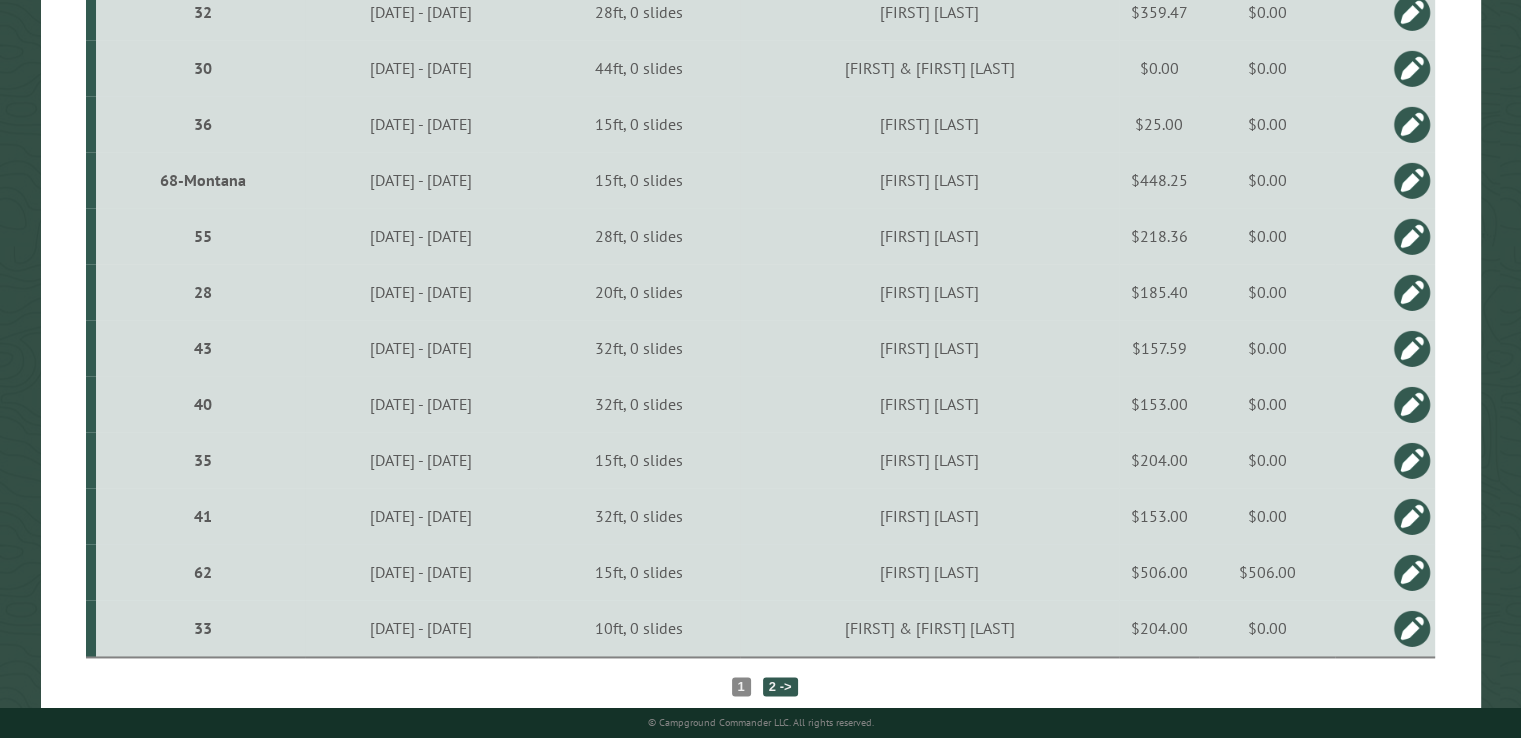 scroll, scrollTop: 2780, scrollLeft: 0, axis: vertical 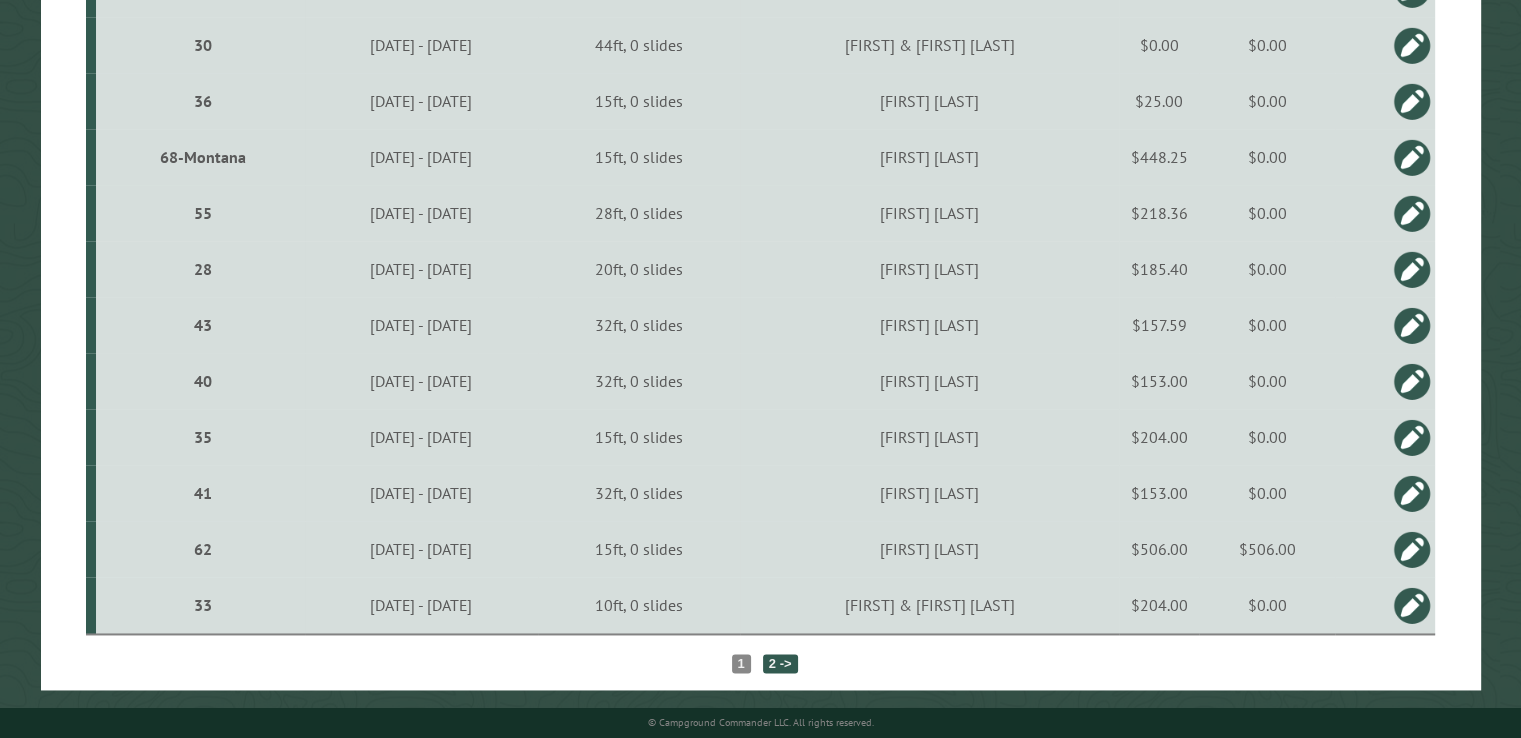 click on "$506.00" at bounding box center [1267, 549] 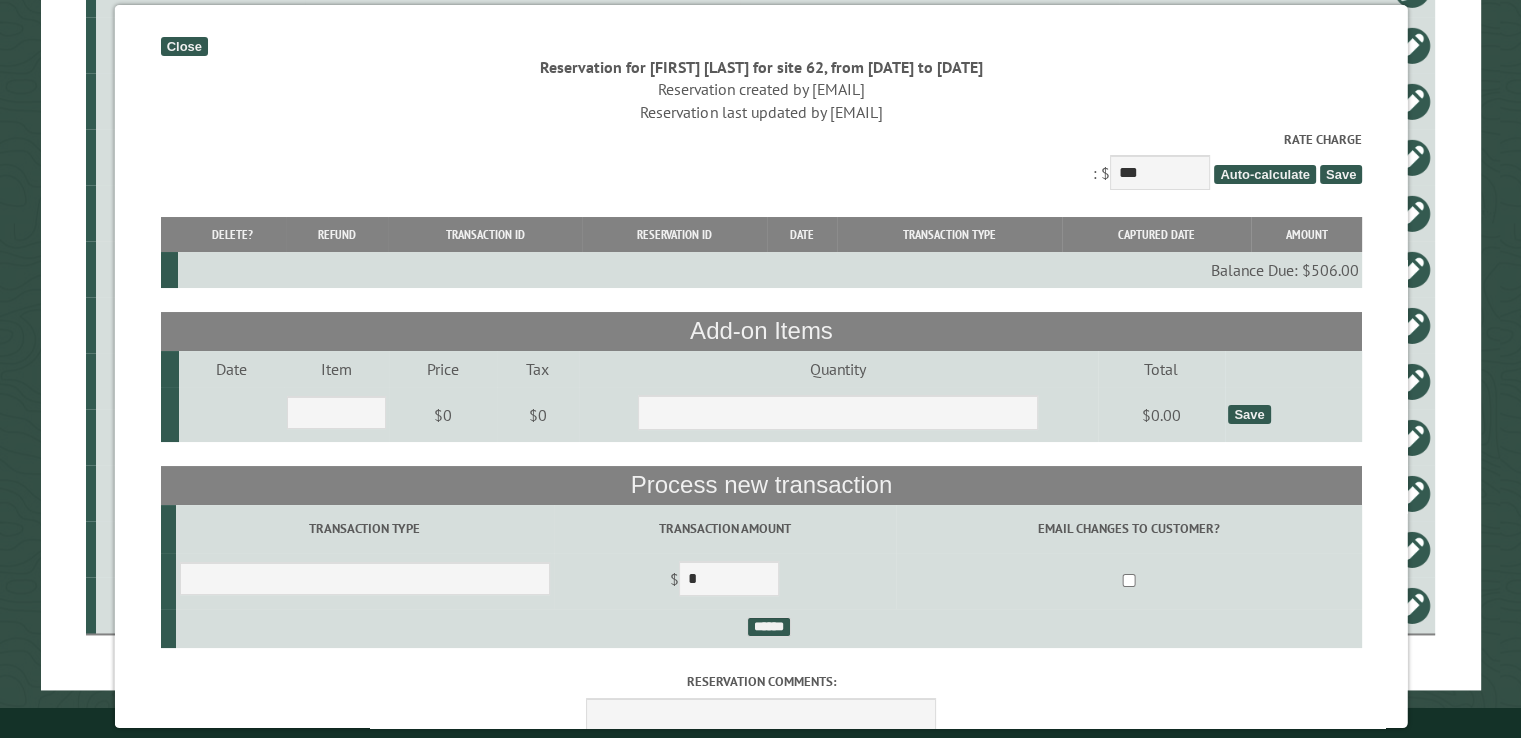 click on "Close" at bounding box center (183, 46) 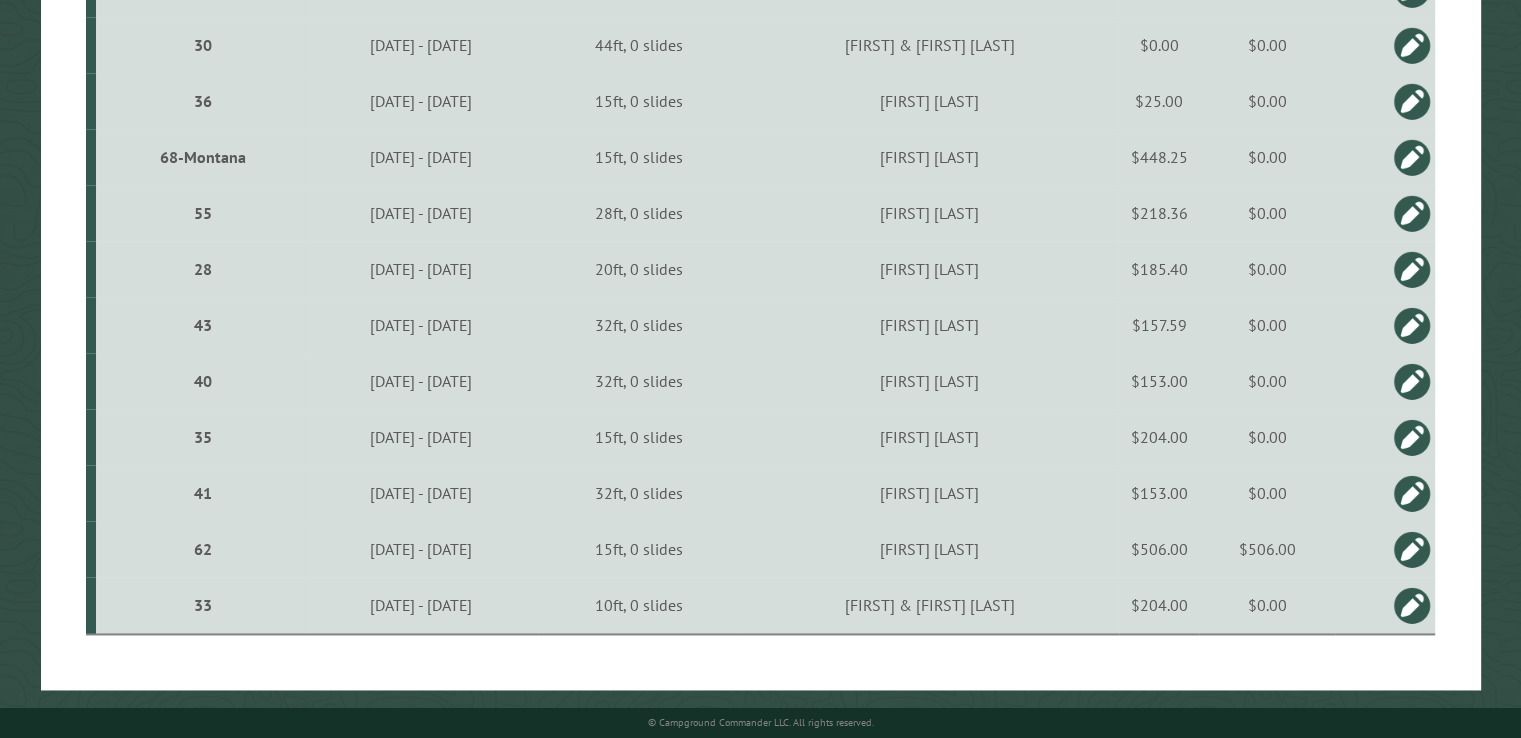 click at bounding box center (1412, 549) 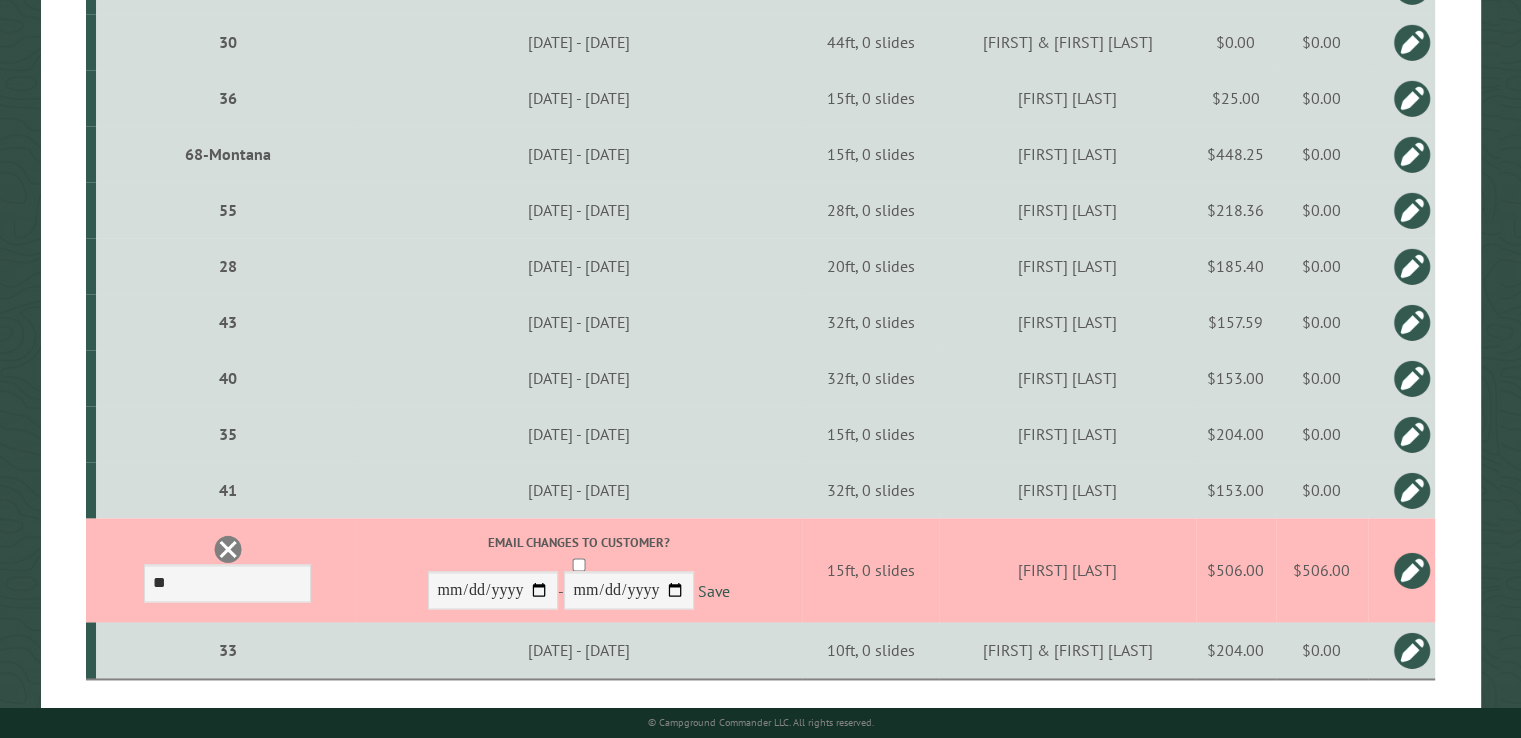 click at bounding box center (228, 549) 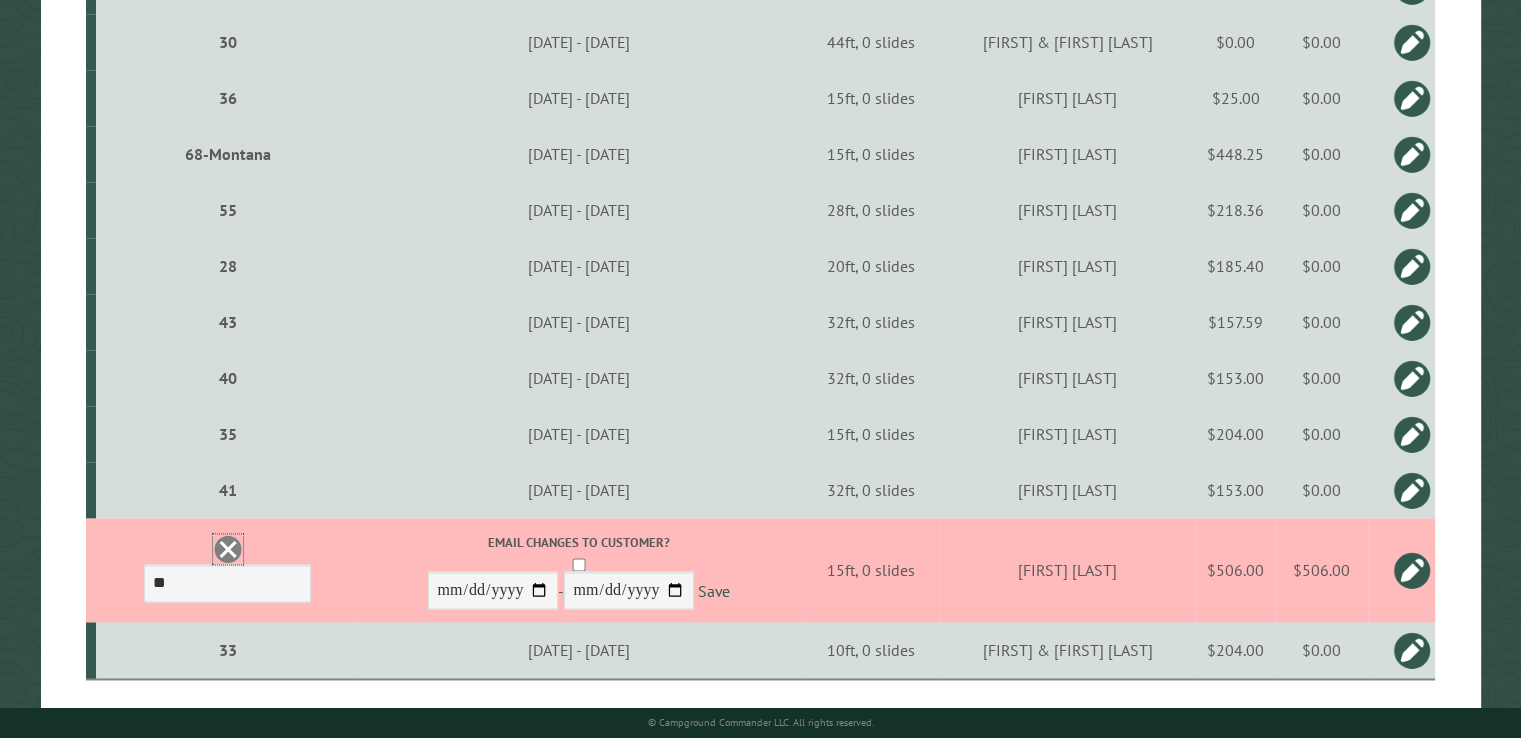 scroll, scrollTop: 0, scrollLeft: 0, axis: both 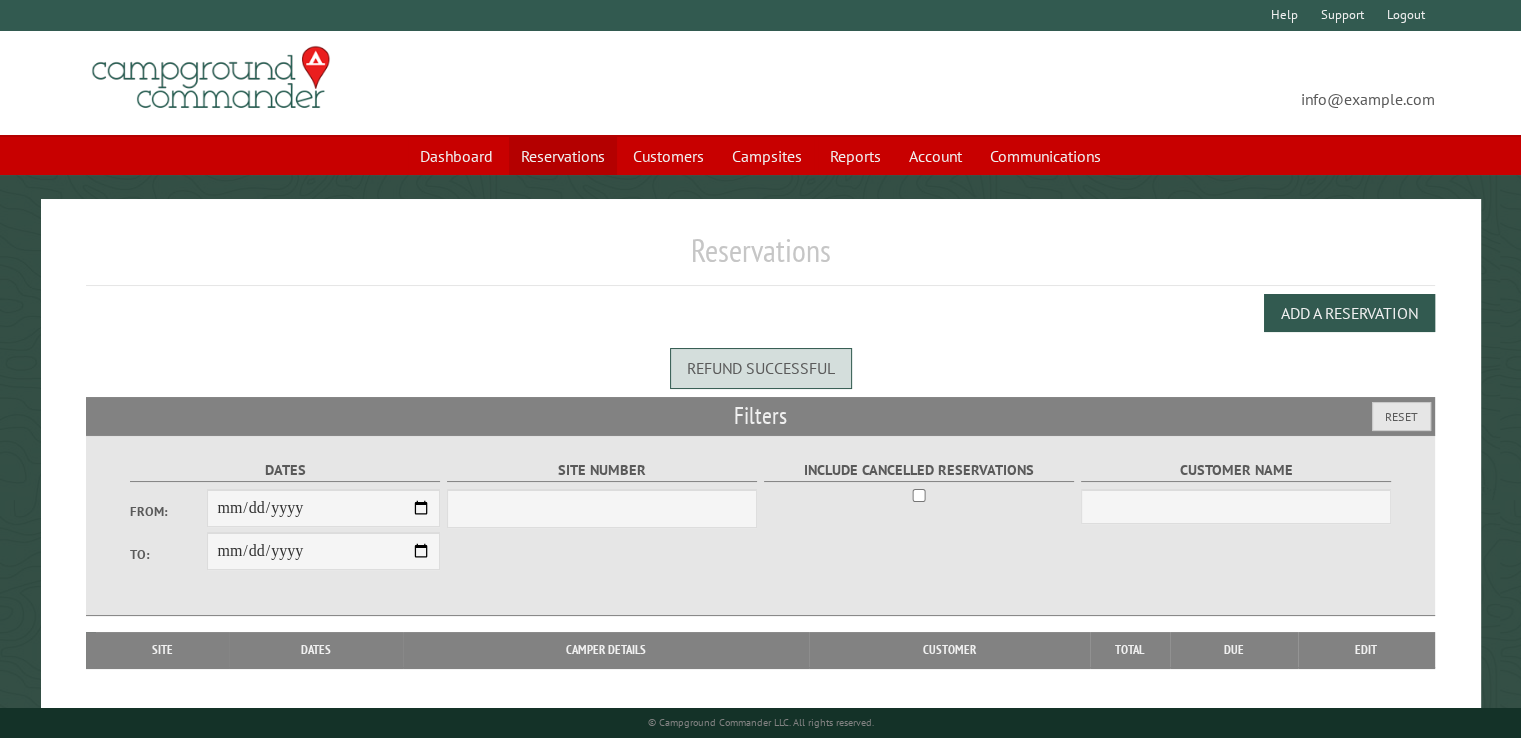 click on "Reservations" at bounding box center (563, 156) 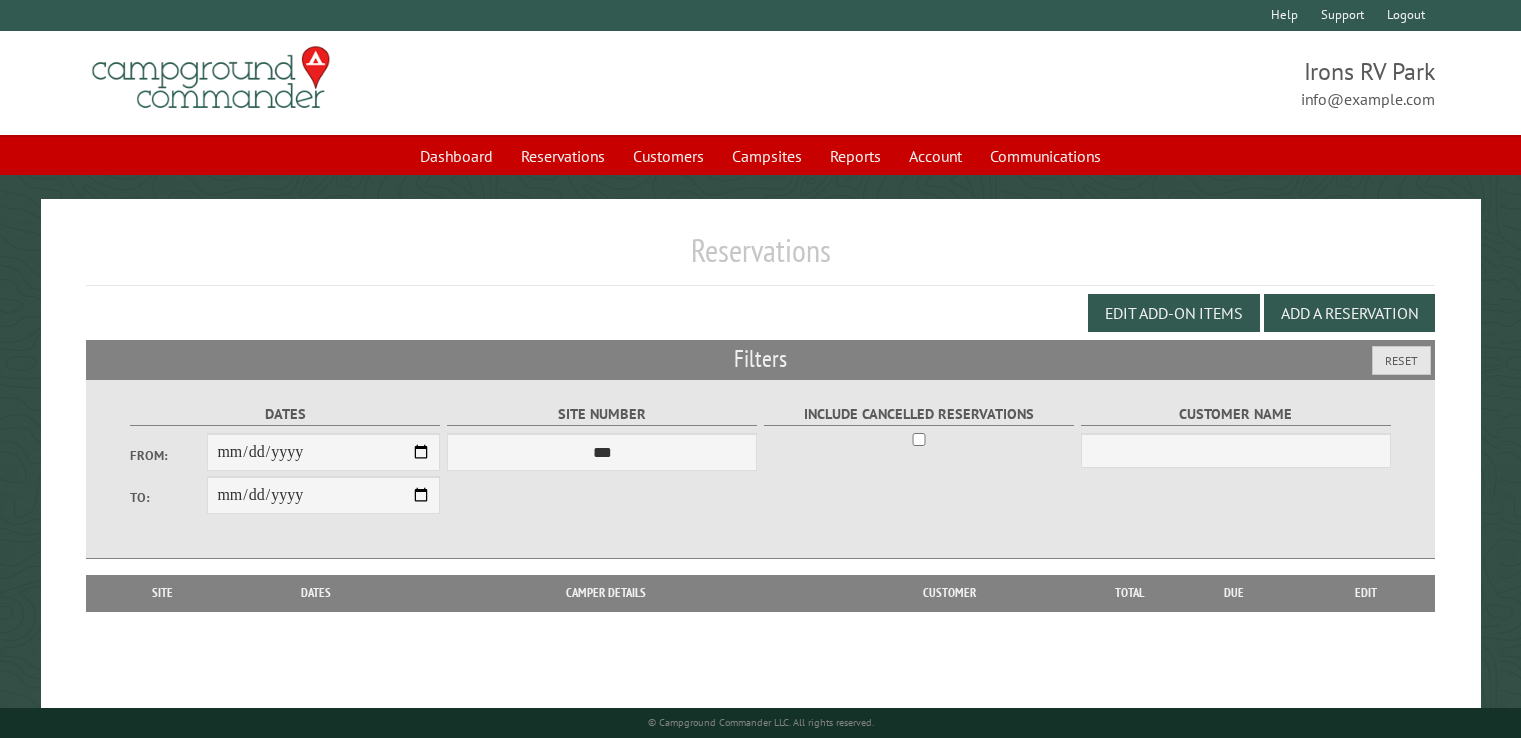 scroll, scrollTop: 0, scrollLeft: 0, axis: both 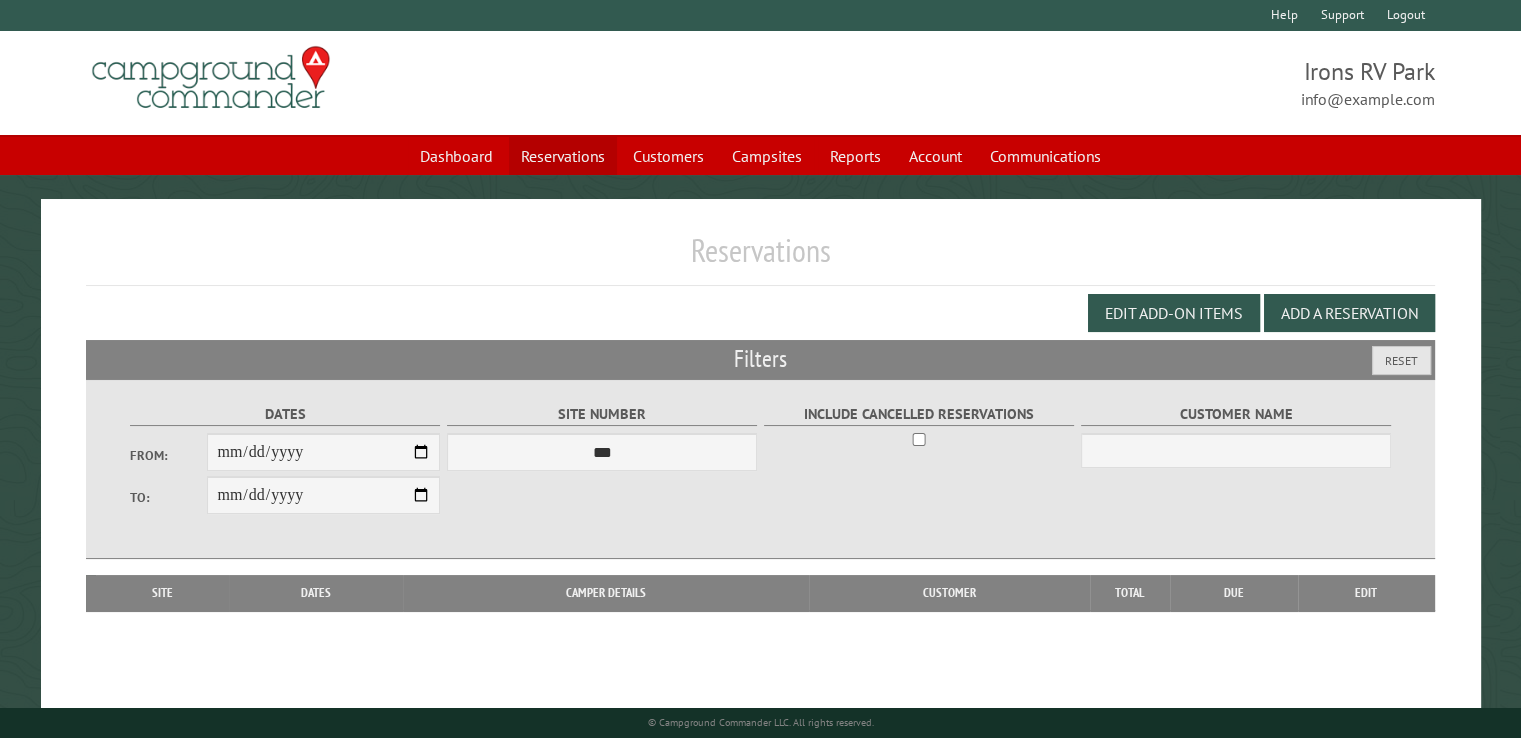 click on "Reservations" at bounding box center [563, 156] 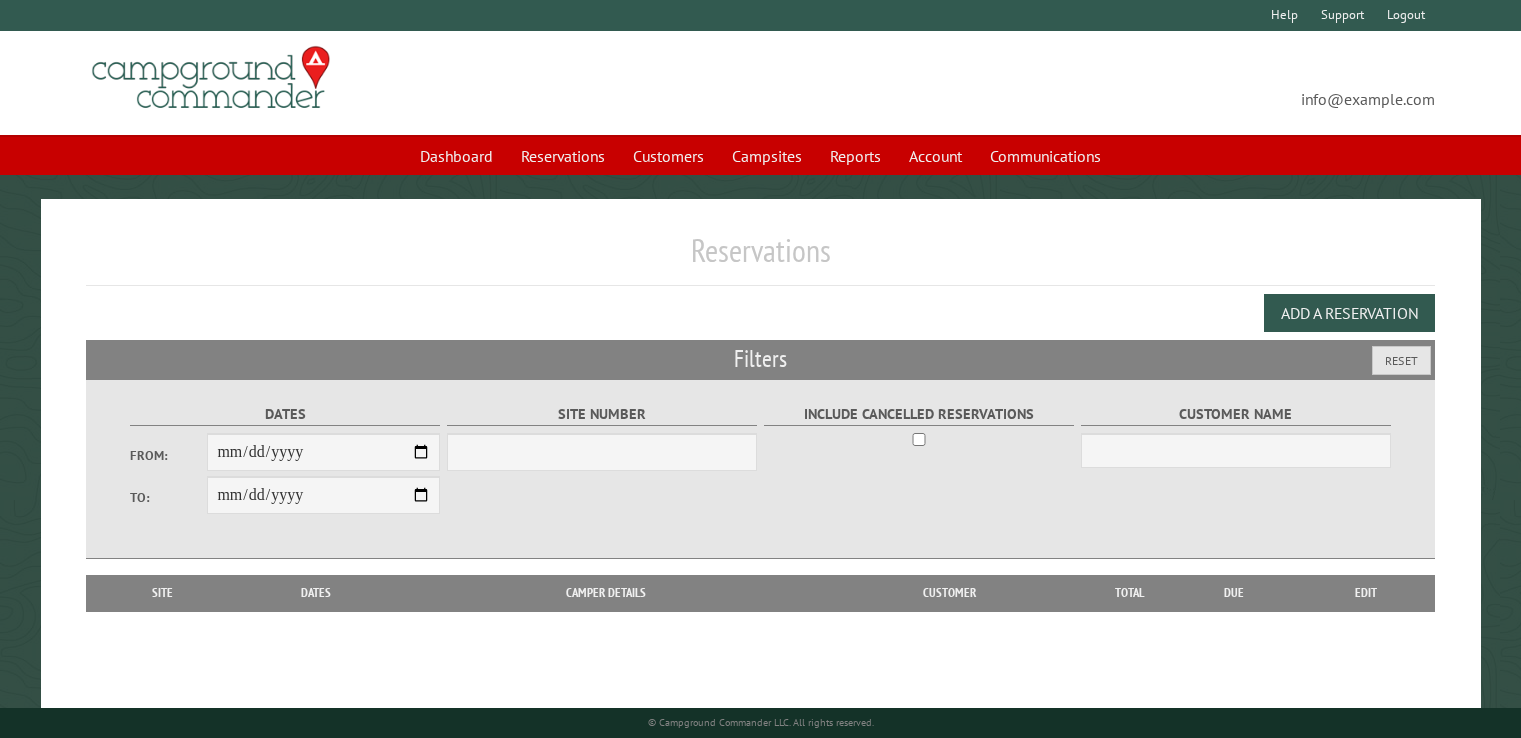 scroll, scrollTop: 0, scrollLeft: 0, axis: both 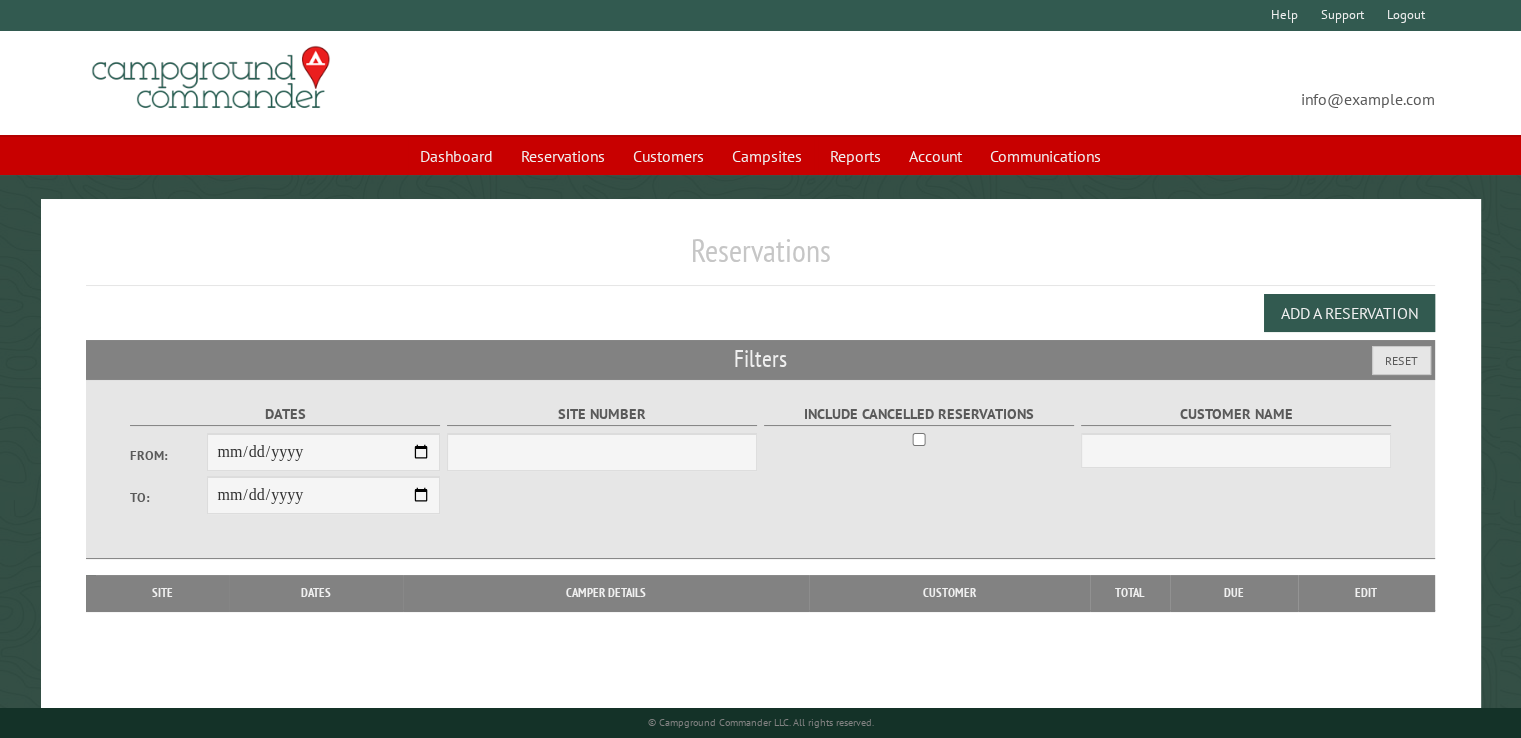 select on "***" 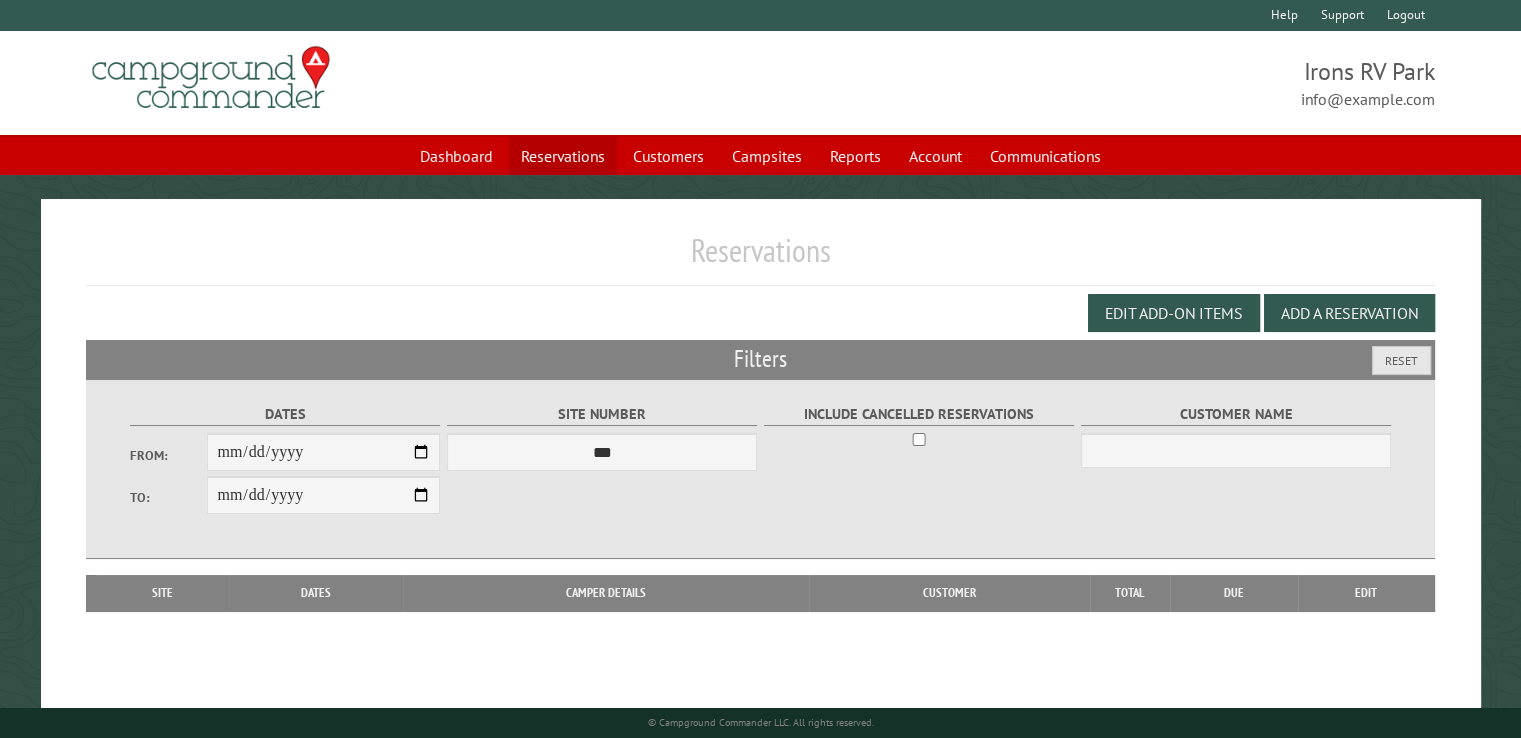 click on "Reservations" at bounding box center [563, 156] 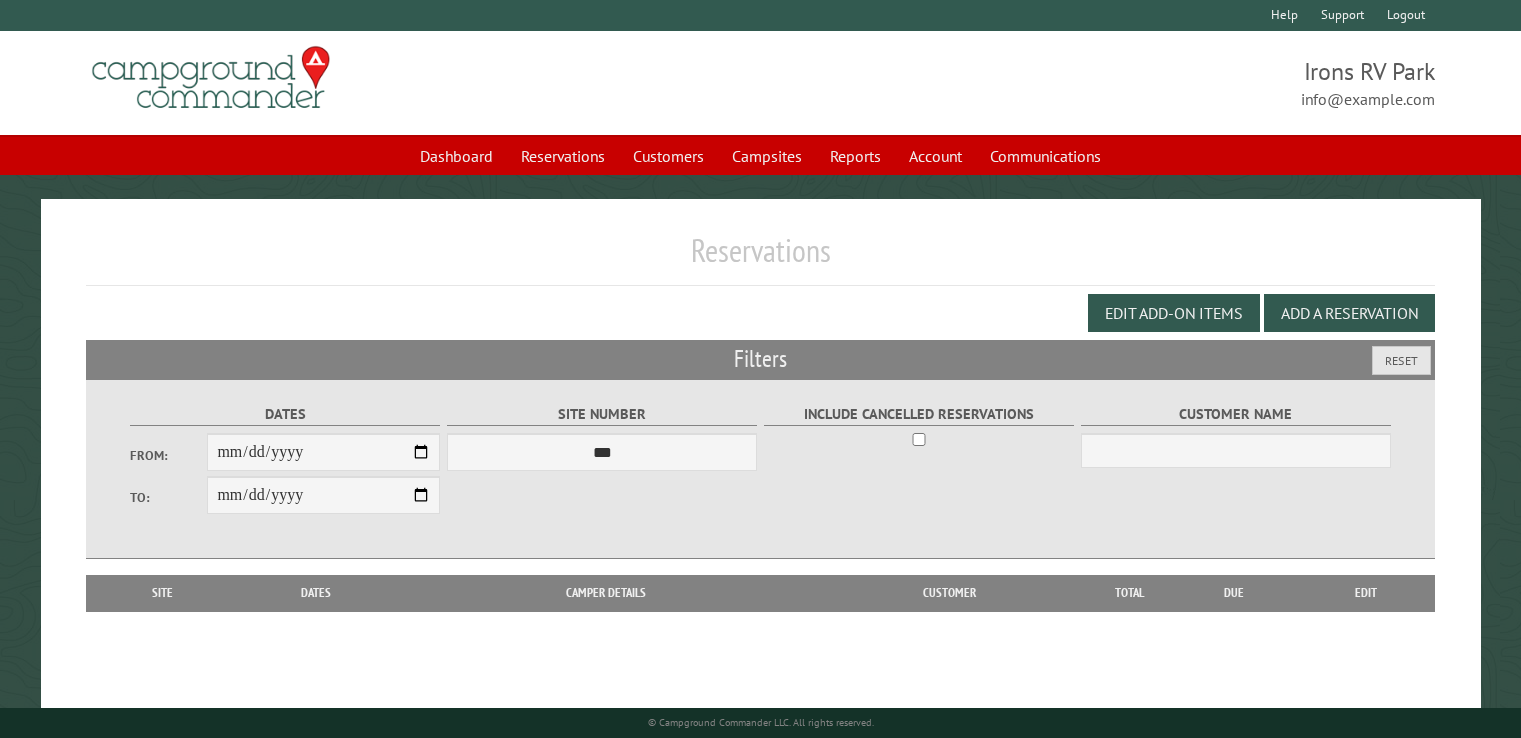 scroll, scrollTop: 0, scrollLeft: 0, axis: both 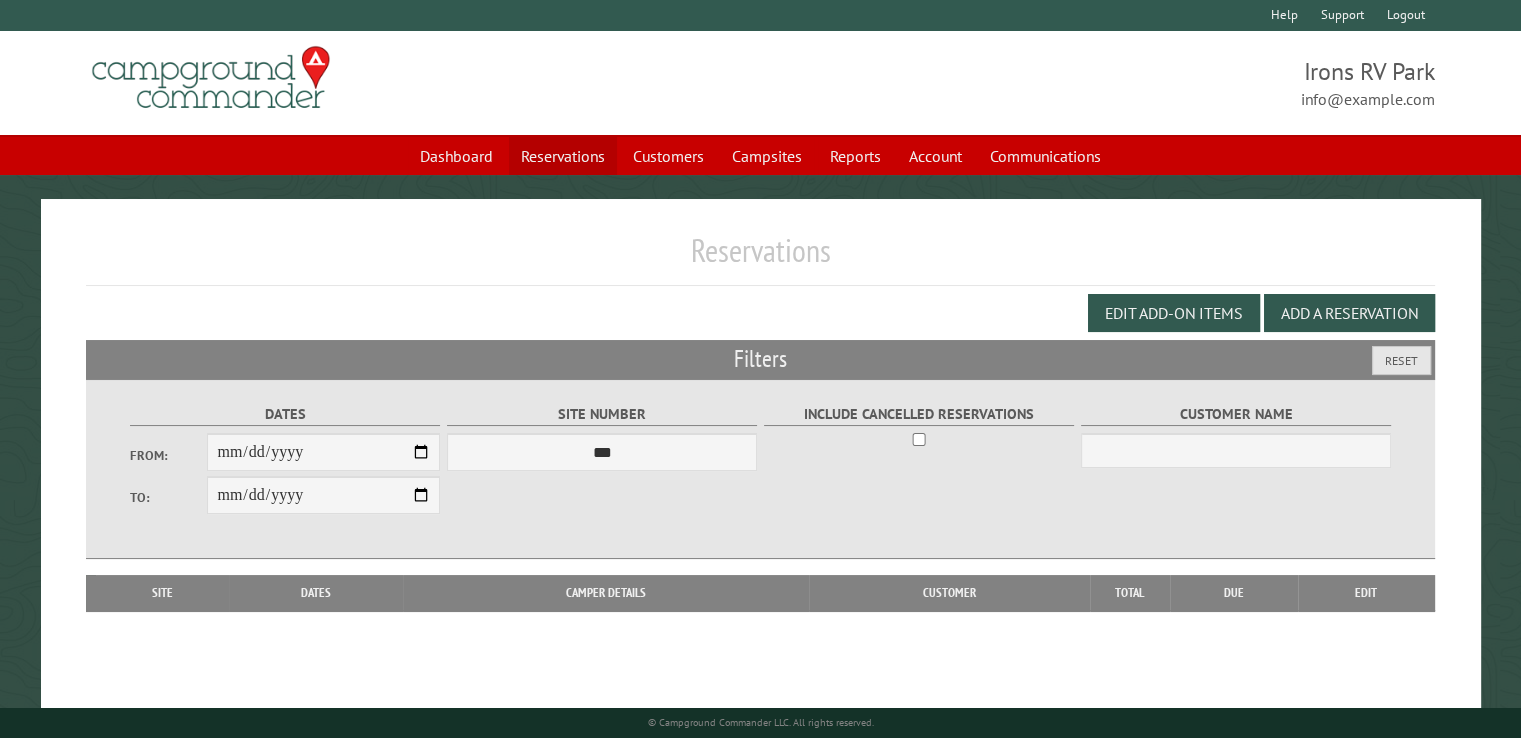 click on "Reservations" at bounding box center (563, 156) 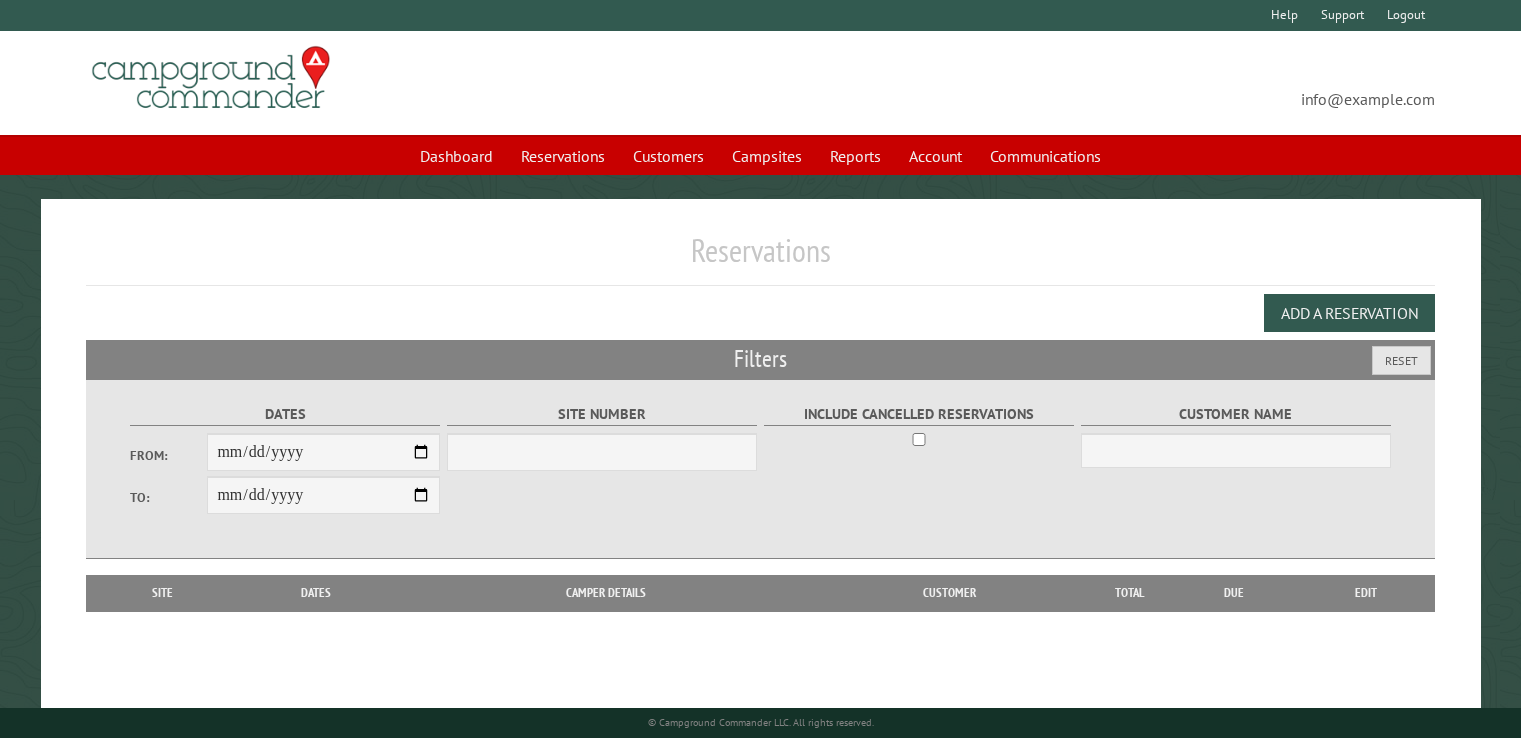 scroll, scrollTop: 0, scrollLeft: 0, axis: both 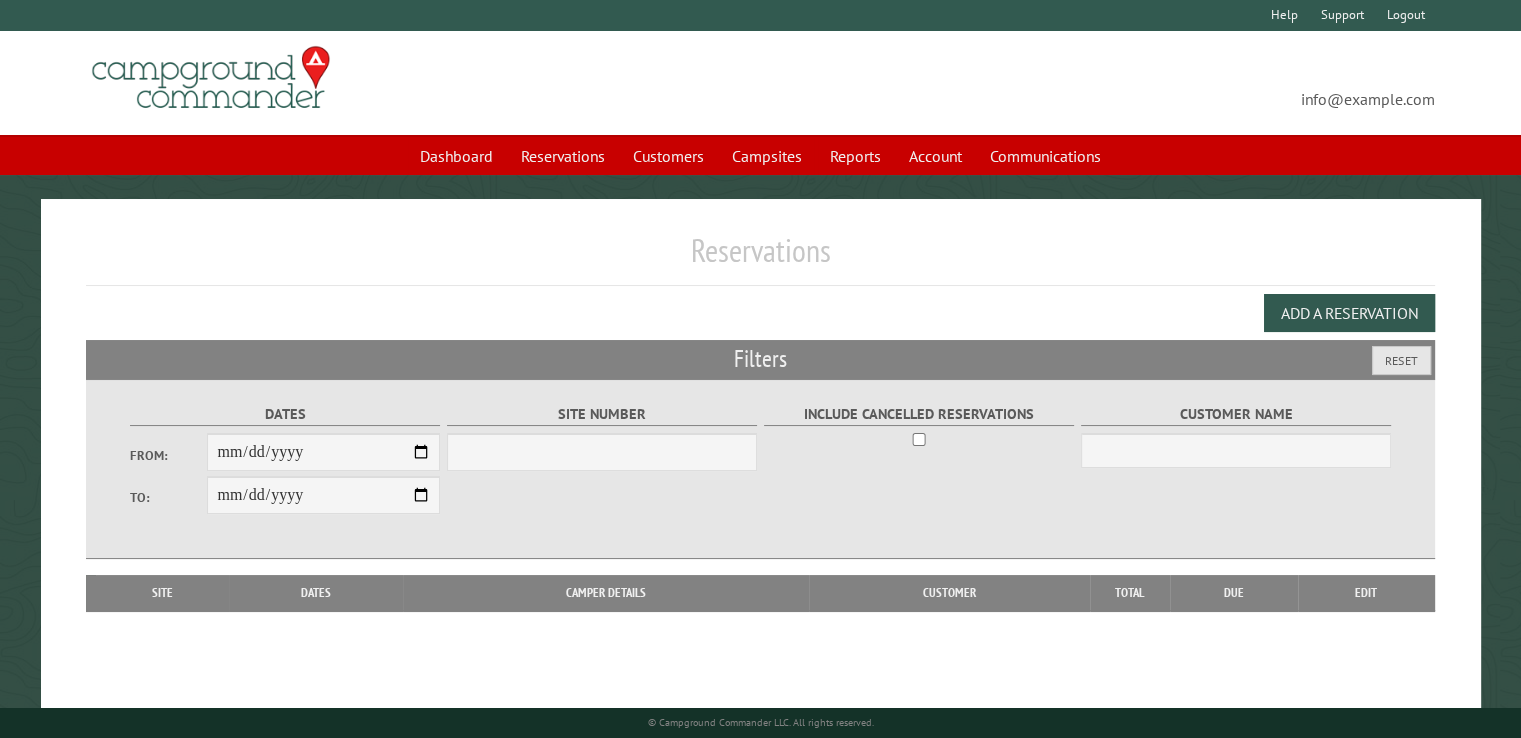 select on "***" 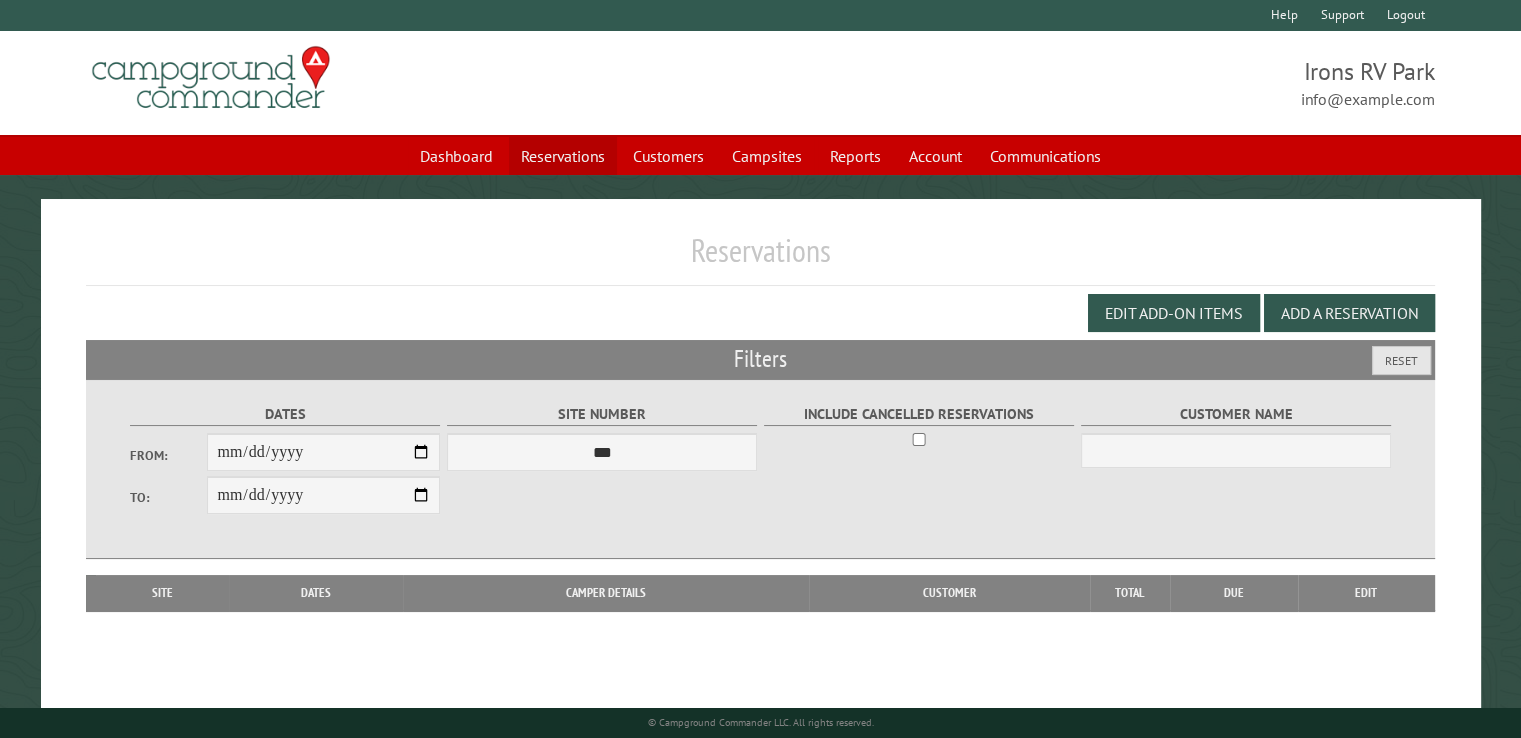 click on "Reservations" at bounding box center (563, 156) 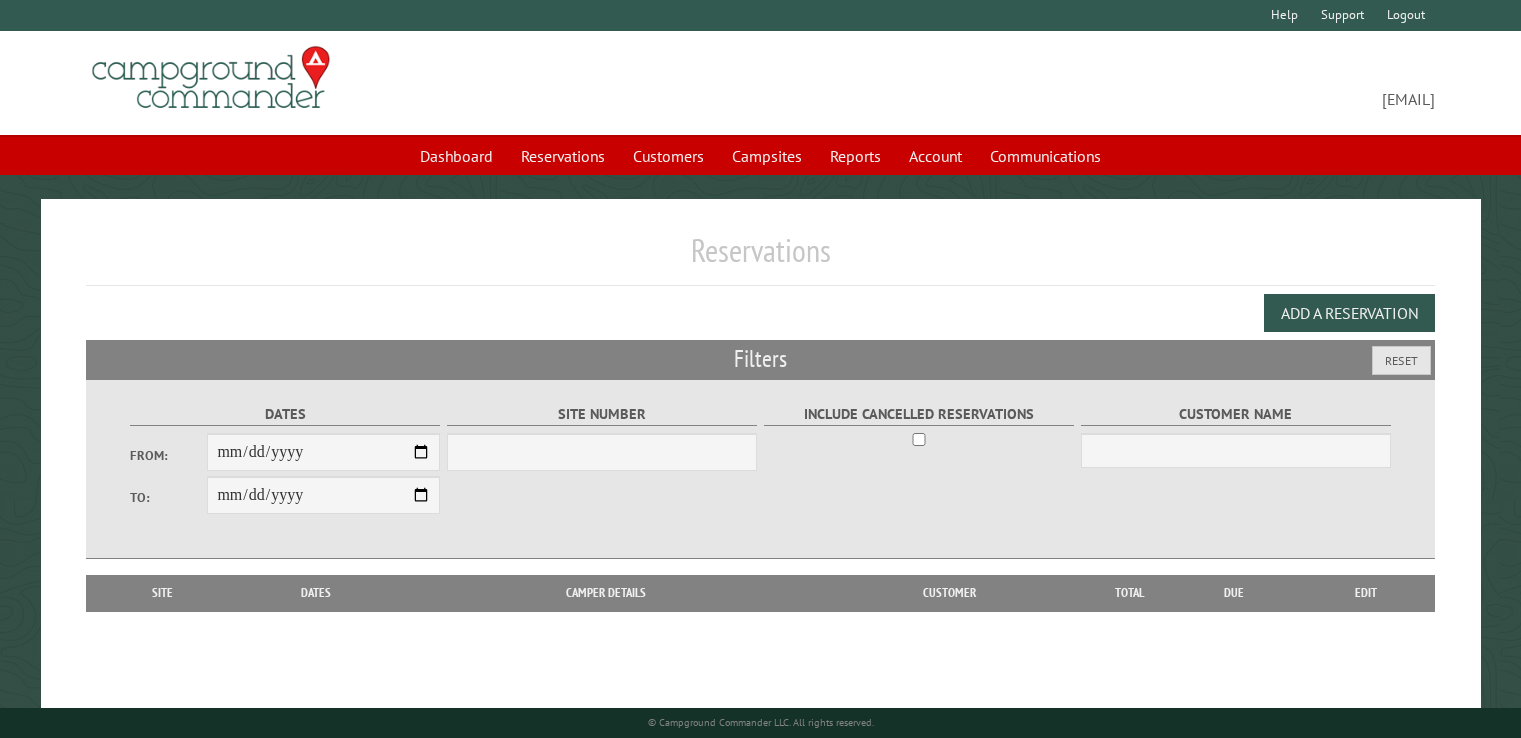 scroll, scrollTop: 0, scrollLeft: 0, axis: both 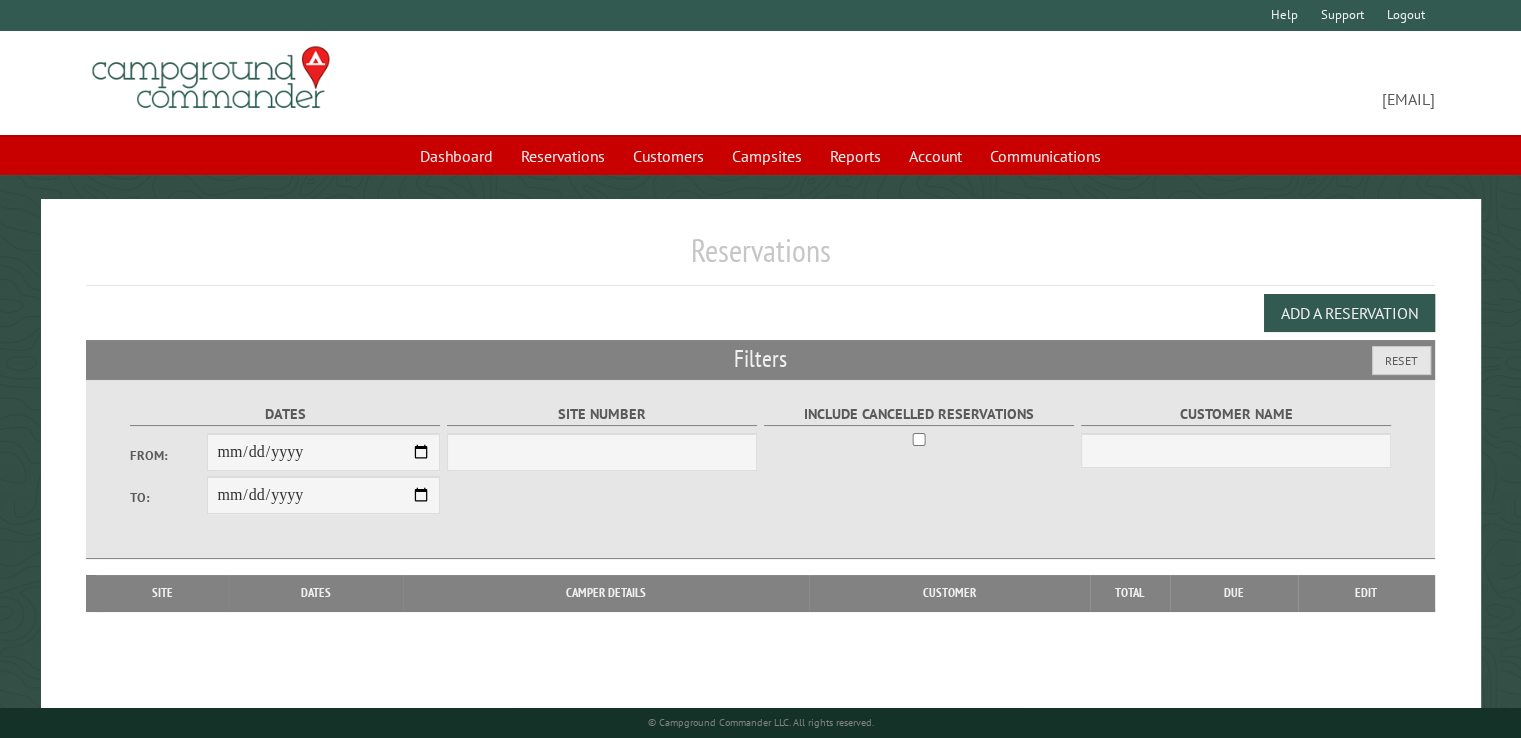 select on "***" 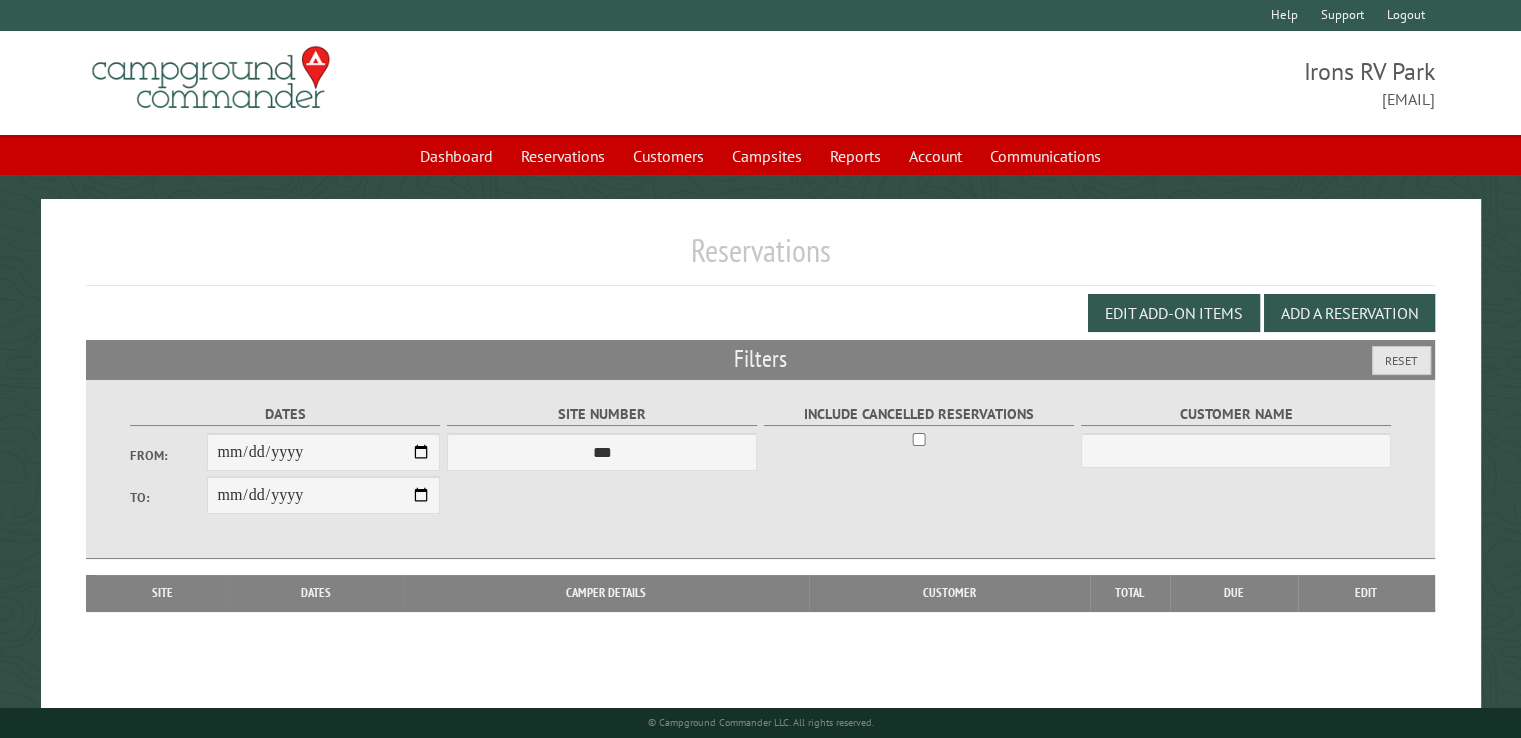 type on "**********" 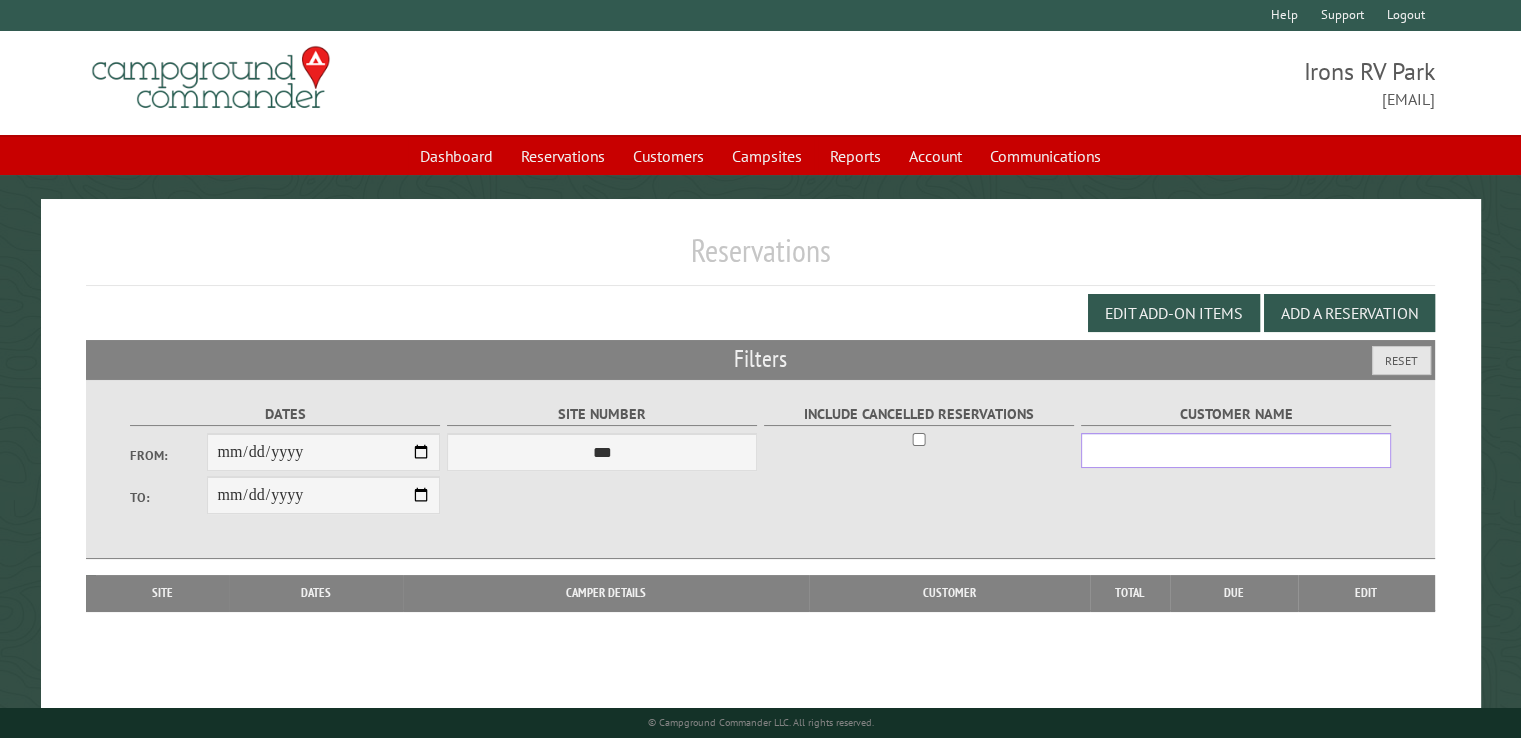 click on "Customer Name" at bounding box center [1236, 450] 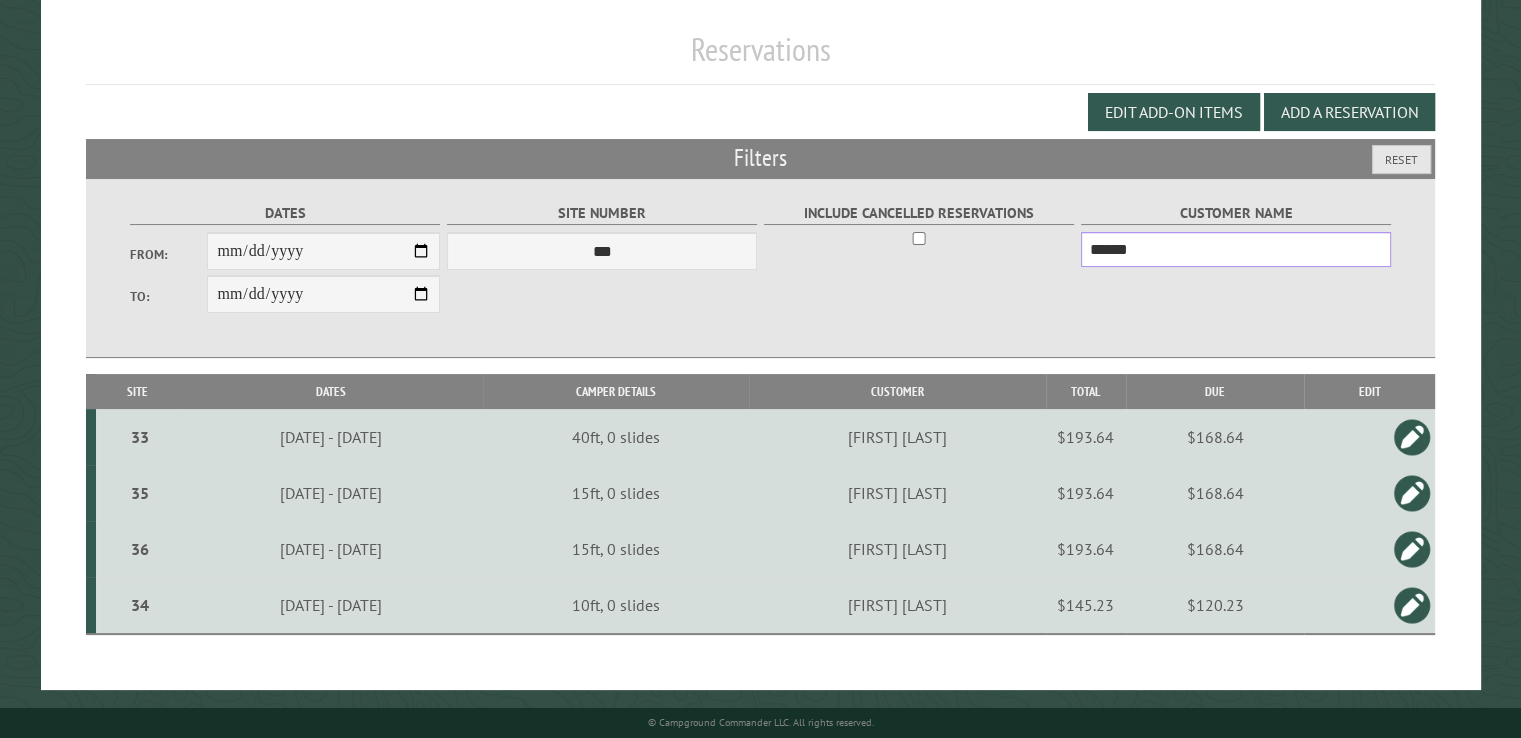 scroll, scrollTop: 204, scrollLeft: 0, axis: vertical 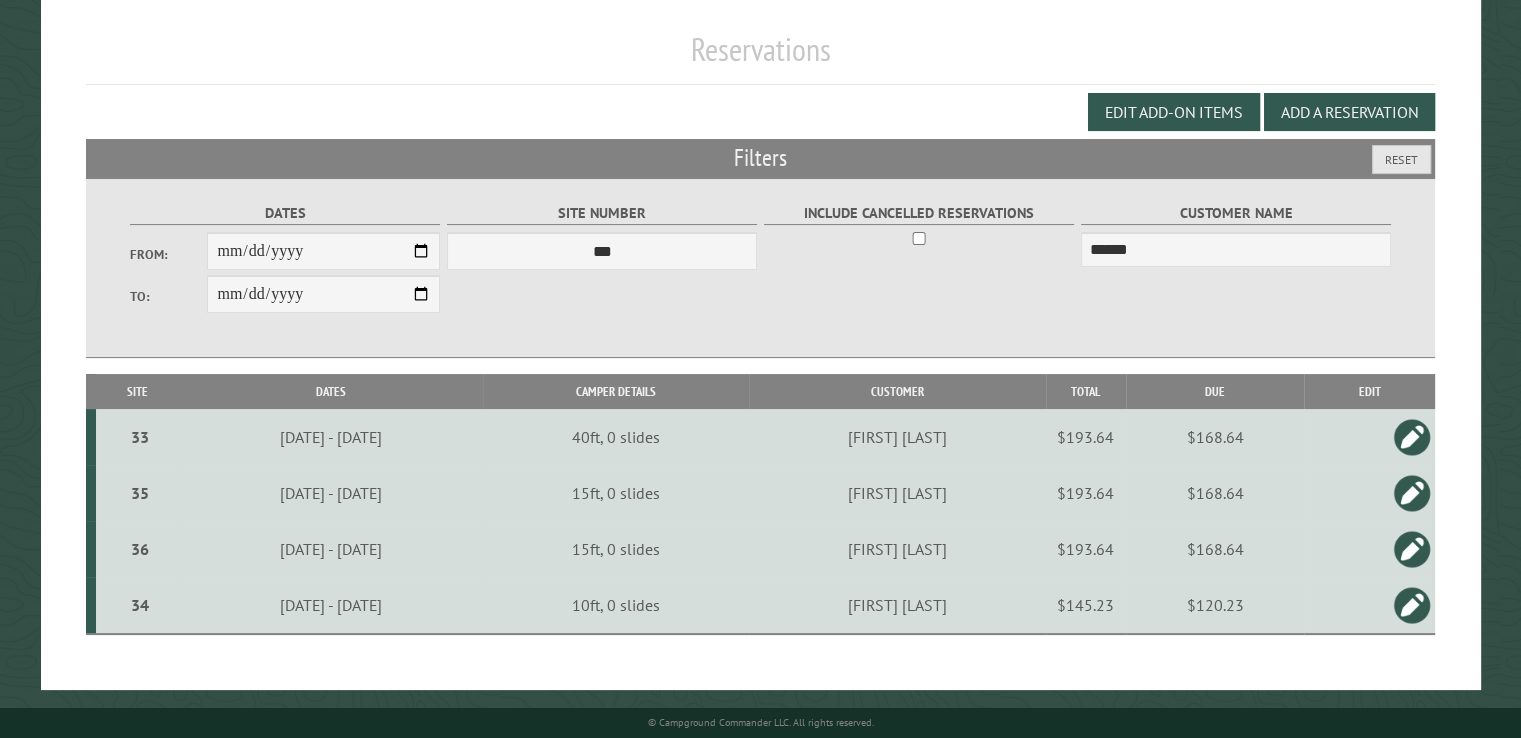 click at bounding box center [1412, 605] 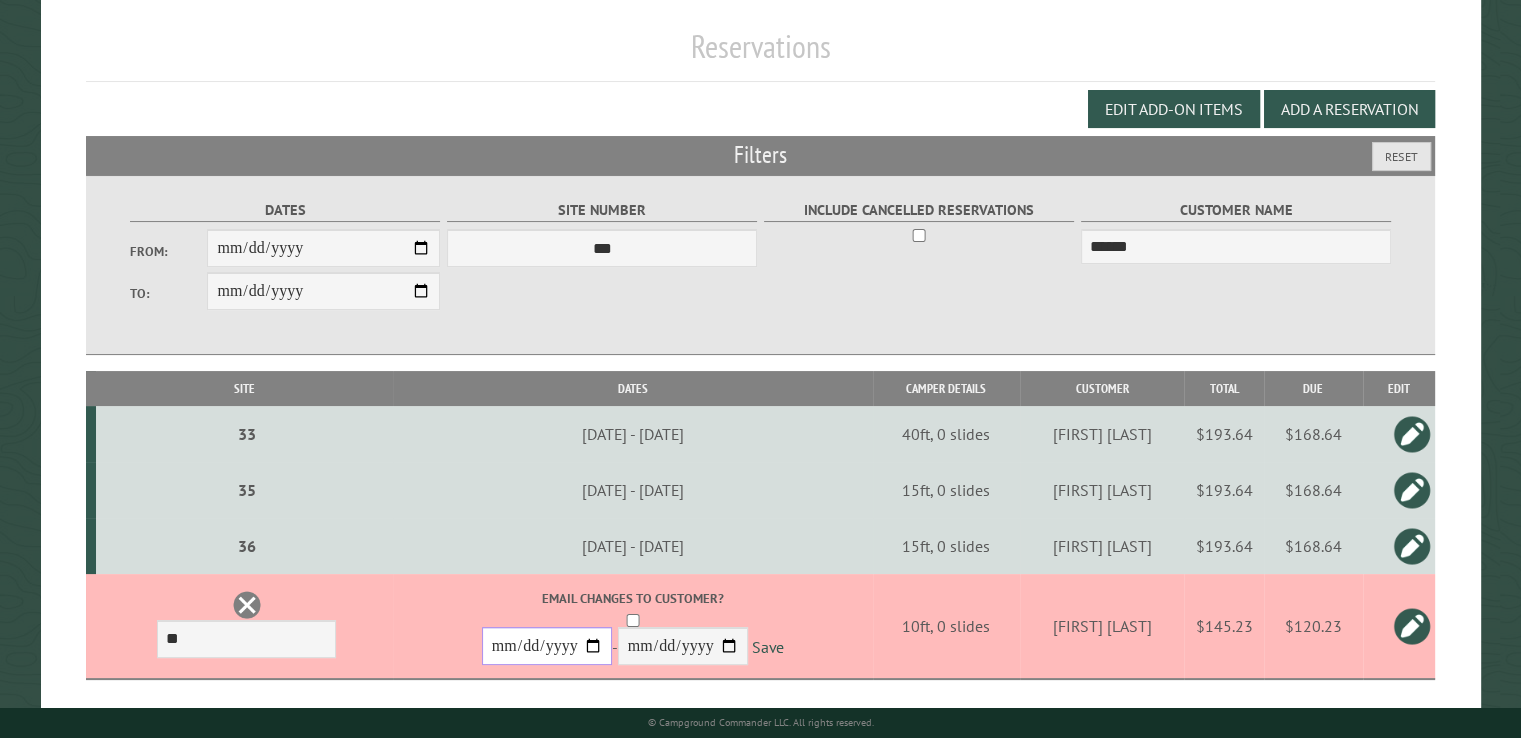 click on "**********" at bounding box center [0, 0] 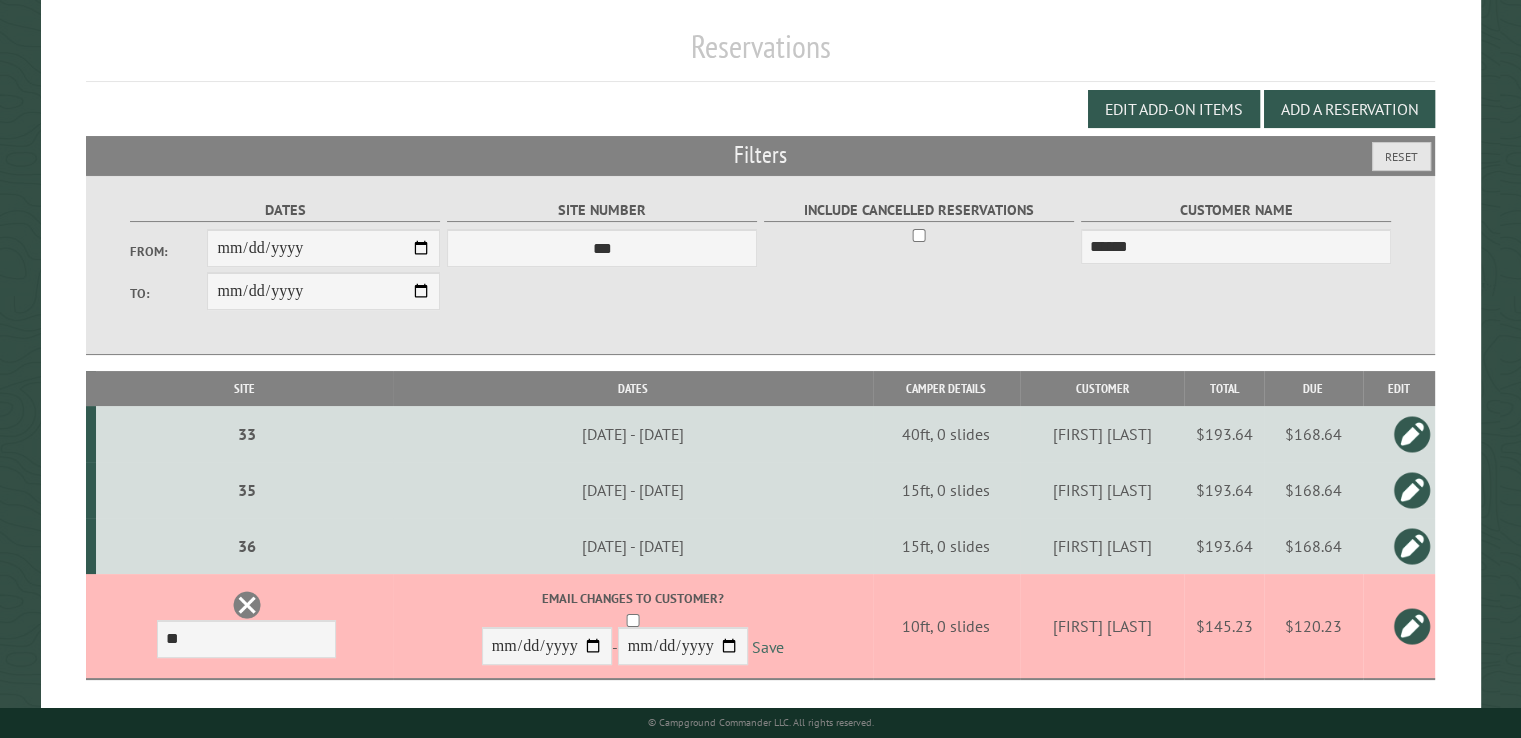 click on "Save" at bounding box center [768, 647] 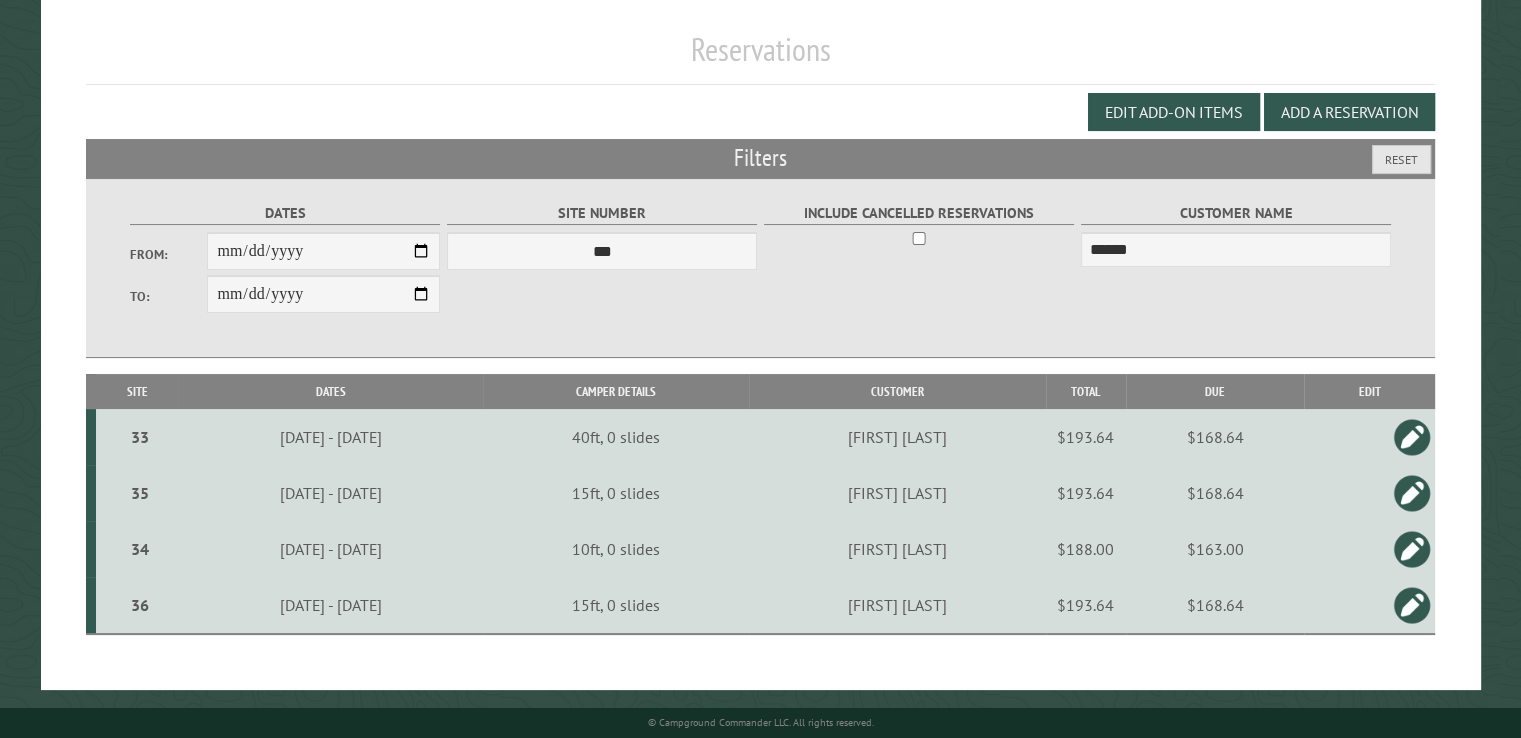 click on "**********" at bounding box center (761, 344) 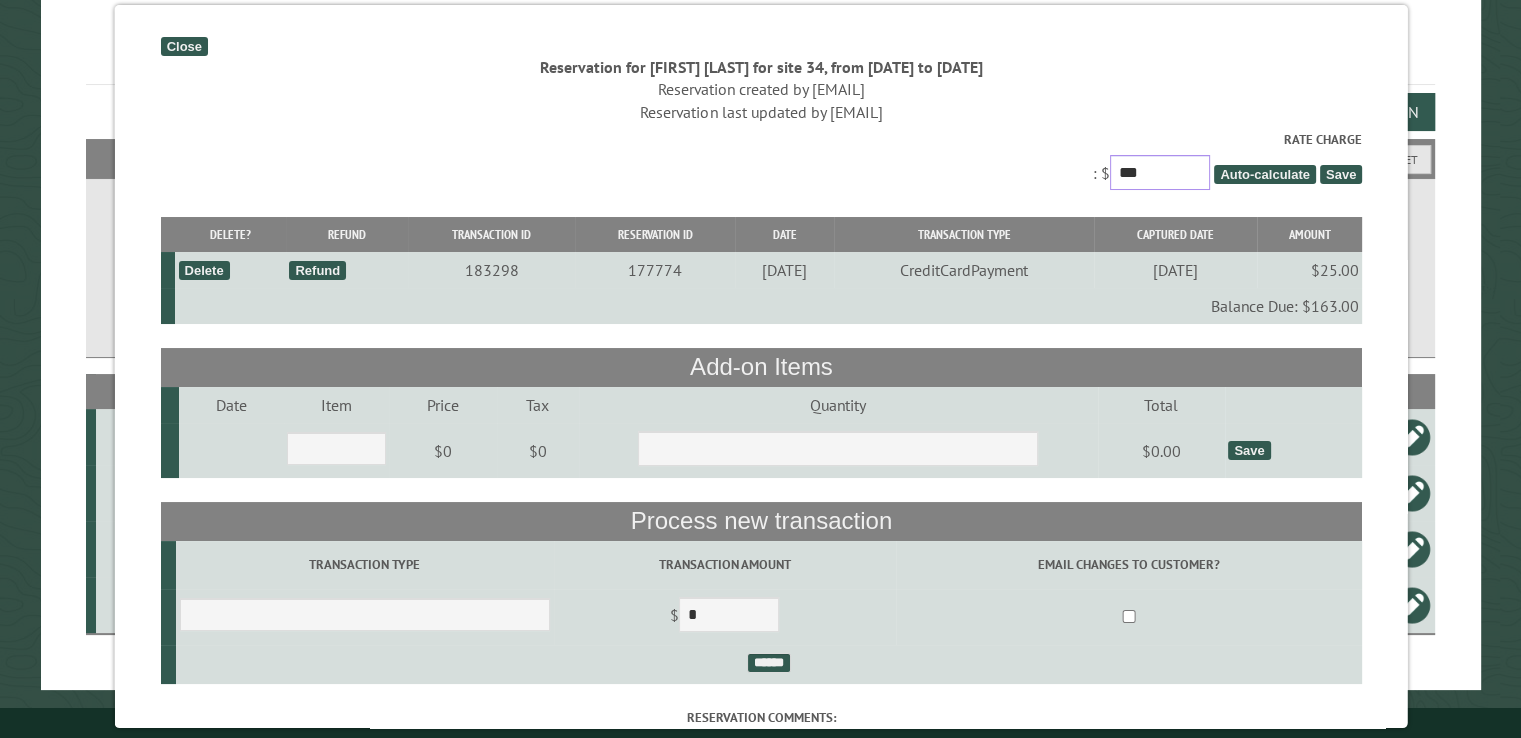 drag, startPoint x: 1157, startPoint y: 171, endPoint x: 1064, endPoint y: 166, distance: 93.13431 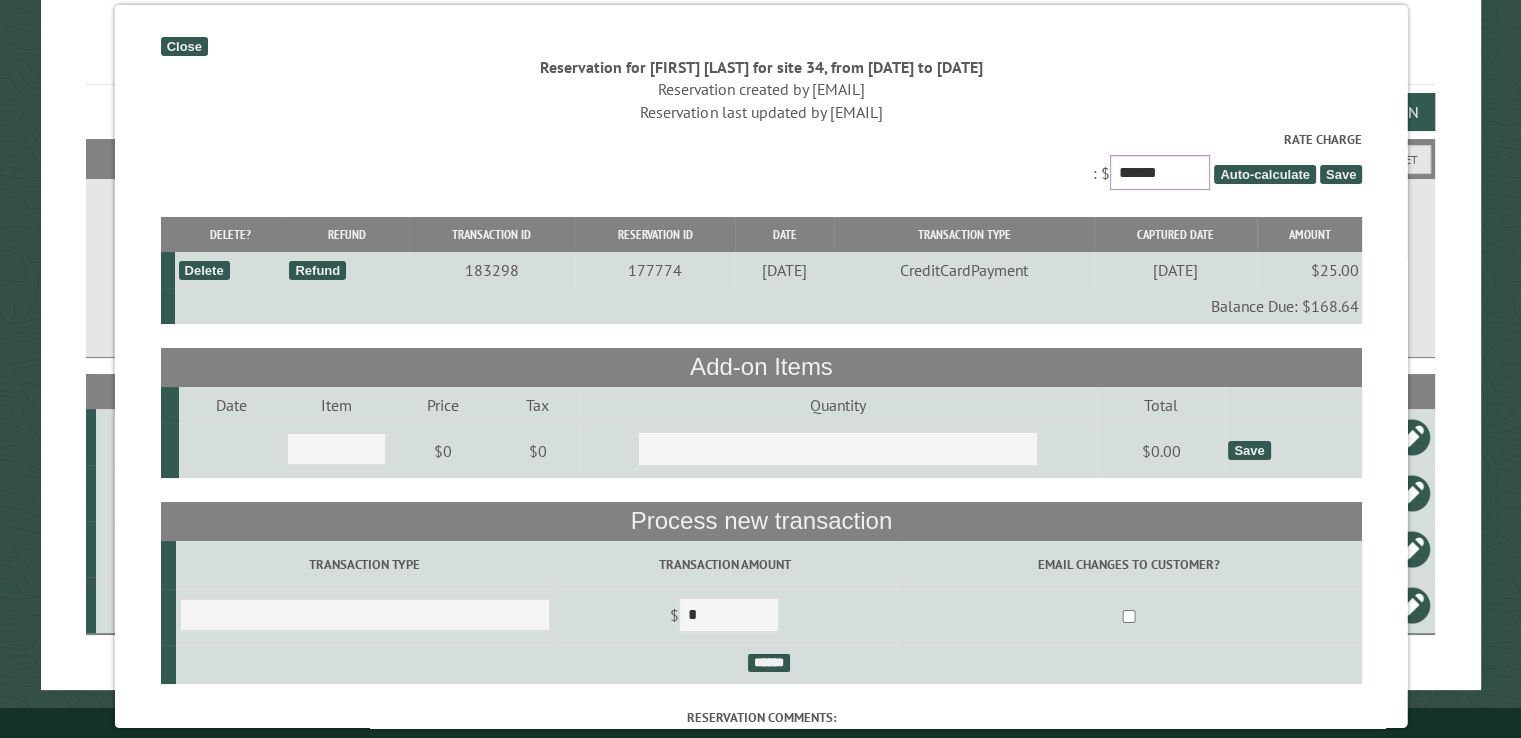 type on "******" 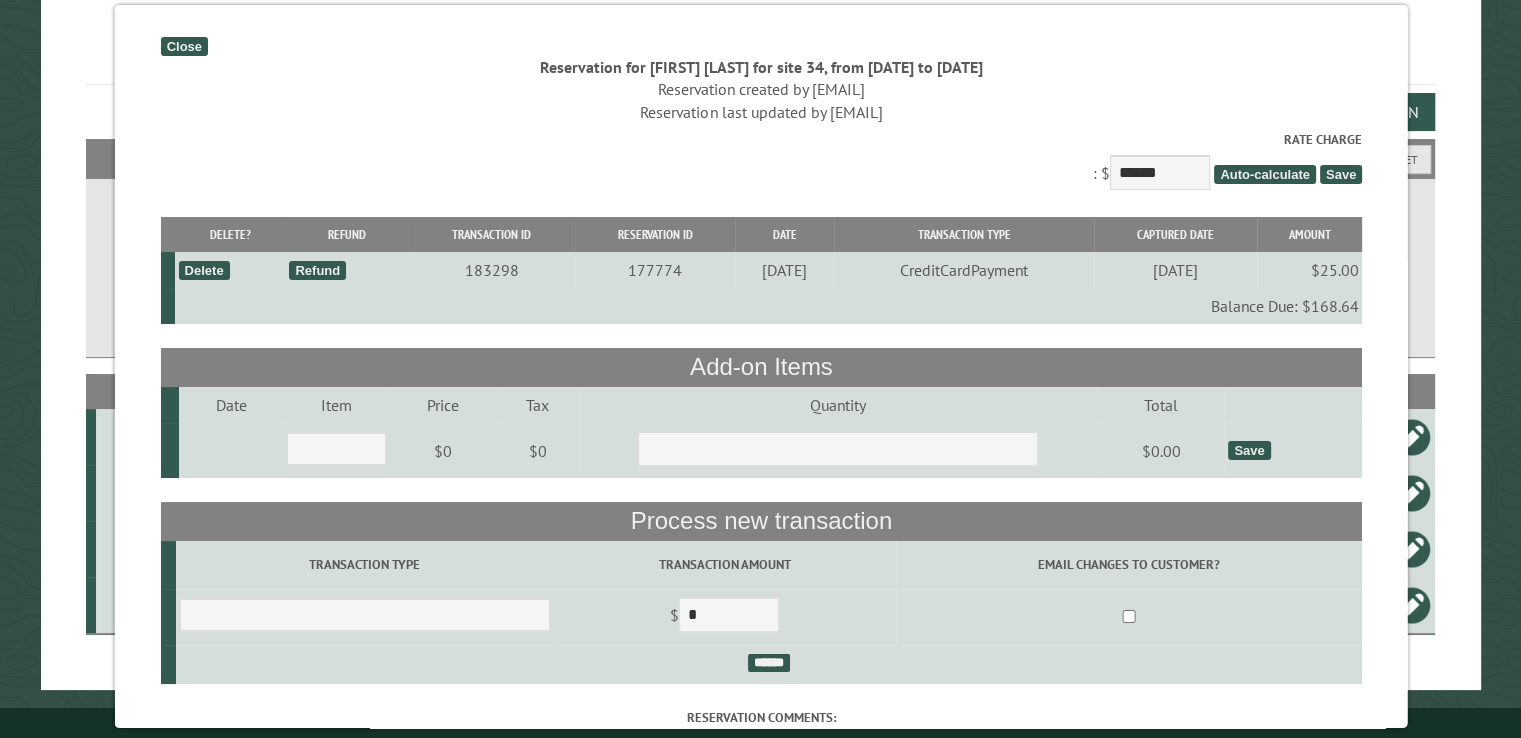 click on "Save" at bounding box center (1340, 174) 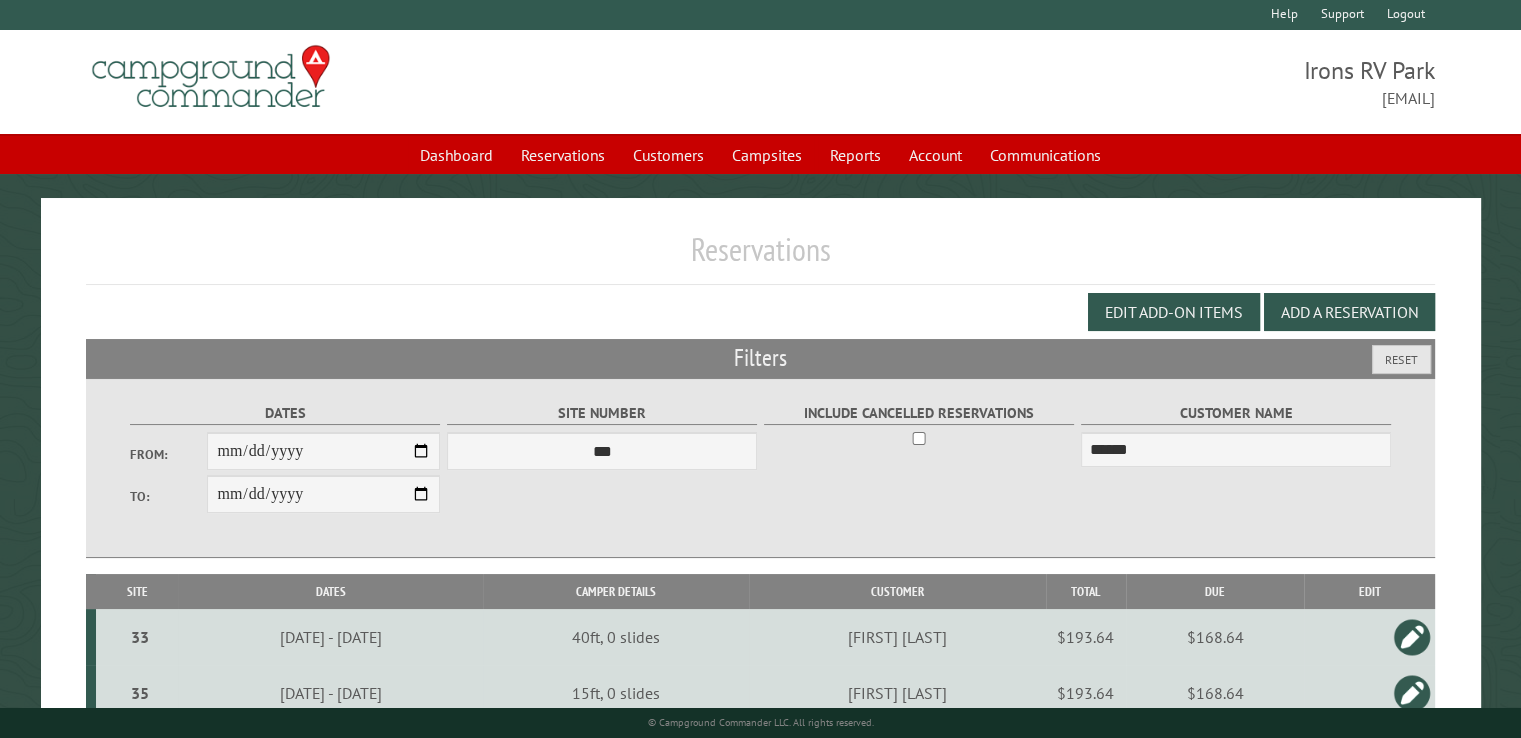 scroll, scrollTop: 0, scrollLeft: 0, axis: both 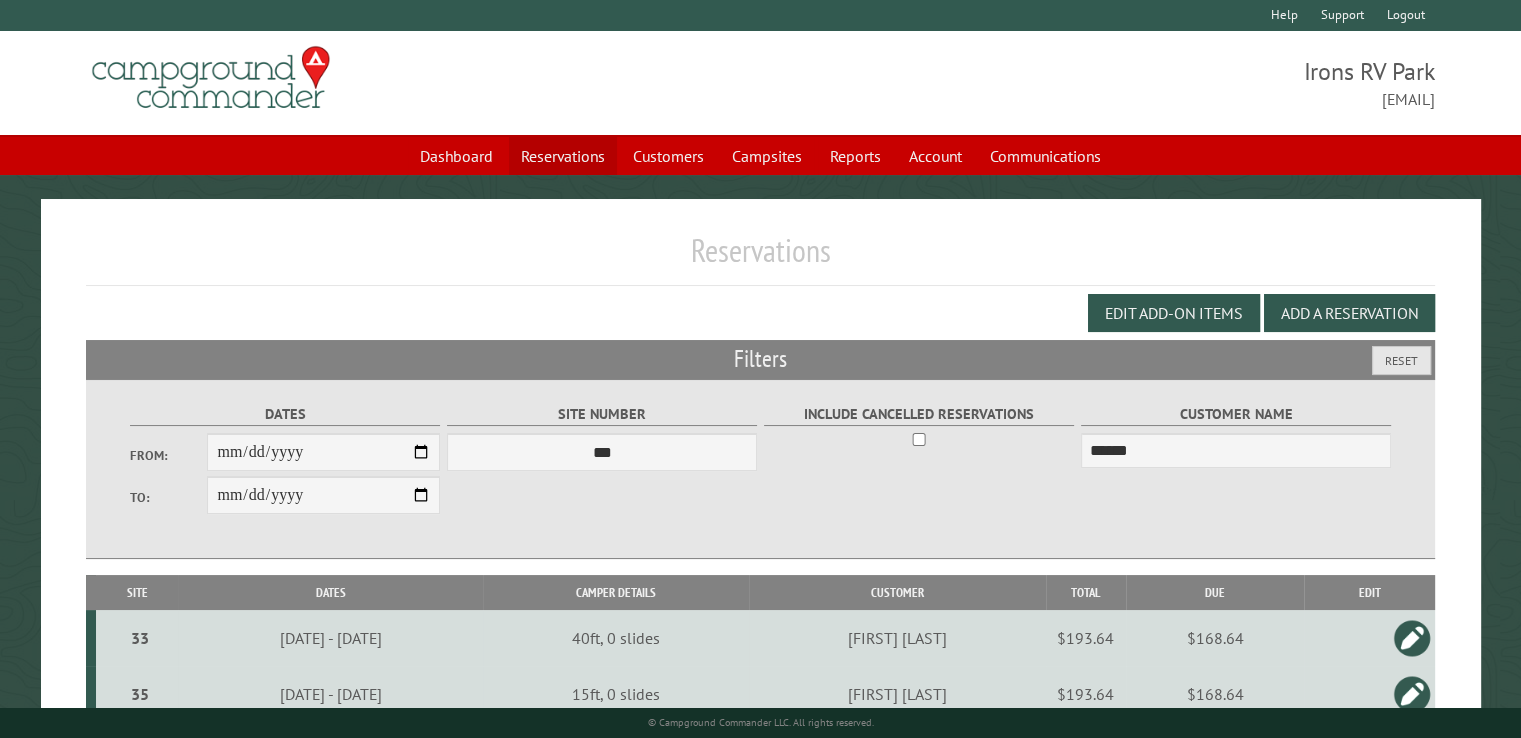 click on "Reservations" at bounding box center (563, 156) 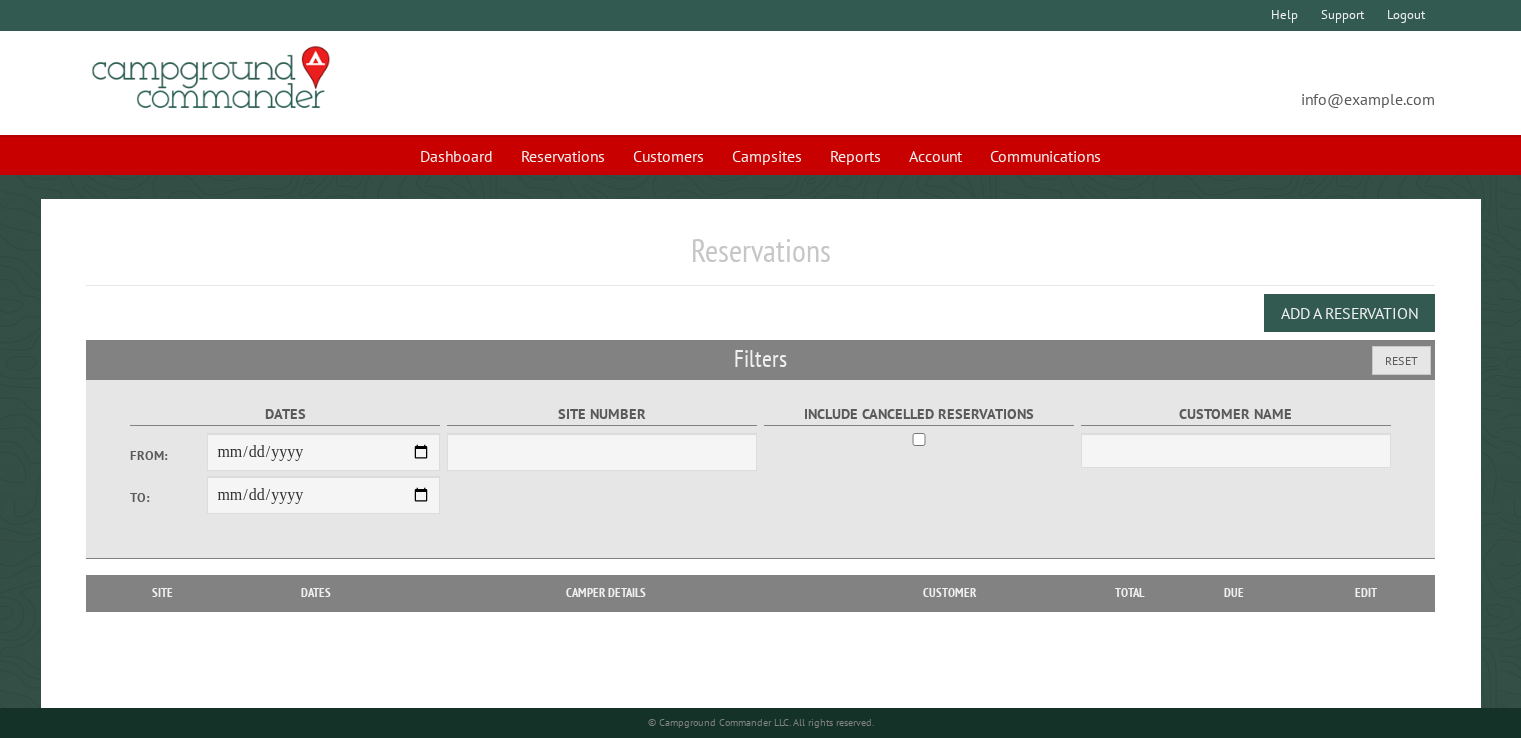 scroll, scrollTop: 0, scrollLeft: 0, axis: both 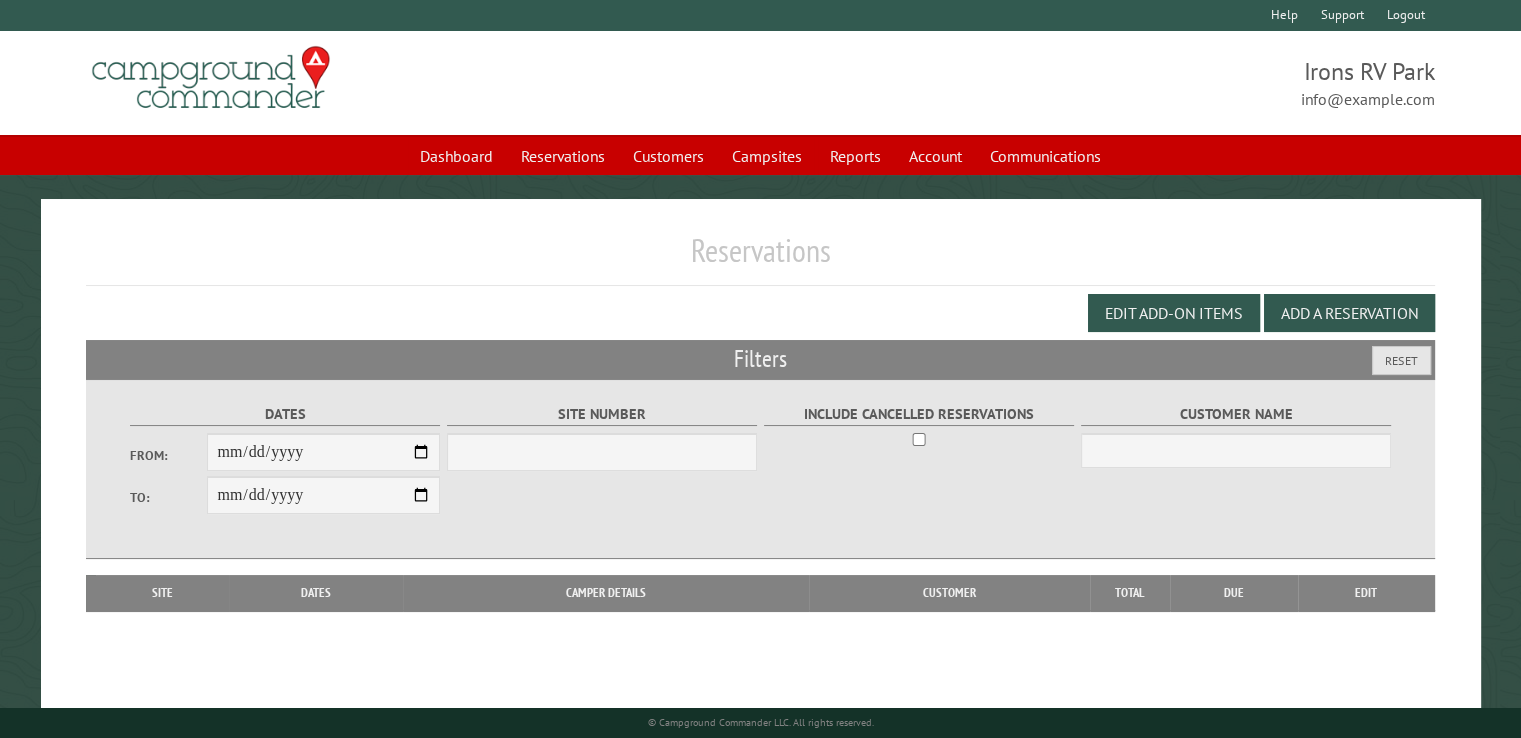 select on "***" 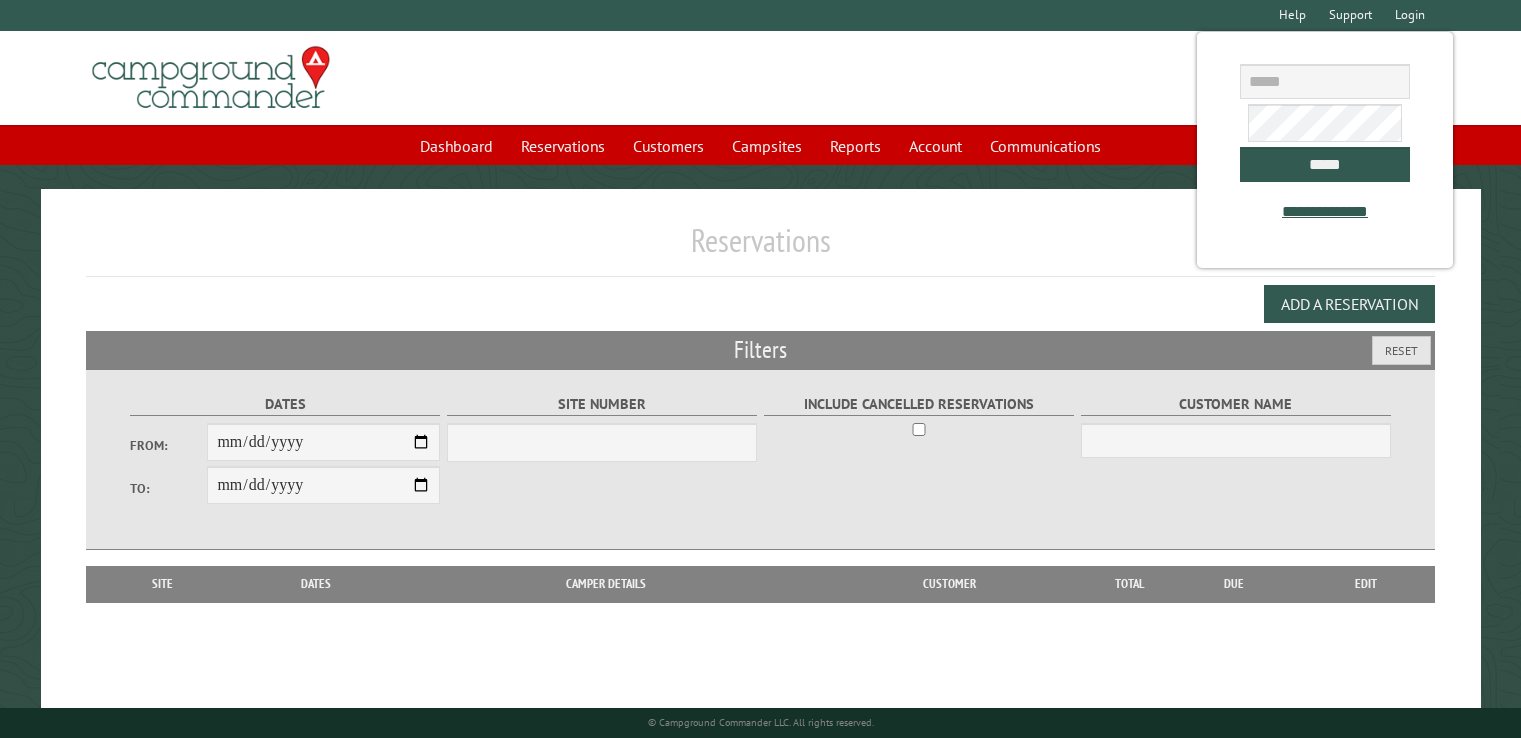 scroll, scrollTop: 0, scrollLeft: 0, axis: both 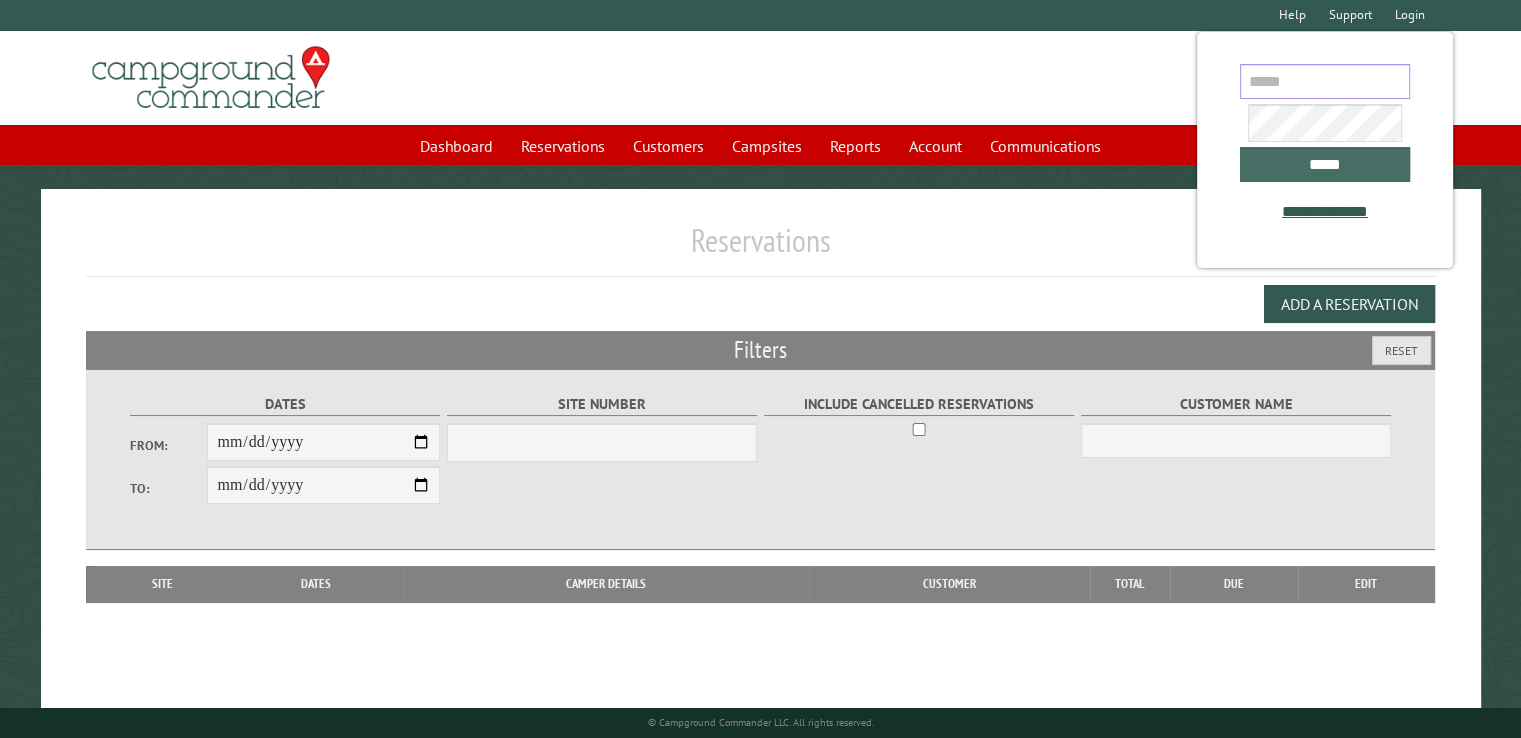 type on "**********" 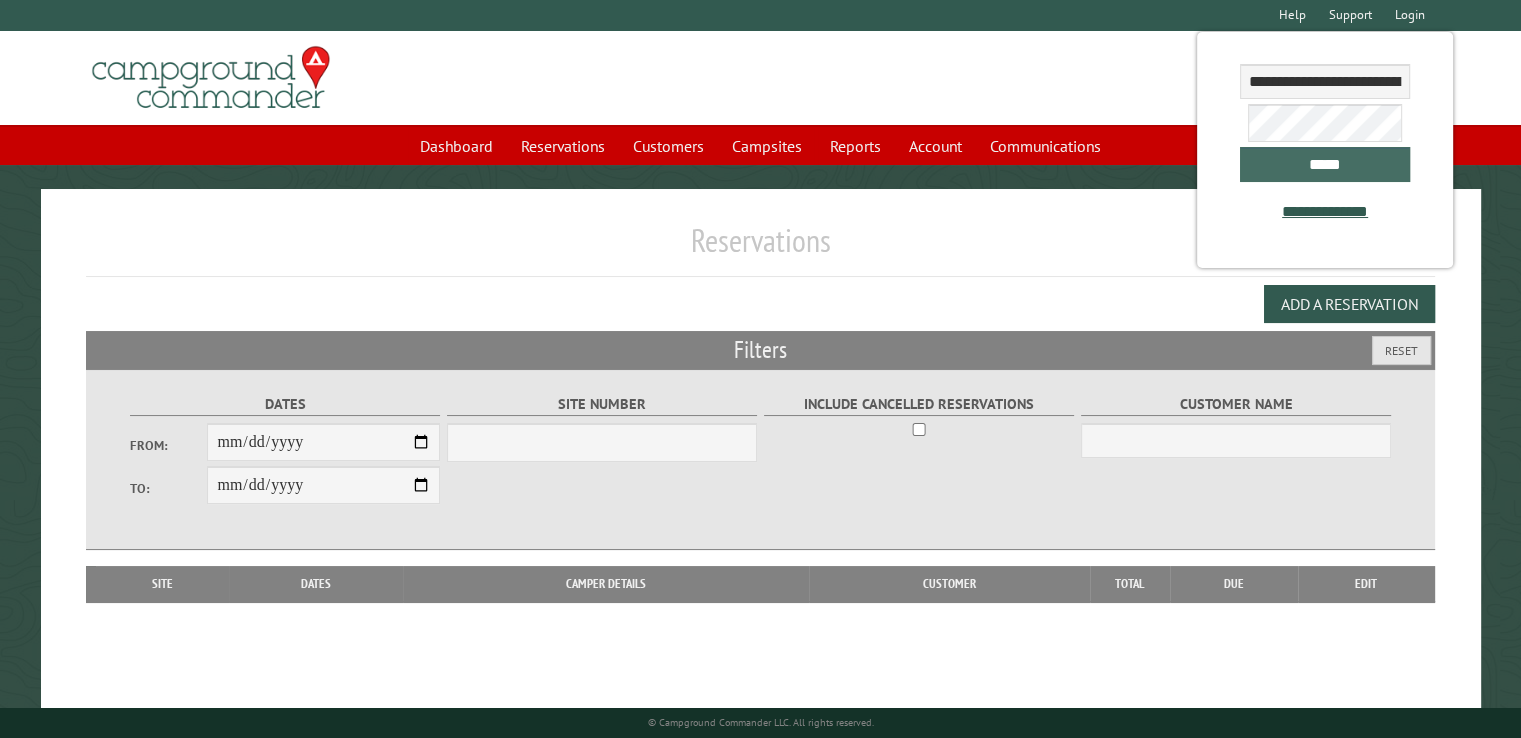 click on "*****" at bounding box center (1325, 164) 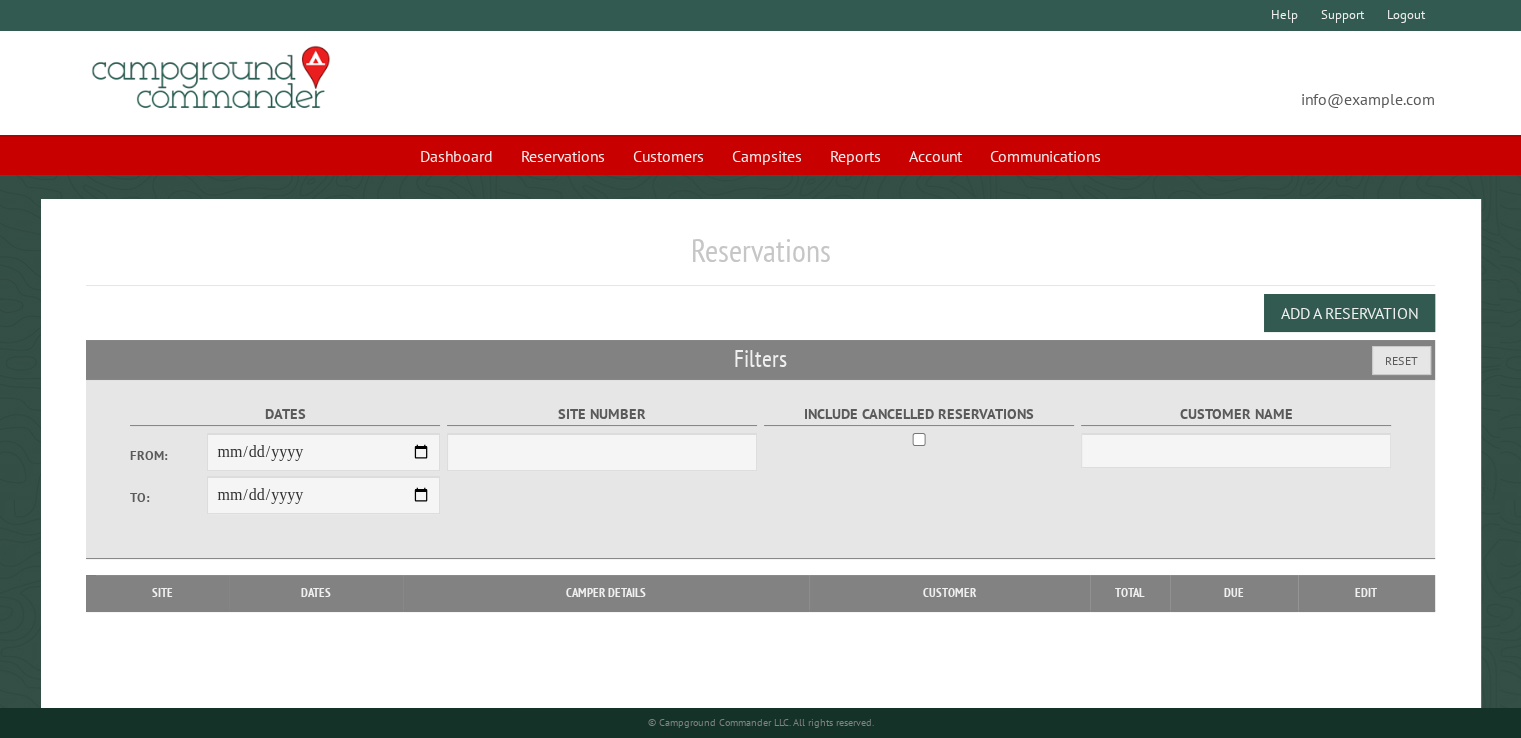 select on "***" 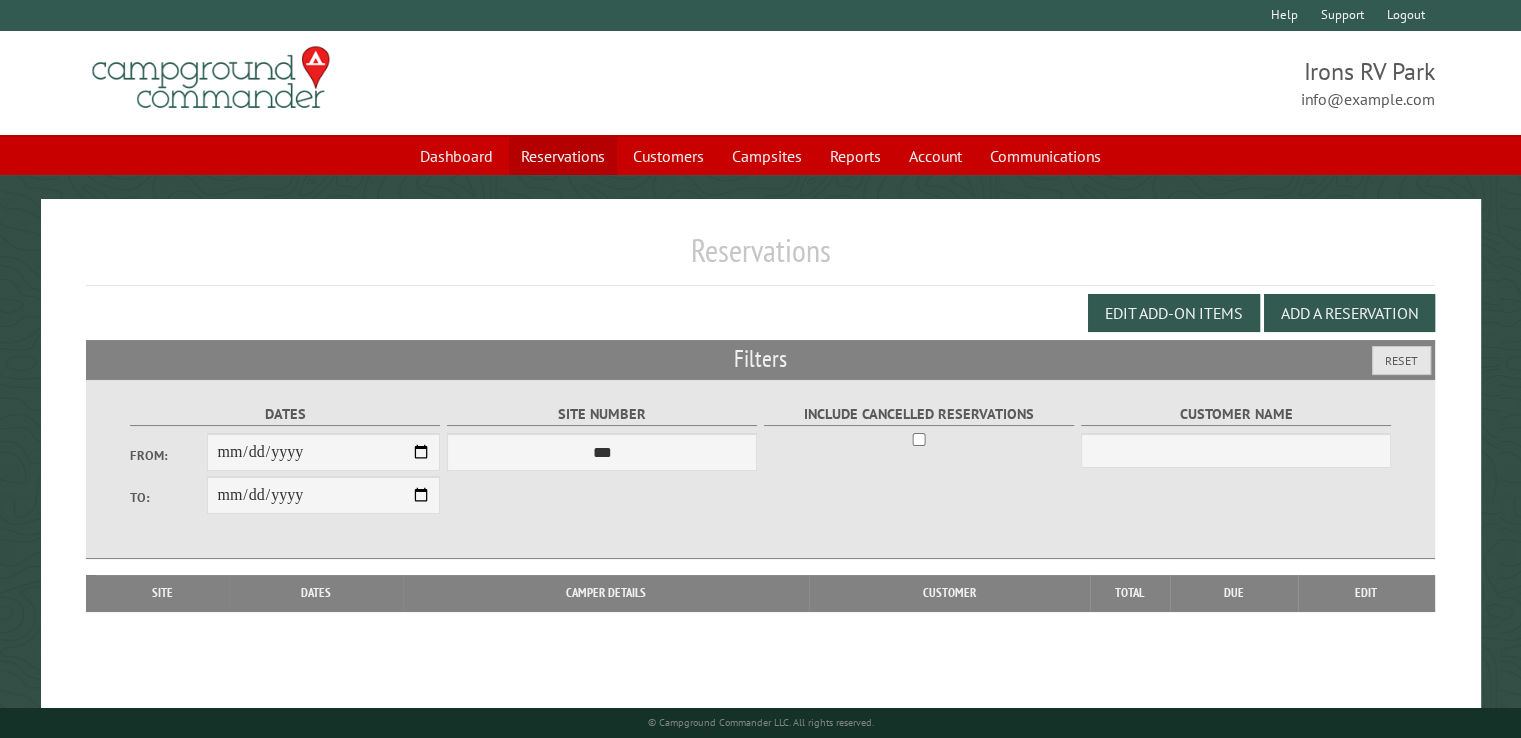click on "Reservations" at bounding box center (563, 156) 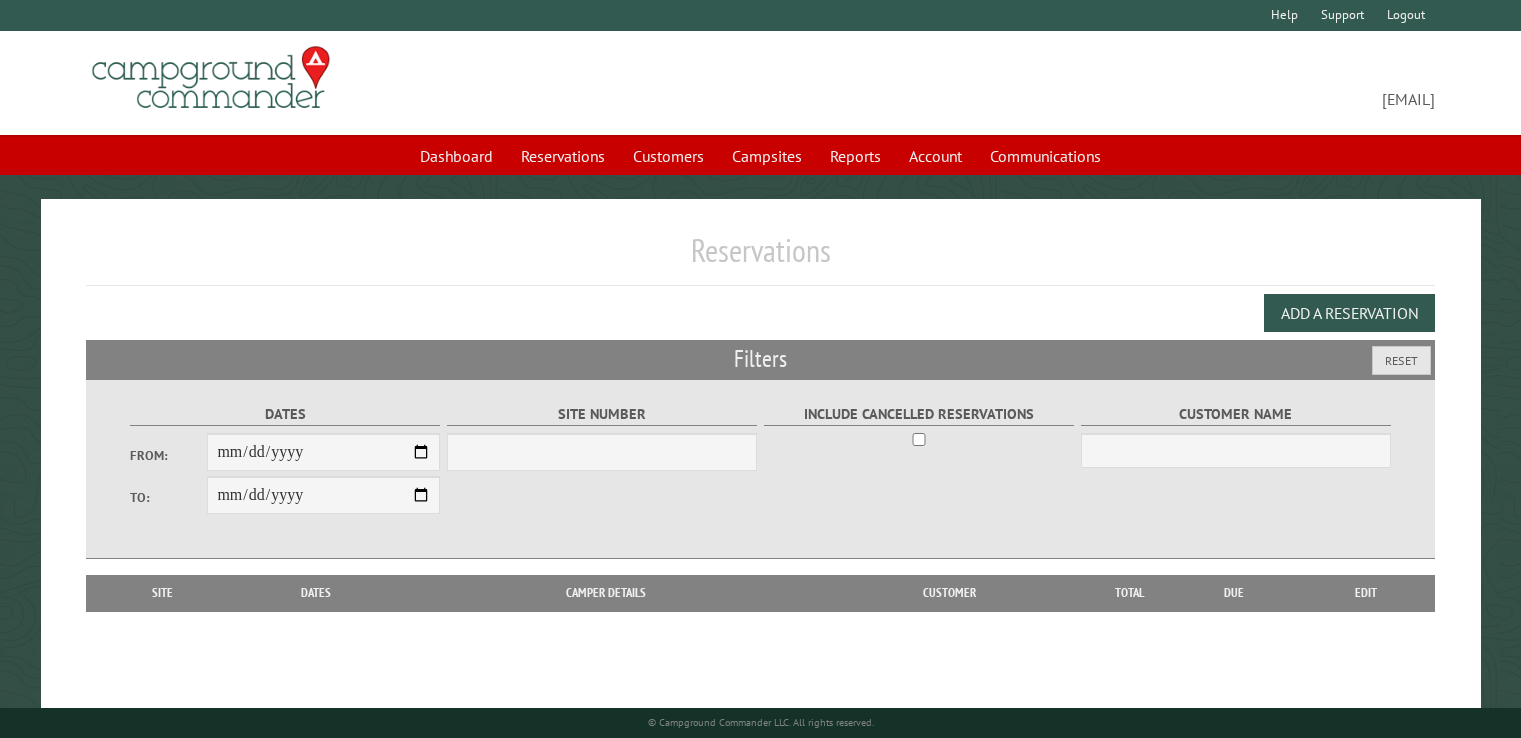 scroll, scrollTop: 0, scrollLeft: 0, axis: both 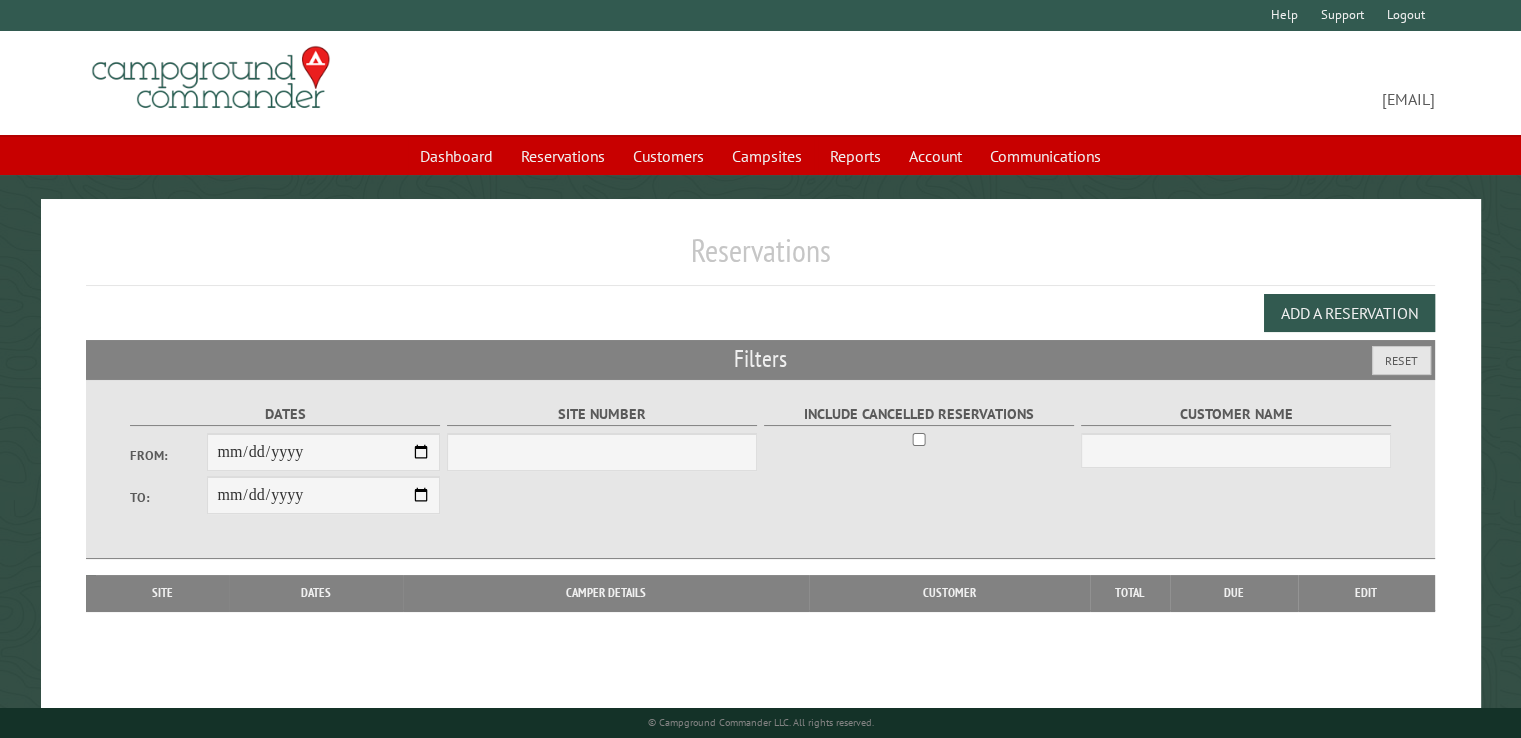 select on "***" 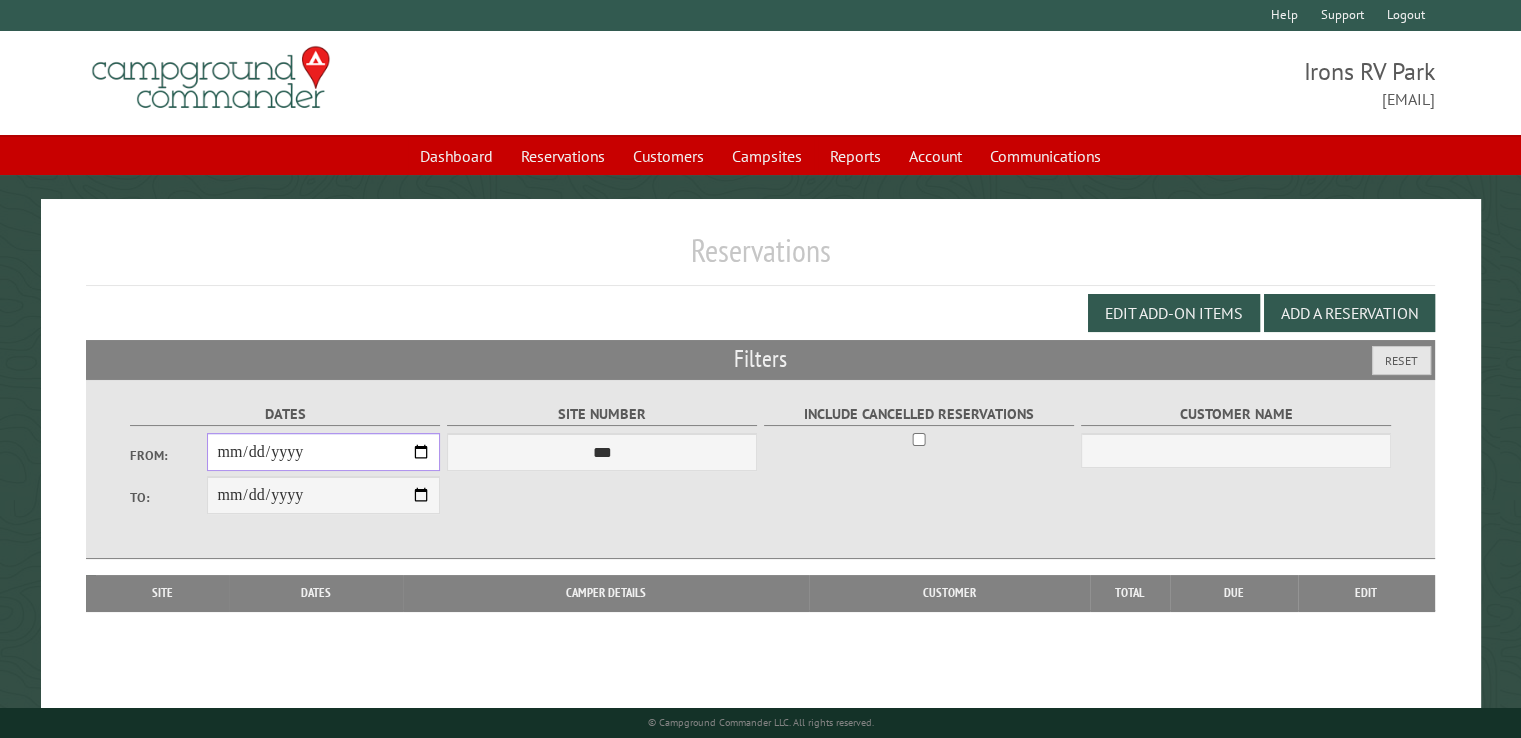 click on "From:" at bounding box center (323, 452) 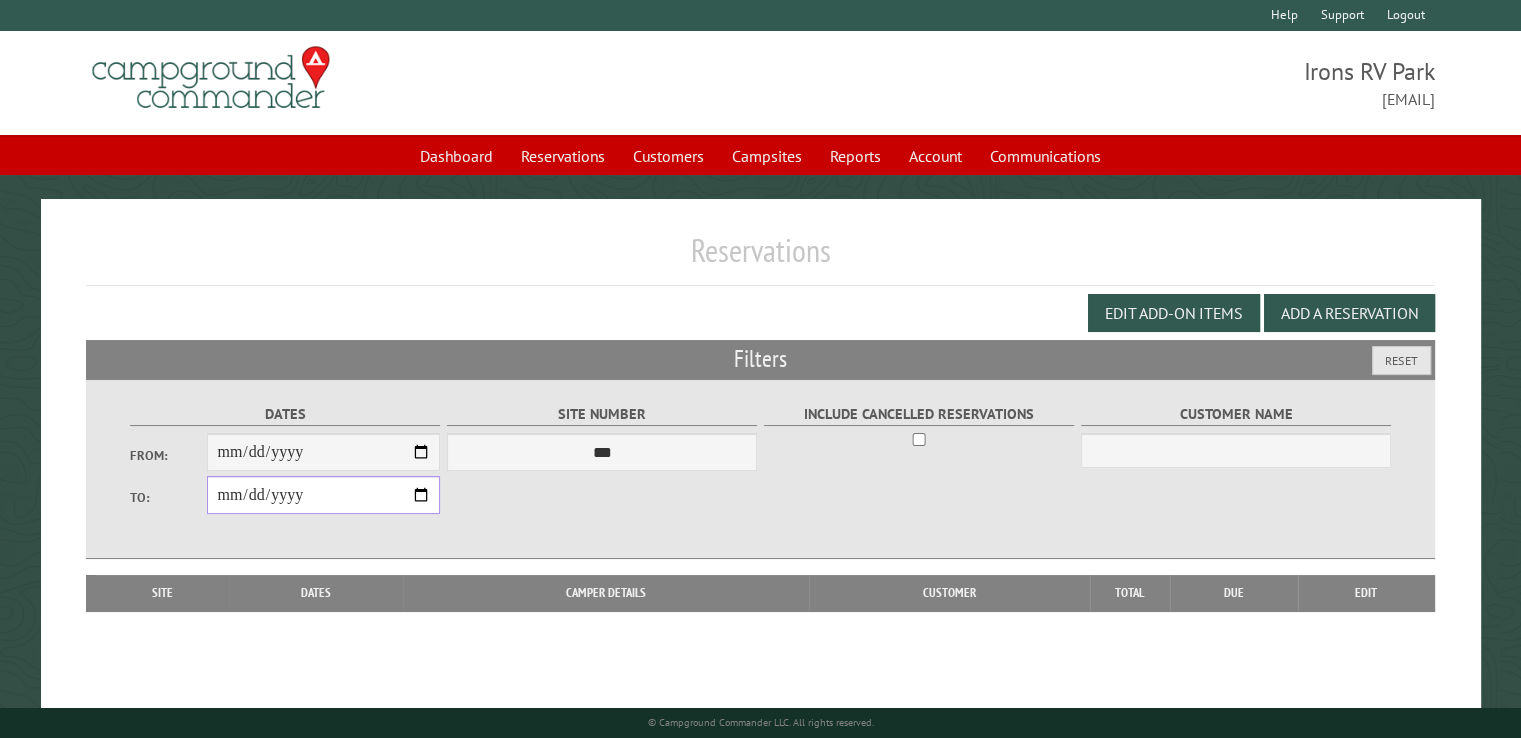 click on "**********" at bounding box center (323, 495) 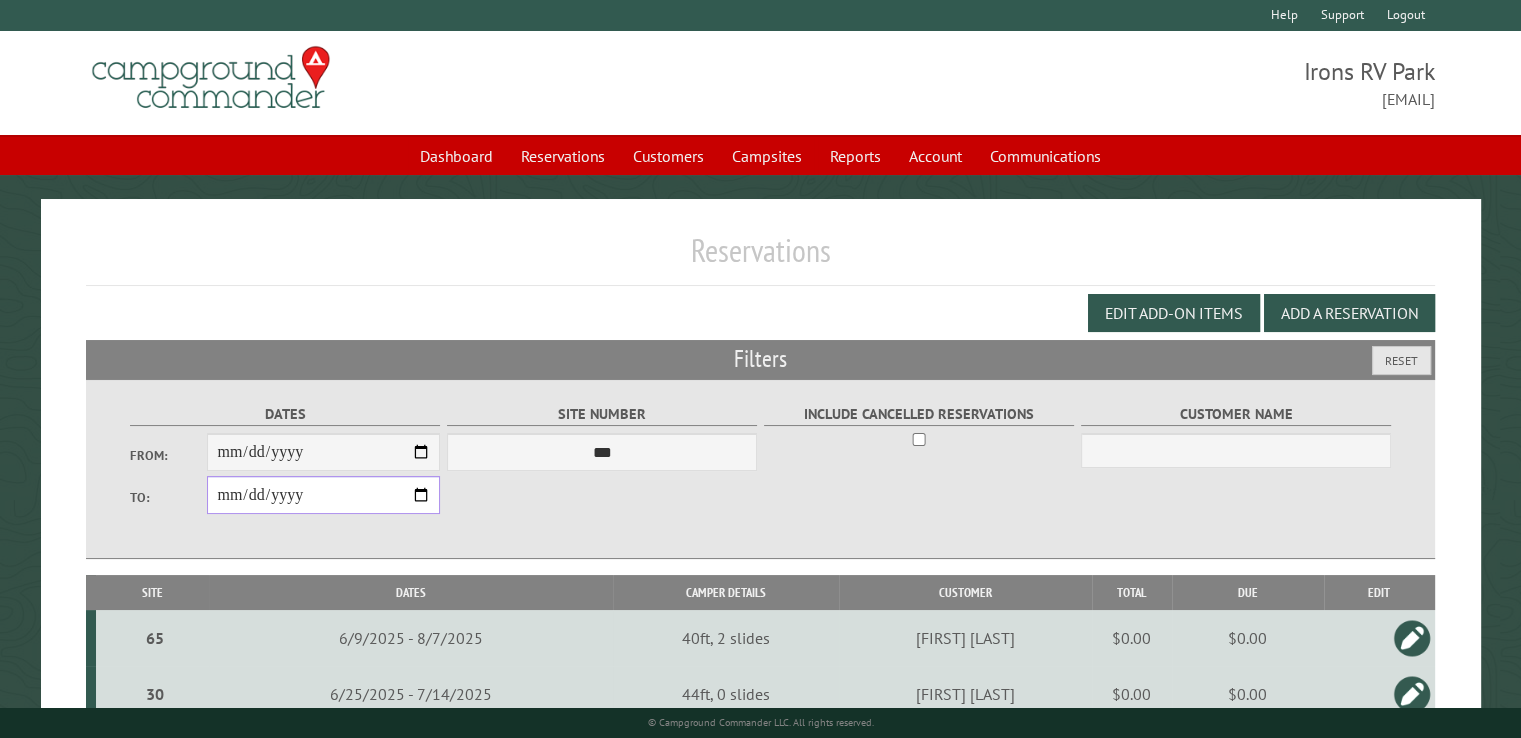 type on "**********" 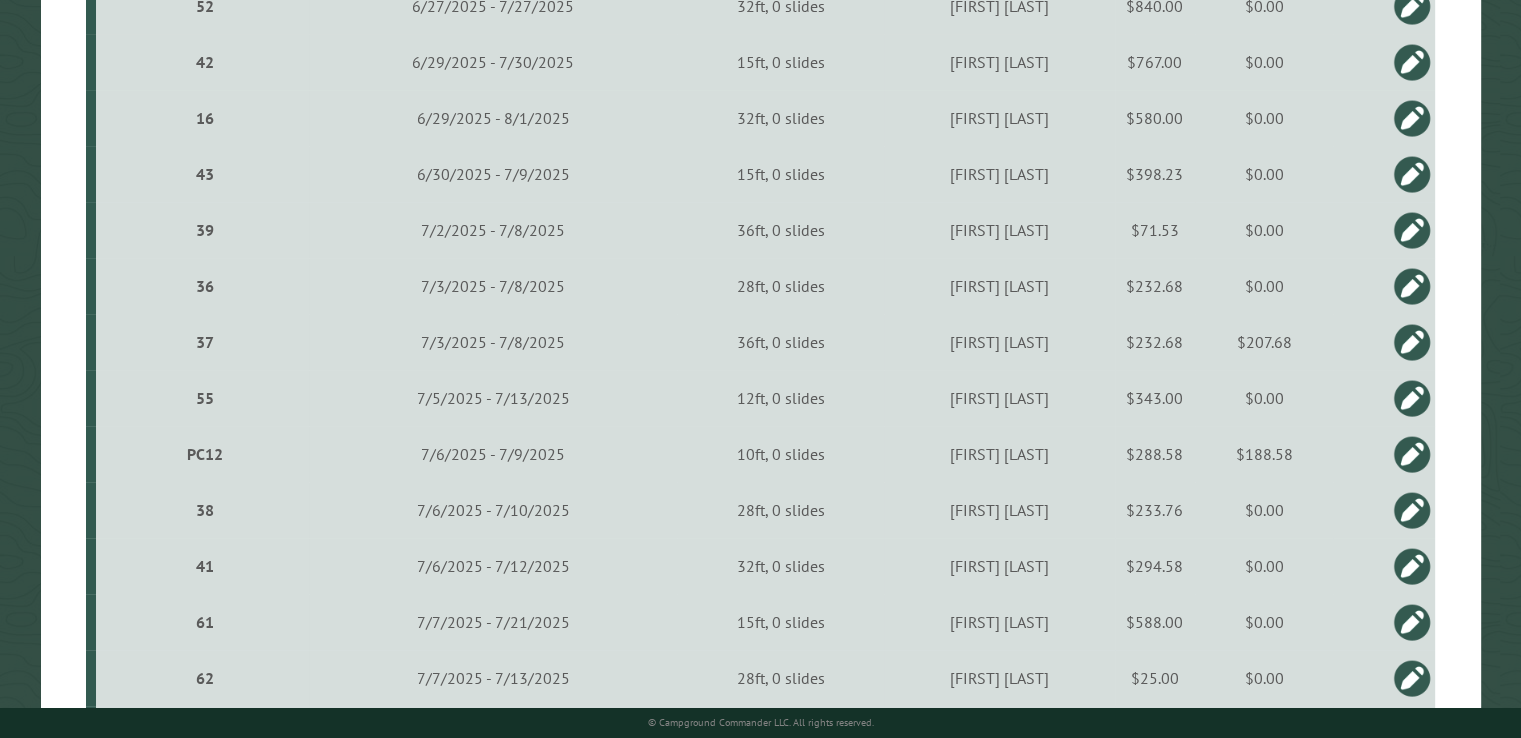 scroll, scrollTop: 800, scrollLeft: 0, axis: vertical 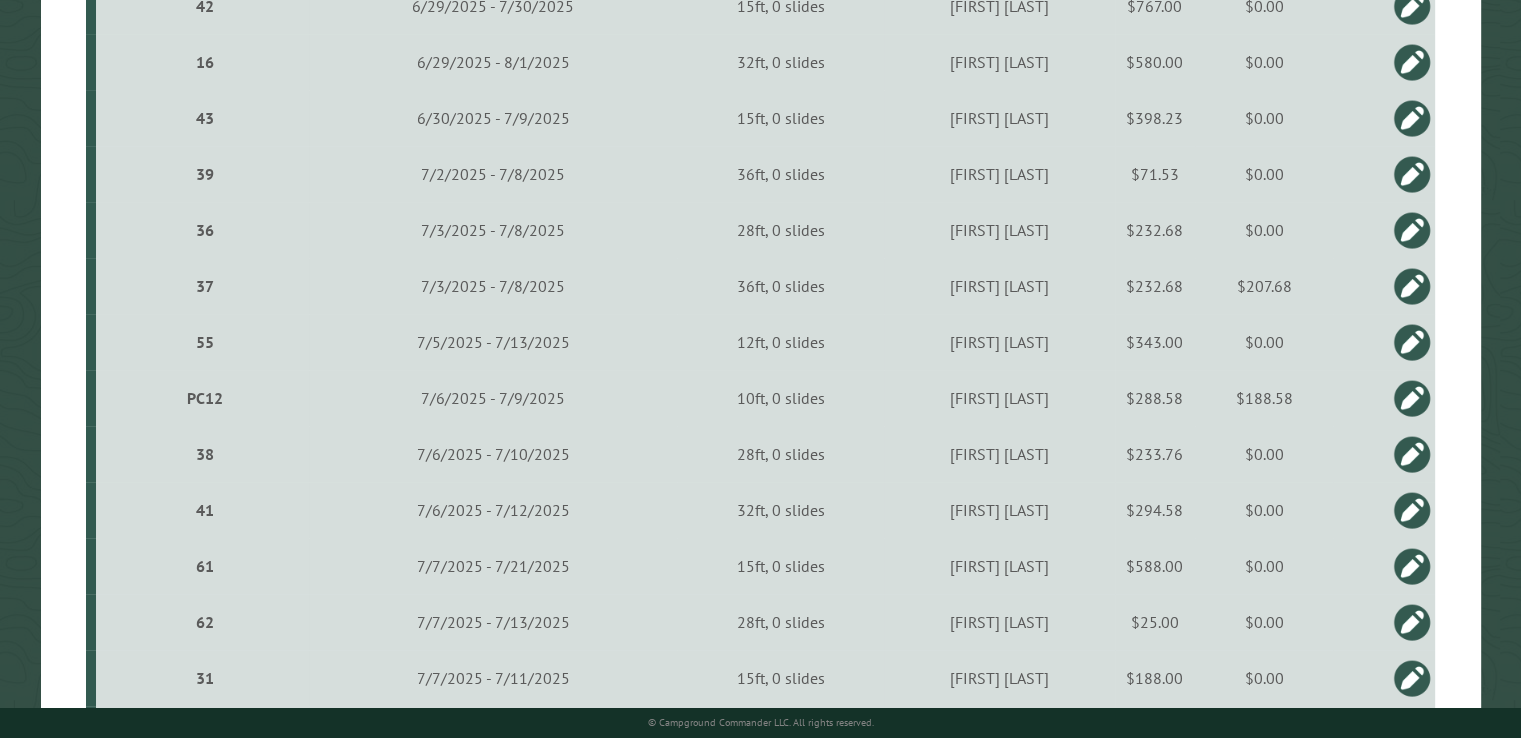 click on "$0.00" at bounding box center [1264, 622] 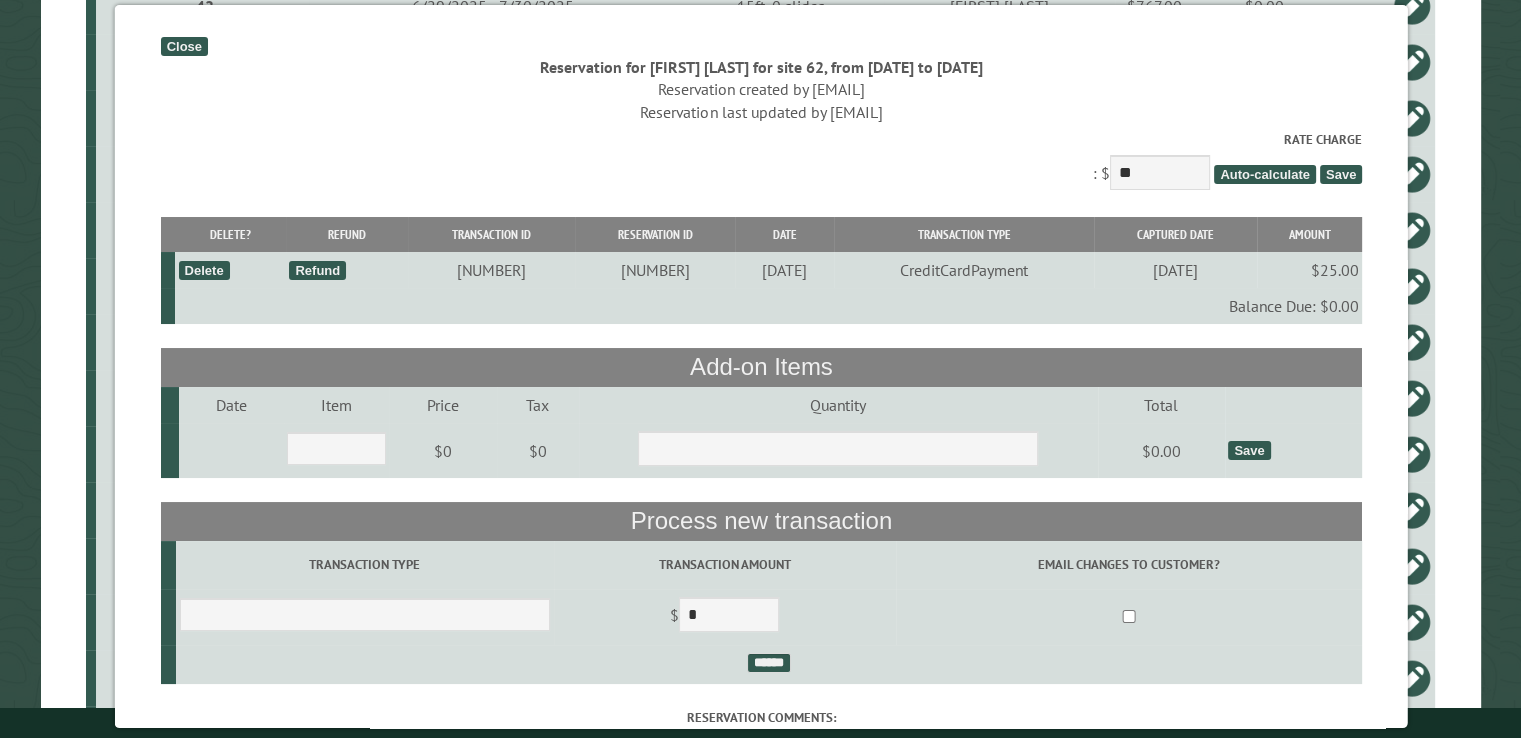 click on "Close" at bounding box center [183, 46] 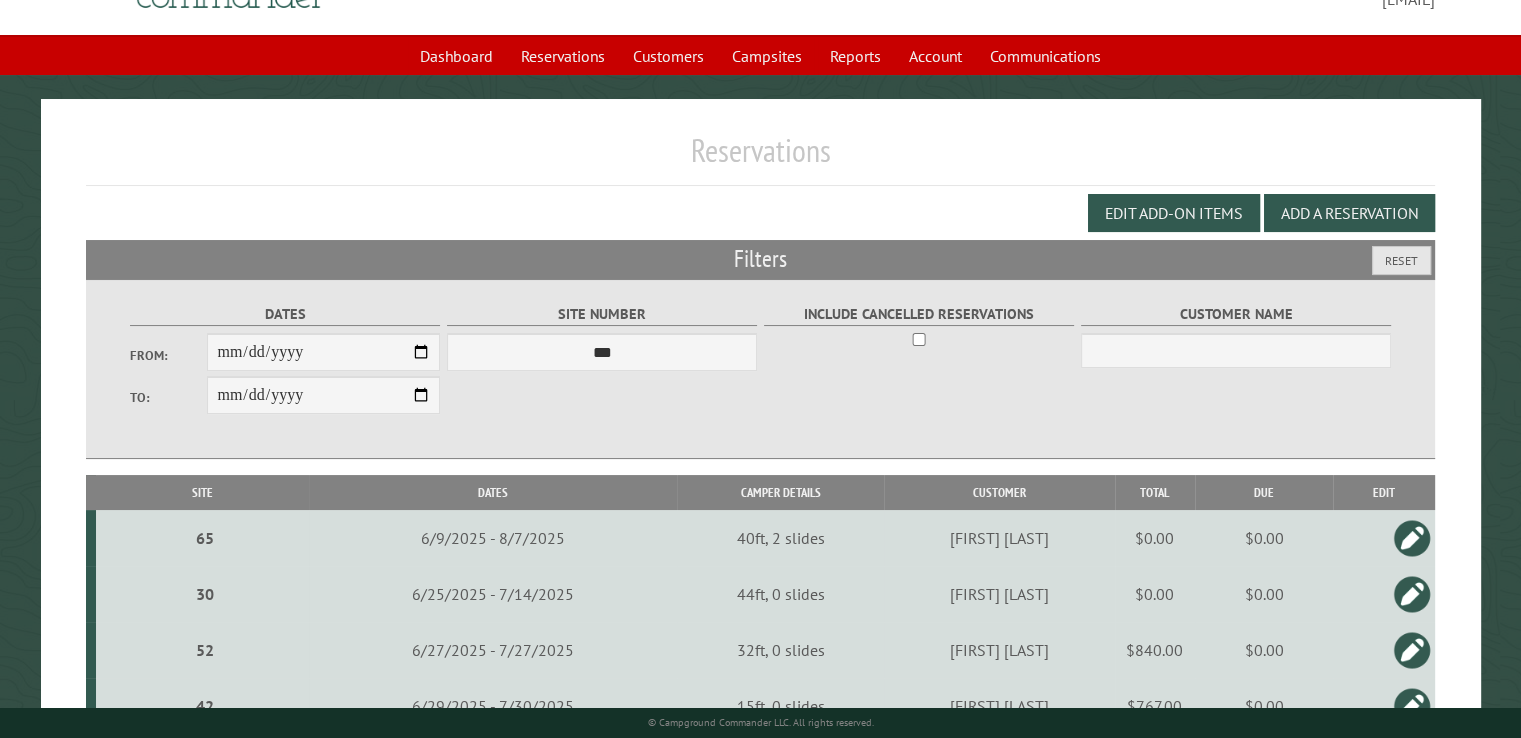 scroll, scrollTop: 0, scrollLeft: 0, axis: both 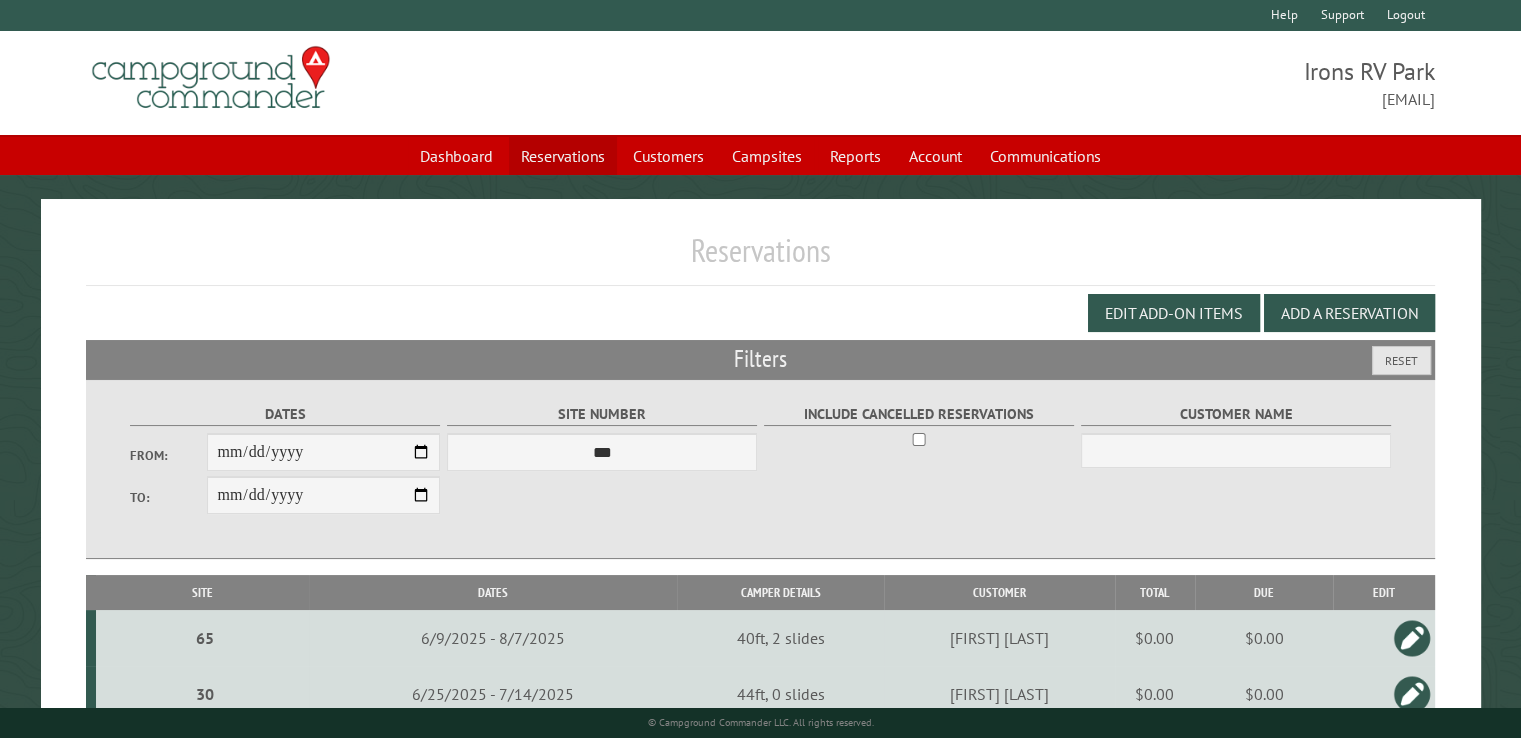 click on "Reservations" at bounding box center [563, 156] 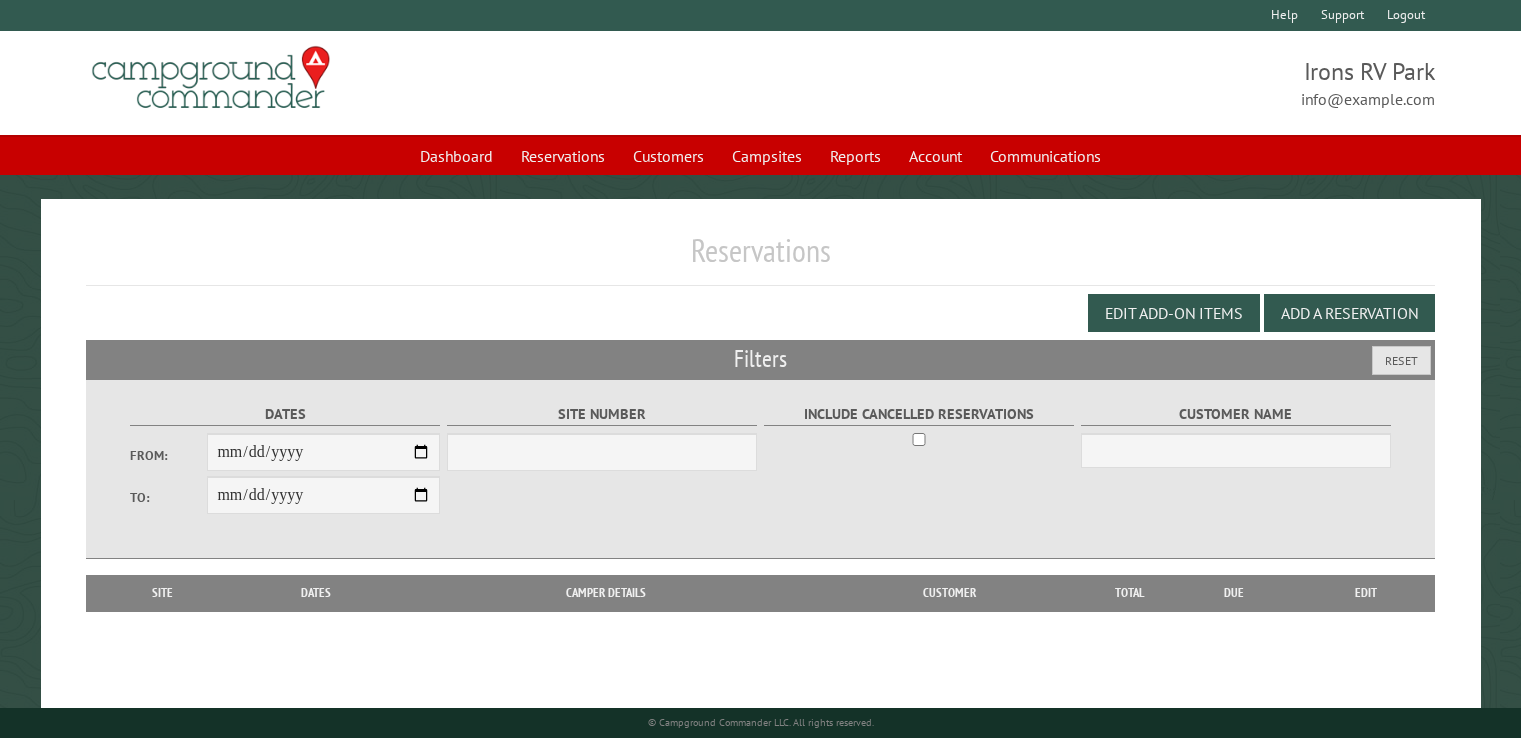 scroll, scrollTop: 0, scrollLeft: 0, axis: both 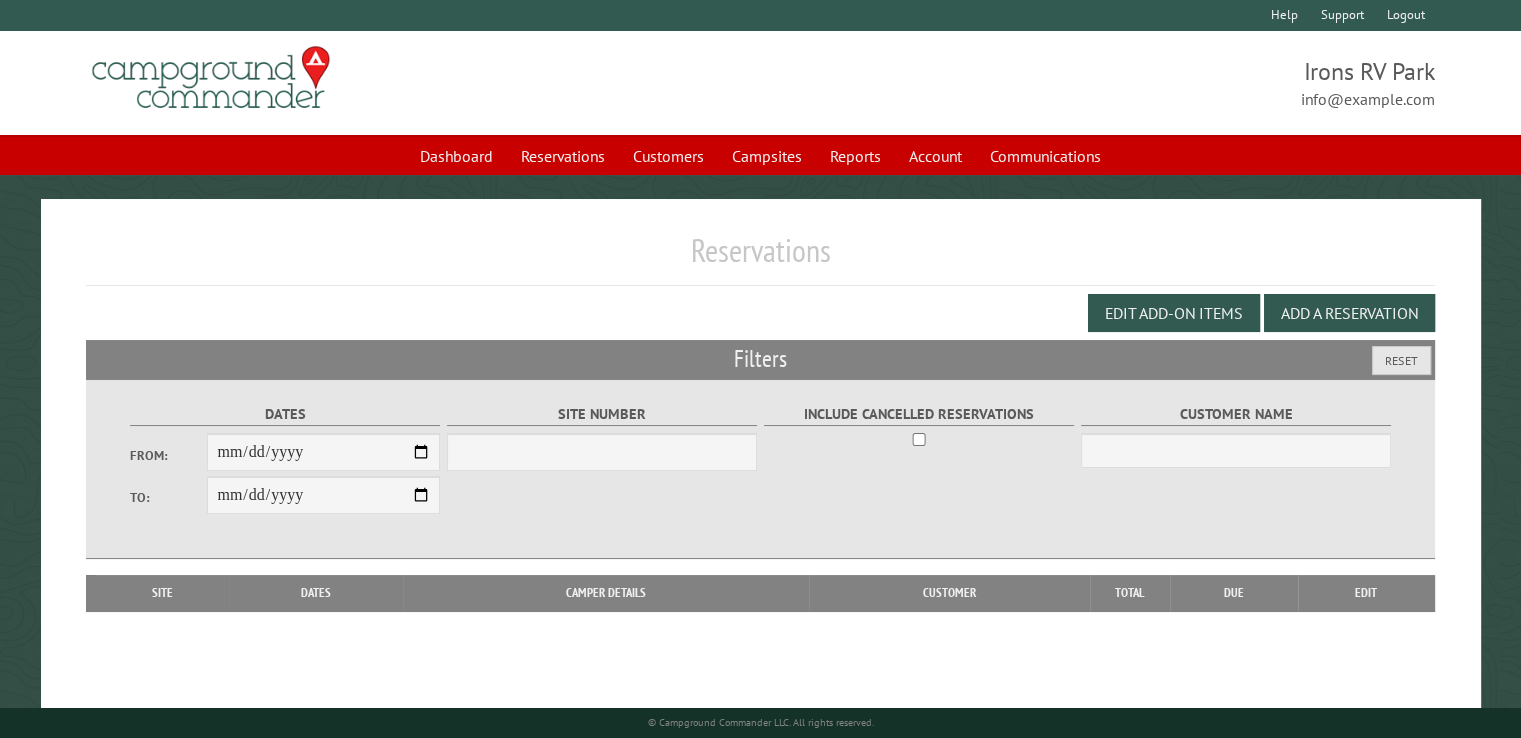 select on "***" 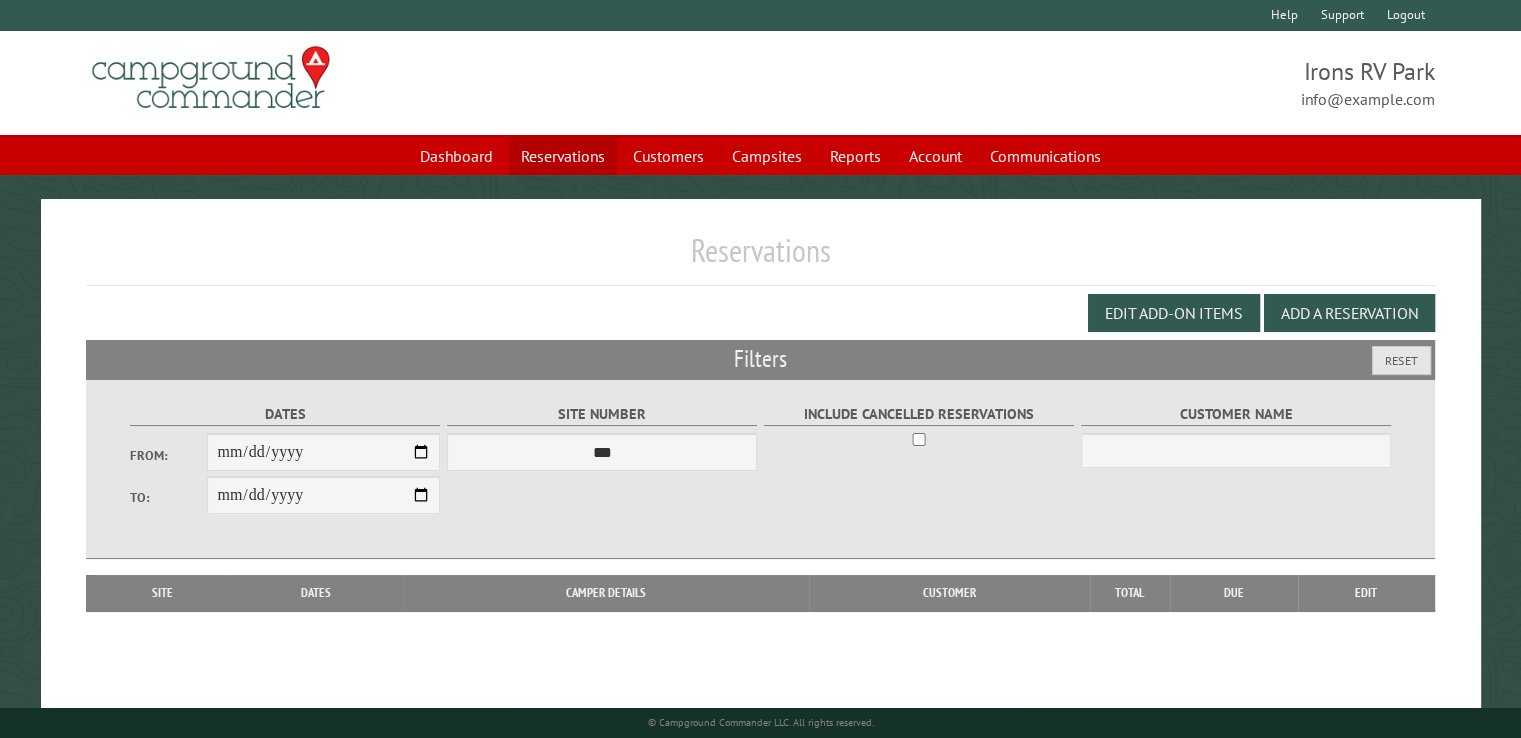 click on "Reservations" at bounding box center [563, 156] 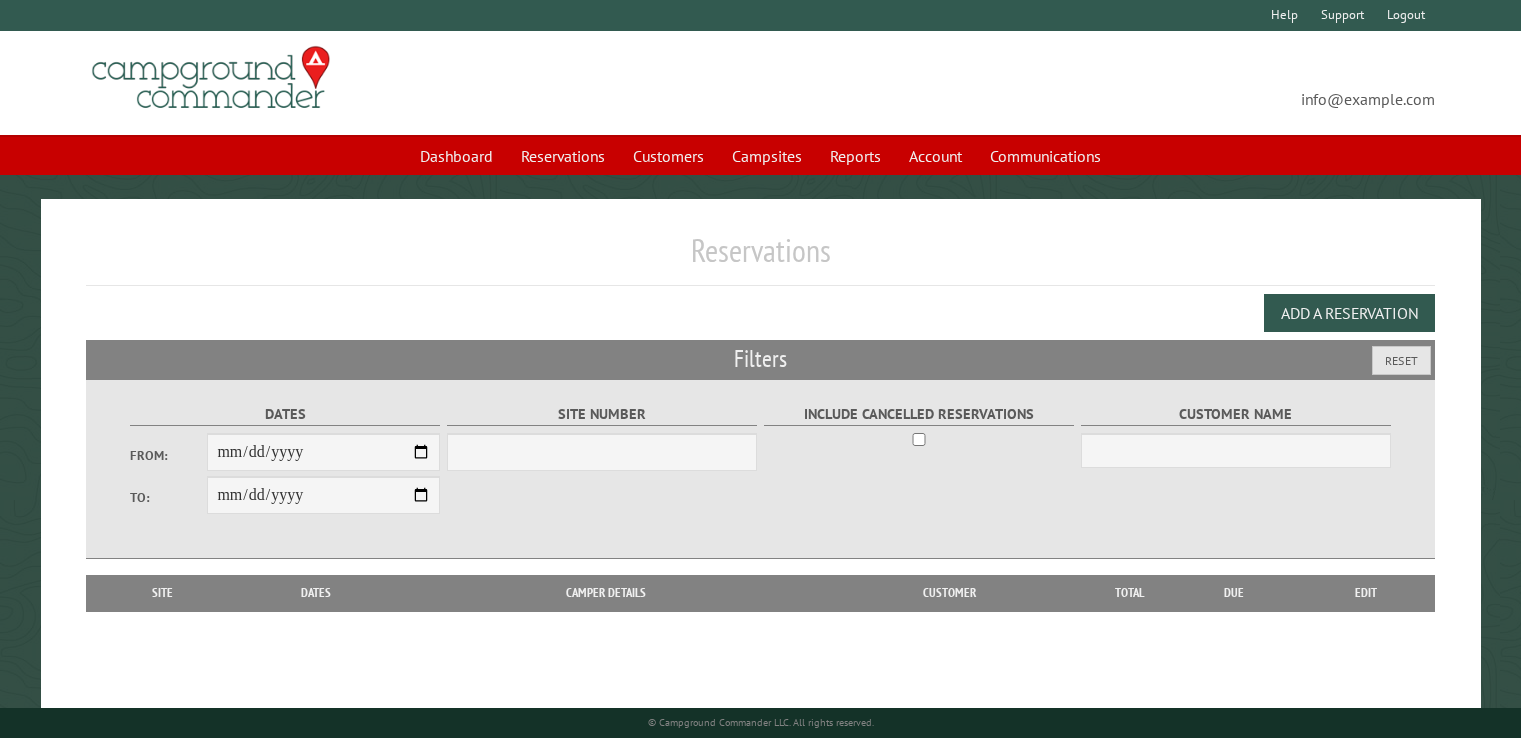 scroll, scrollTop: 0, scrollLeft: 0, axis: both 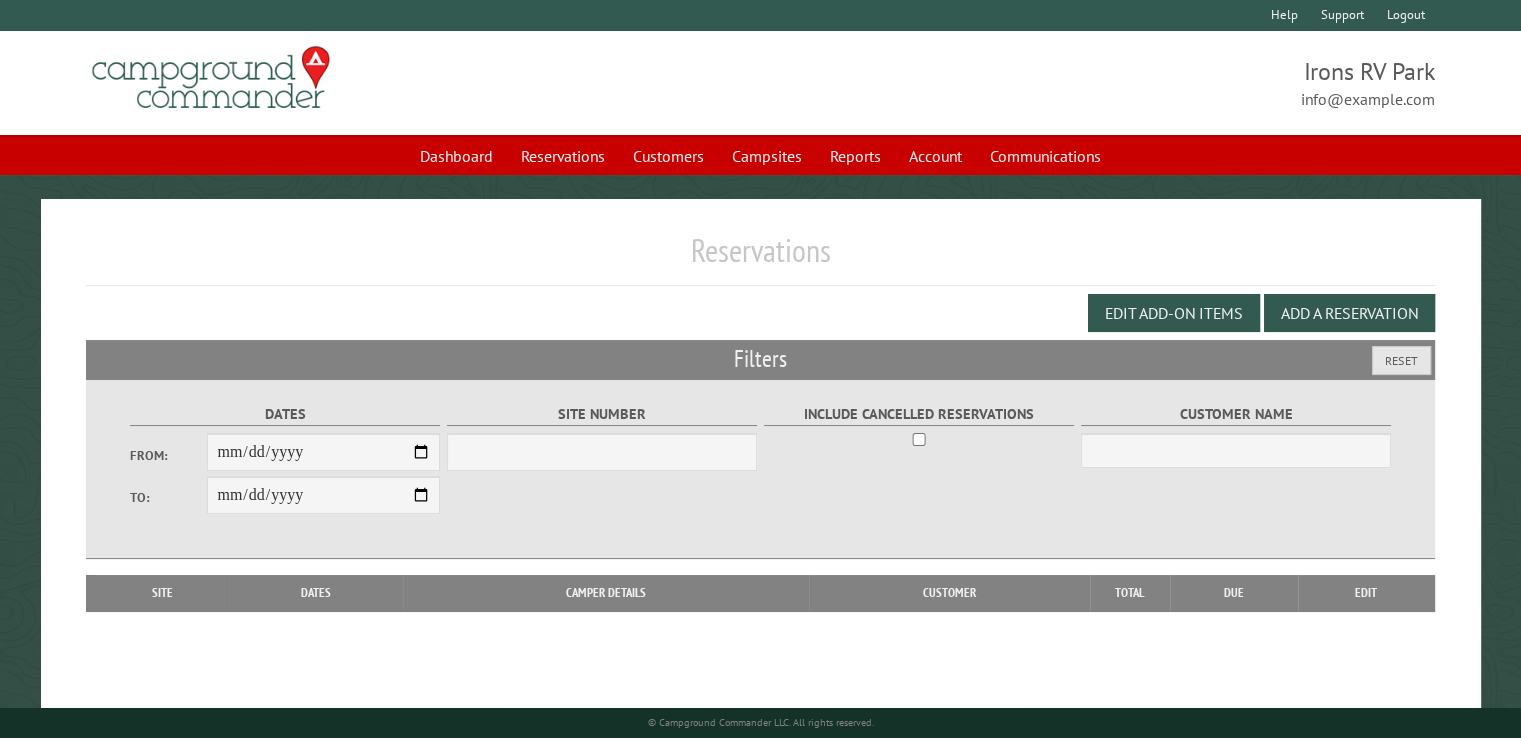 select on "***" 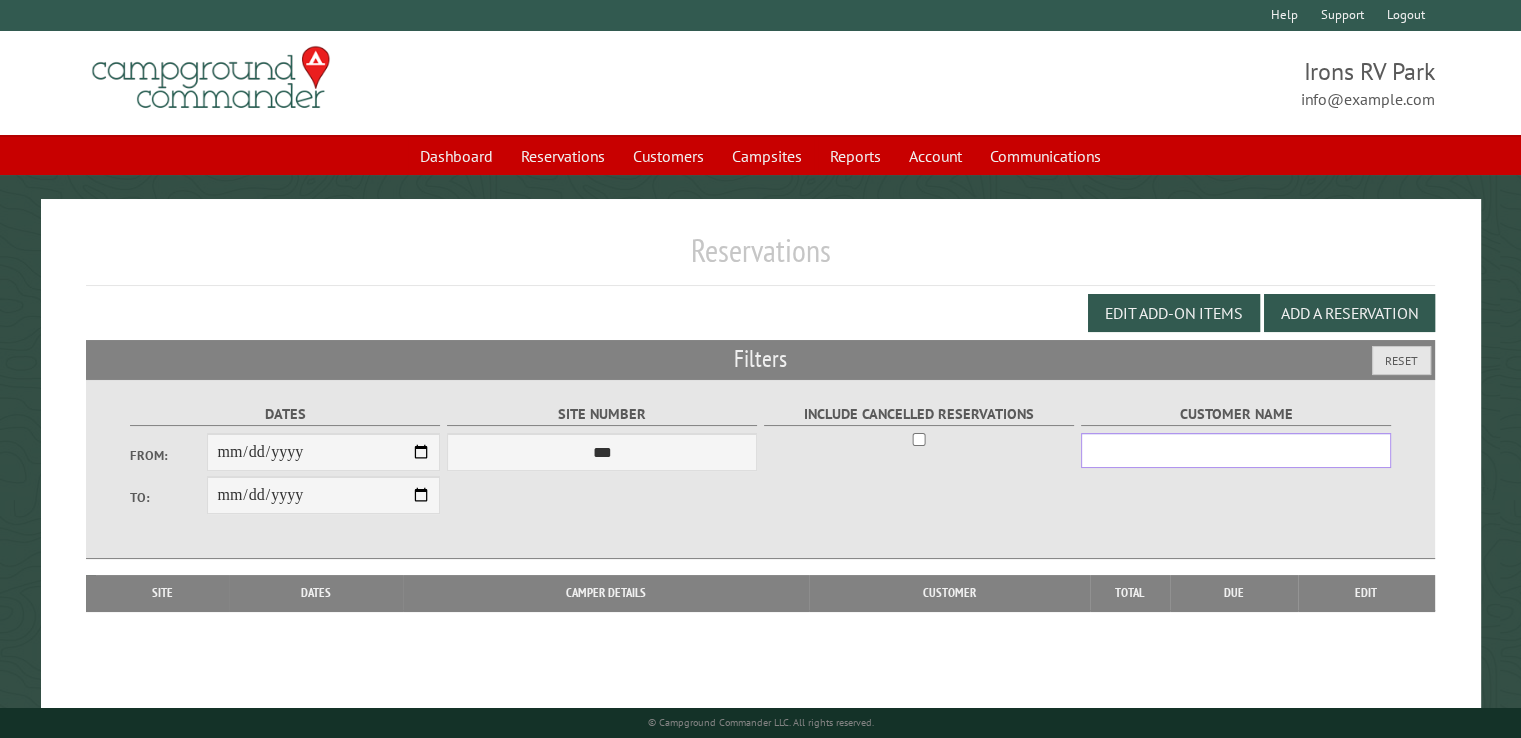click on "Customer Name" at bounding box center [1236, 450] 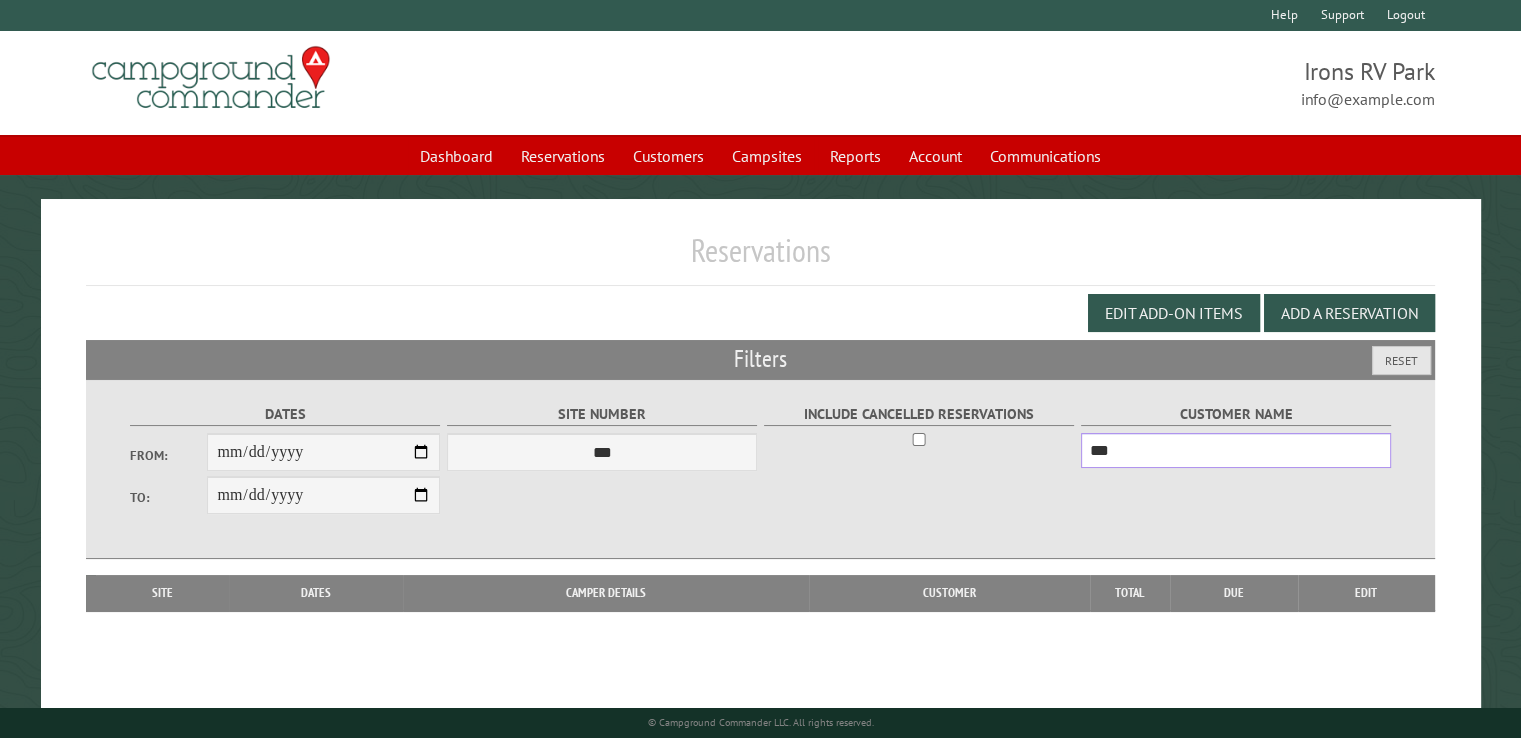 type on "***" 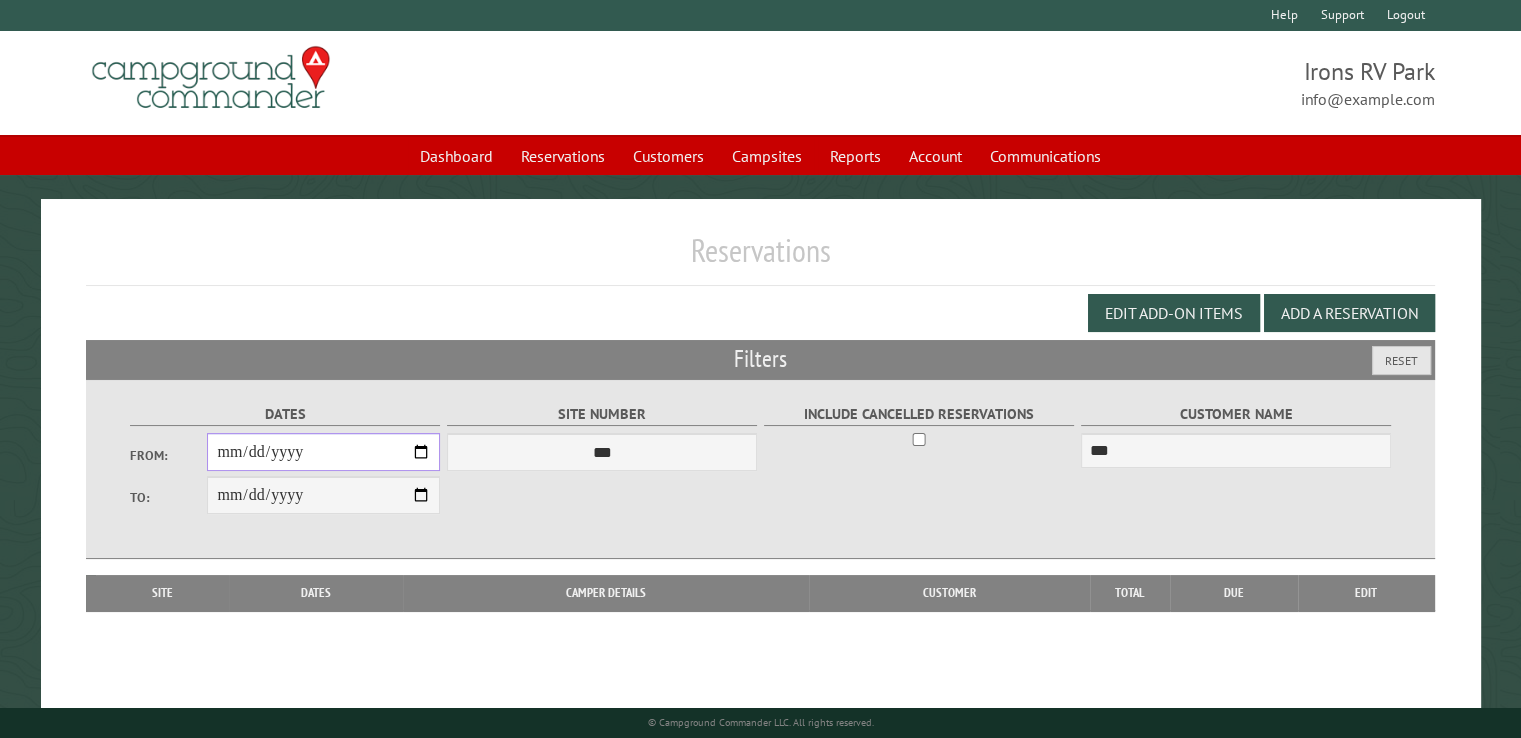 click on "From:" at bounding box center [323, 452] 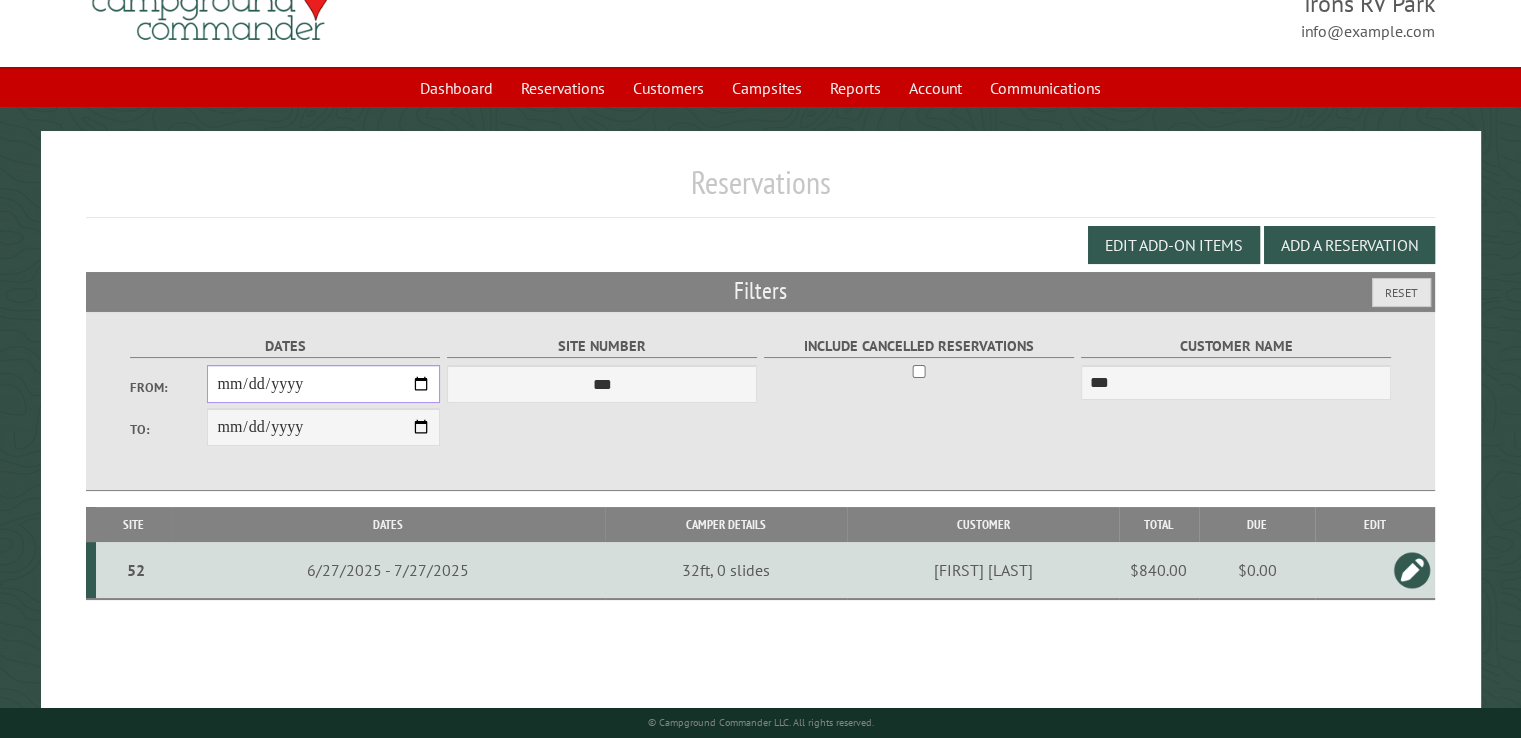 scroll, scrollTop: 99, scrollLeft: 0, axis: vertical 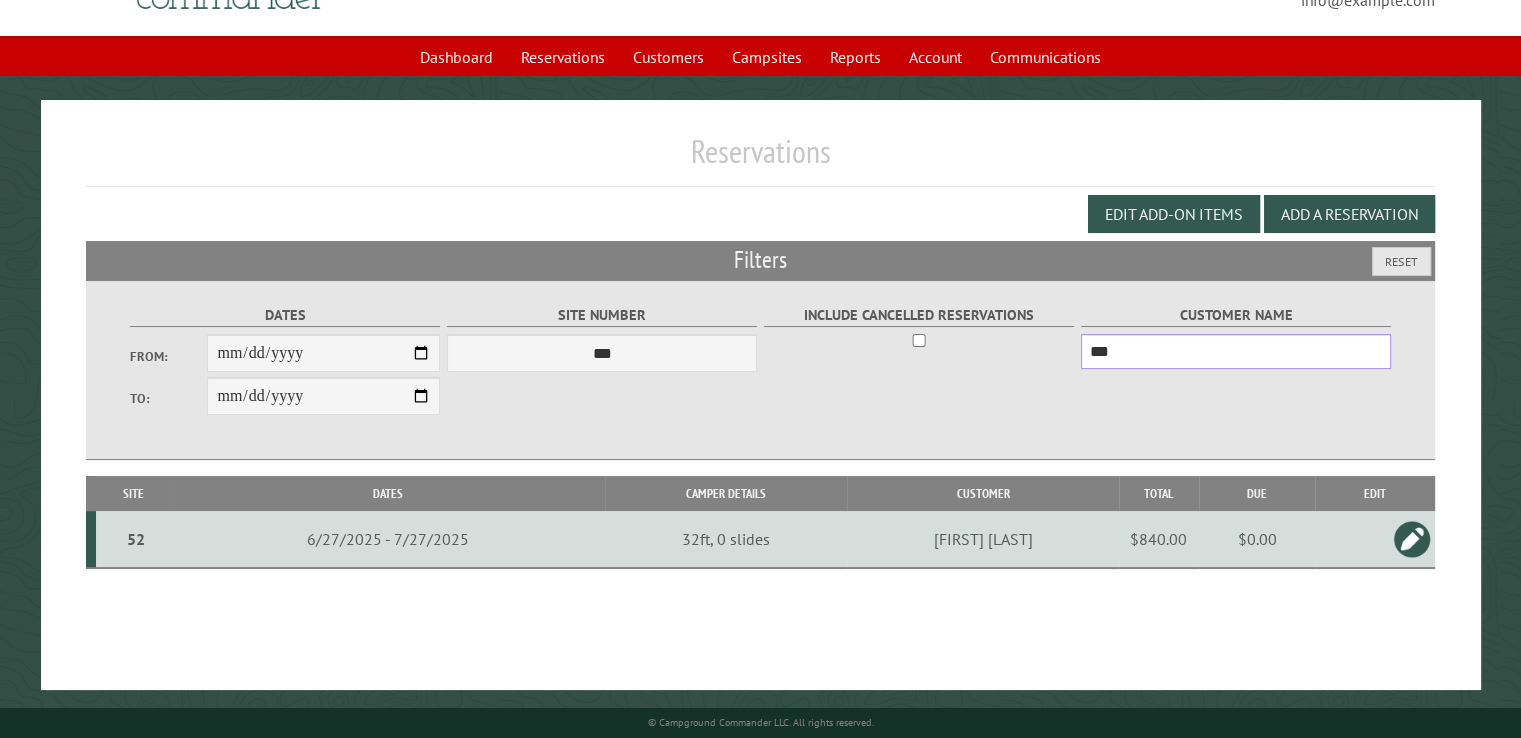 click on "***" at bounding box center (1236, 351) 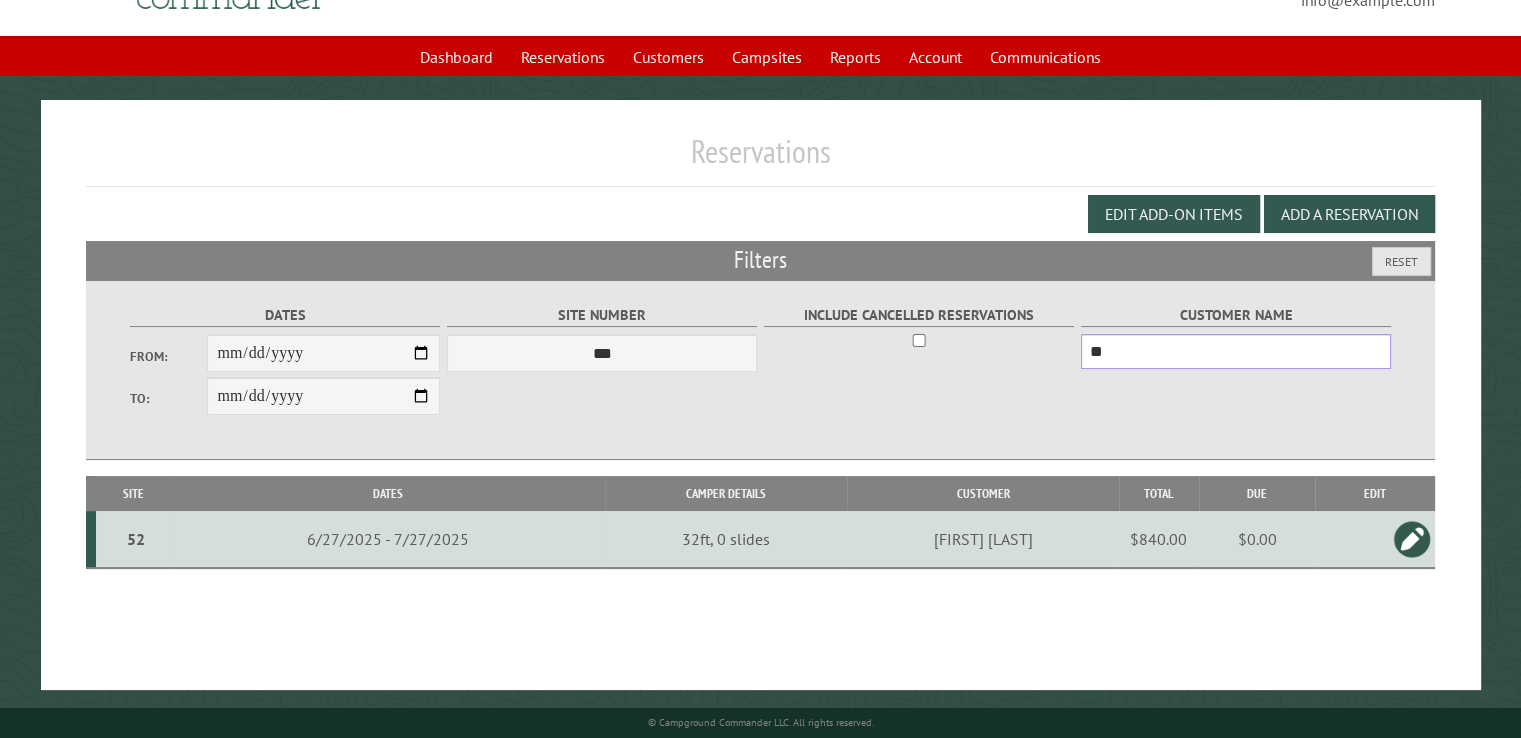 type on "**" 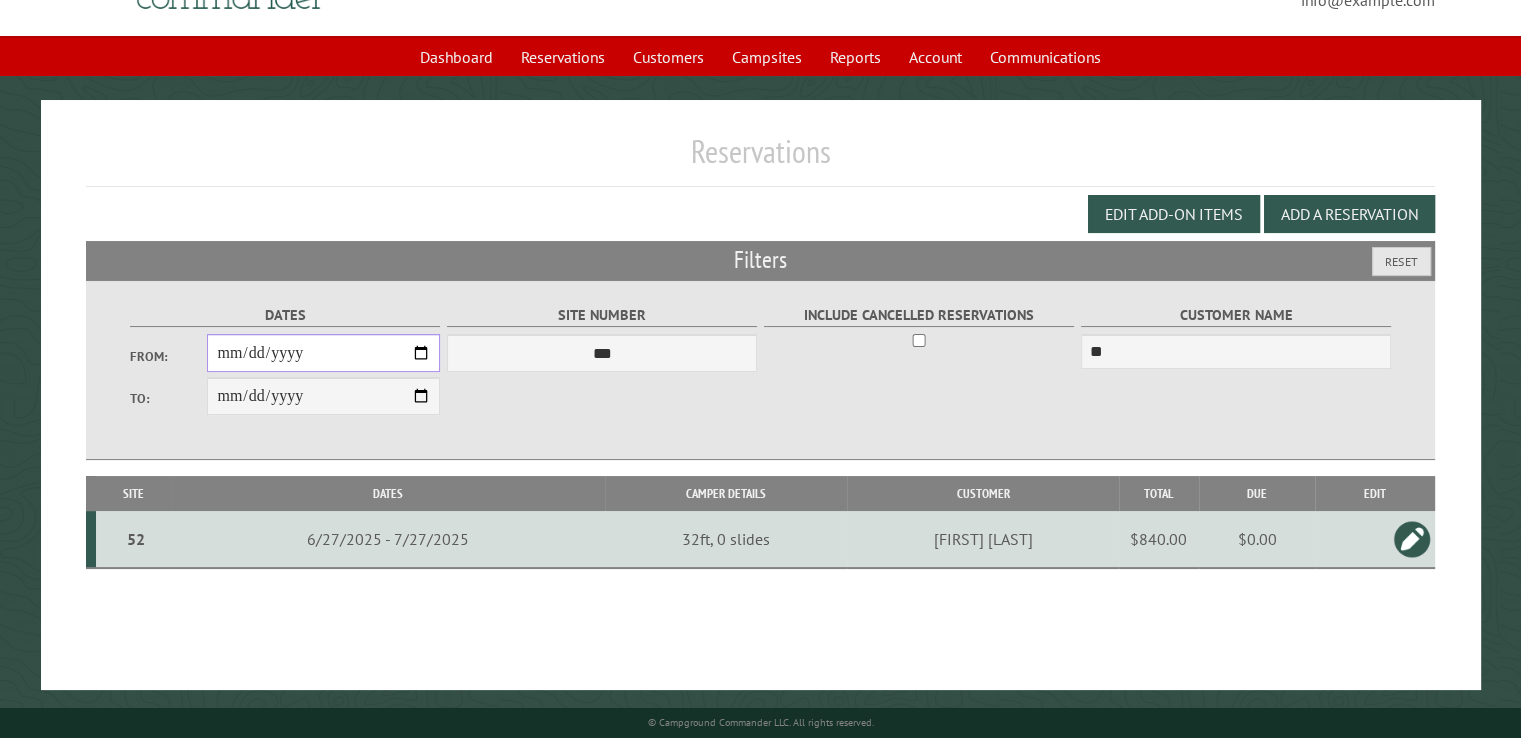 click on "**********" at bounding box center [323, 353] 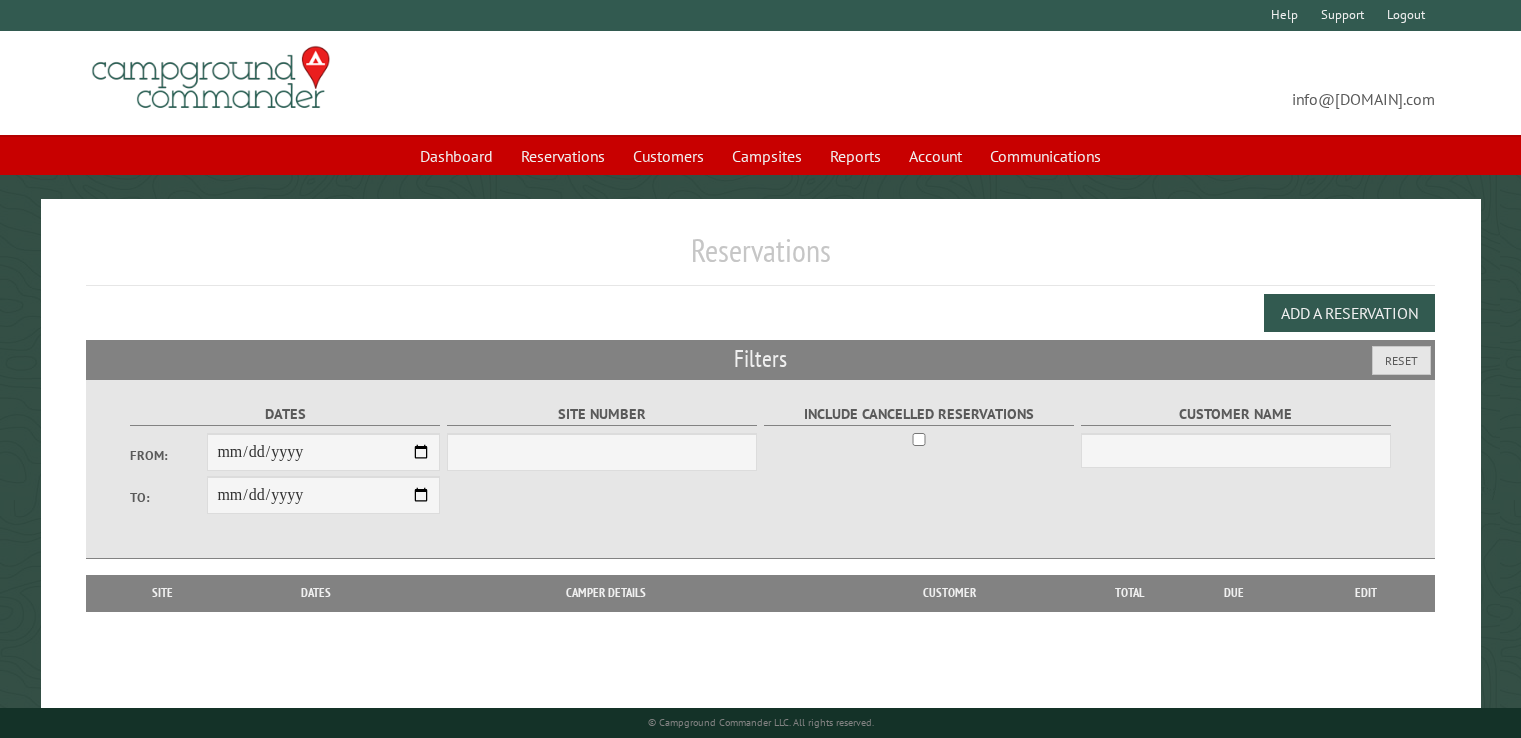 scroll, scrollTop: 99, scrollLeft: 0, axis: vertical 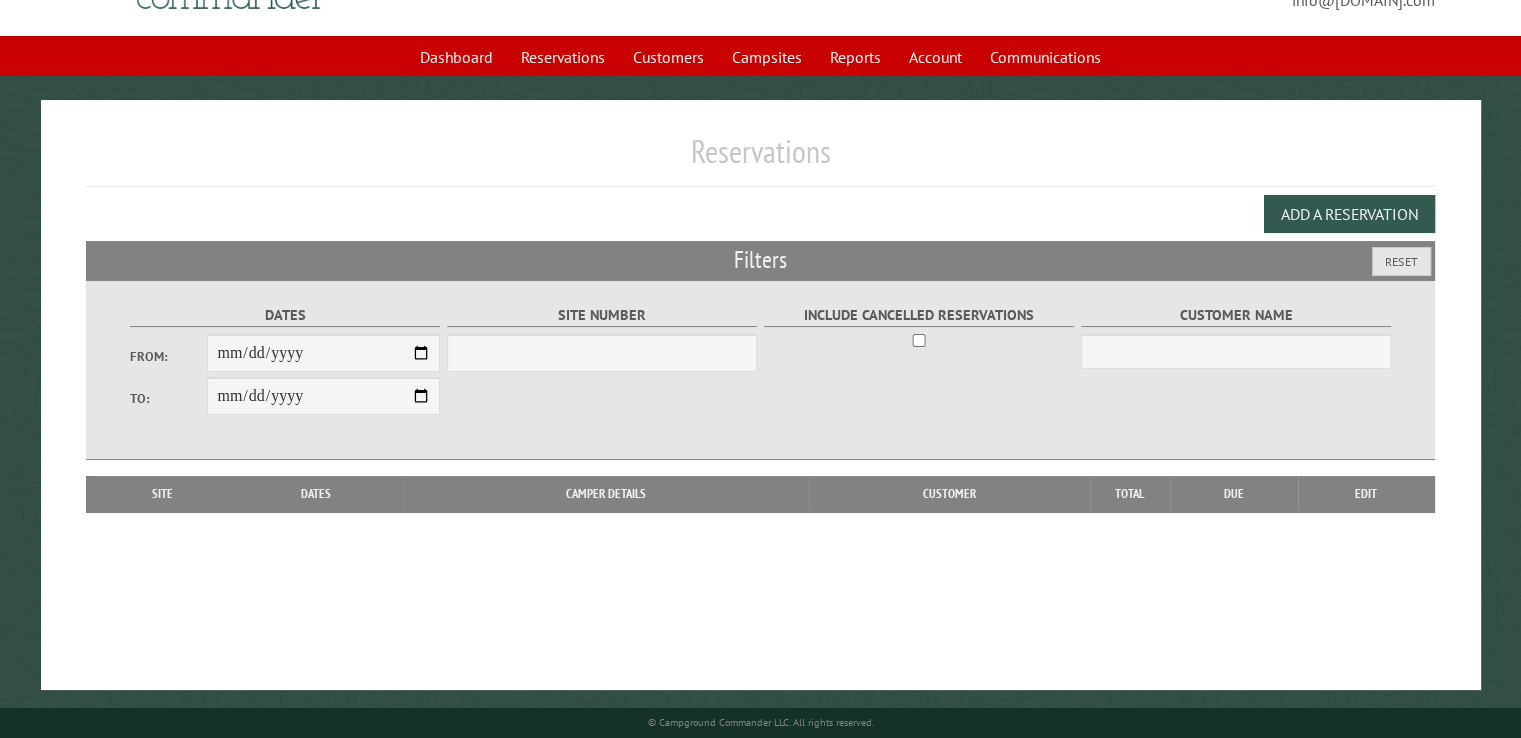 select on "***" 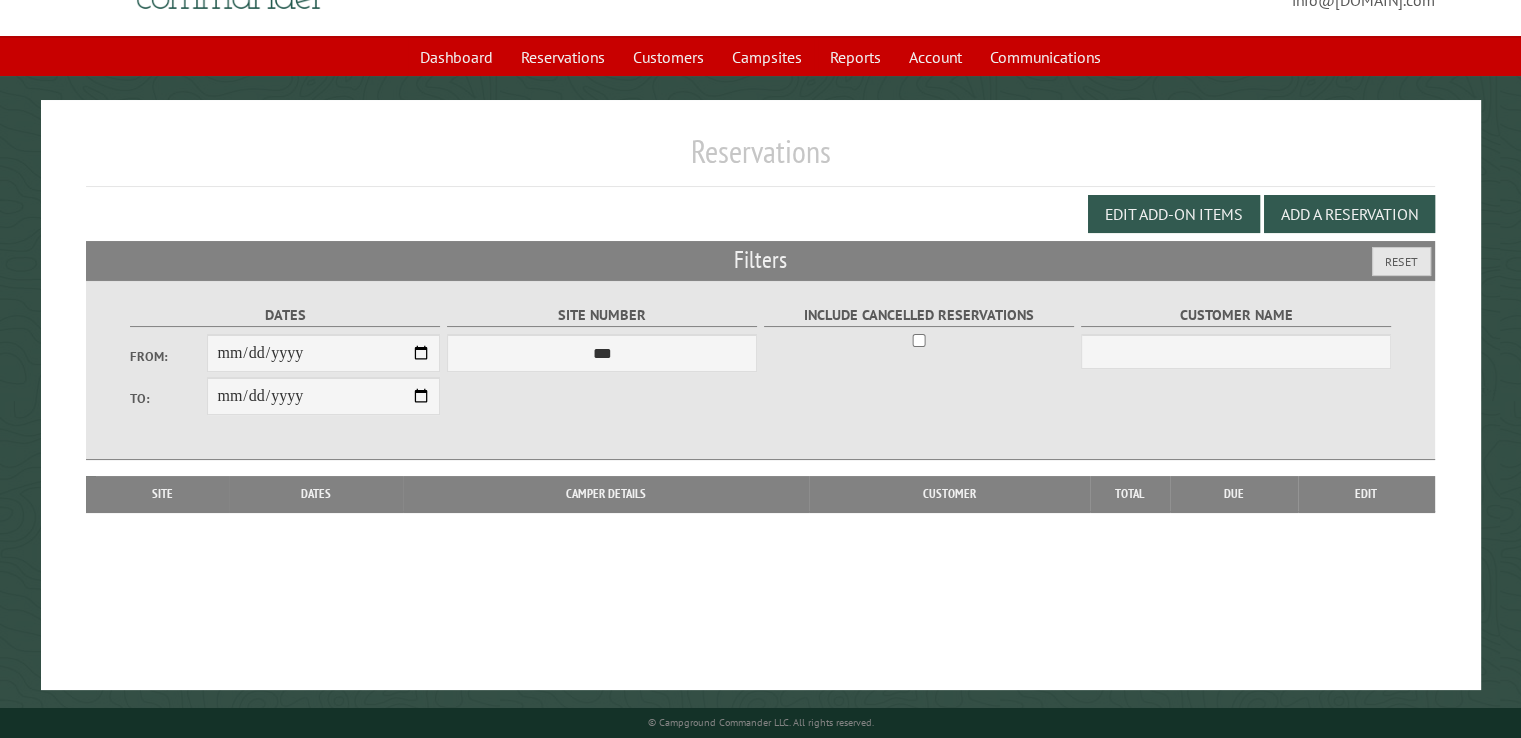 type on "**********" 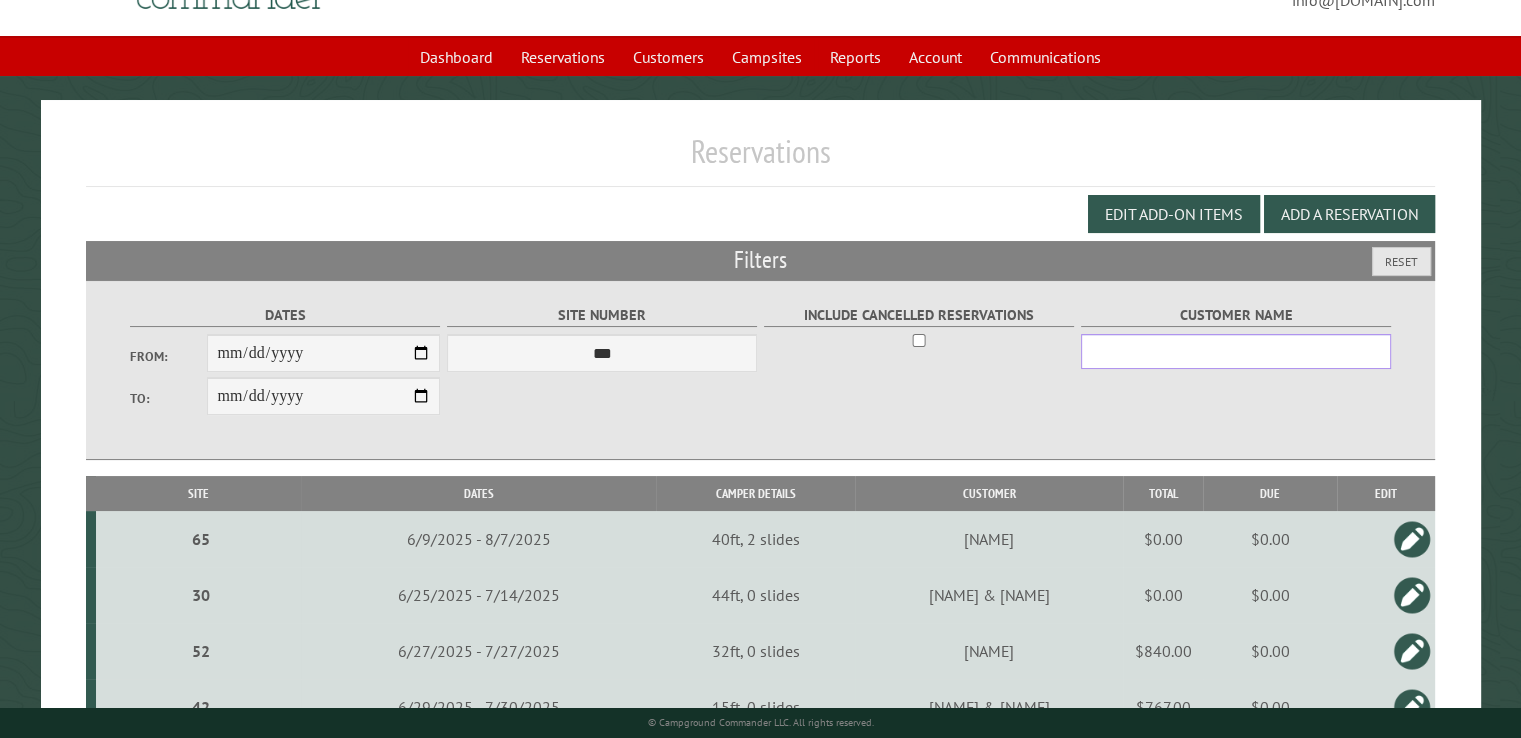 click on "Customer Name" at bounding box center [1236, 351] 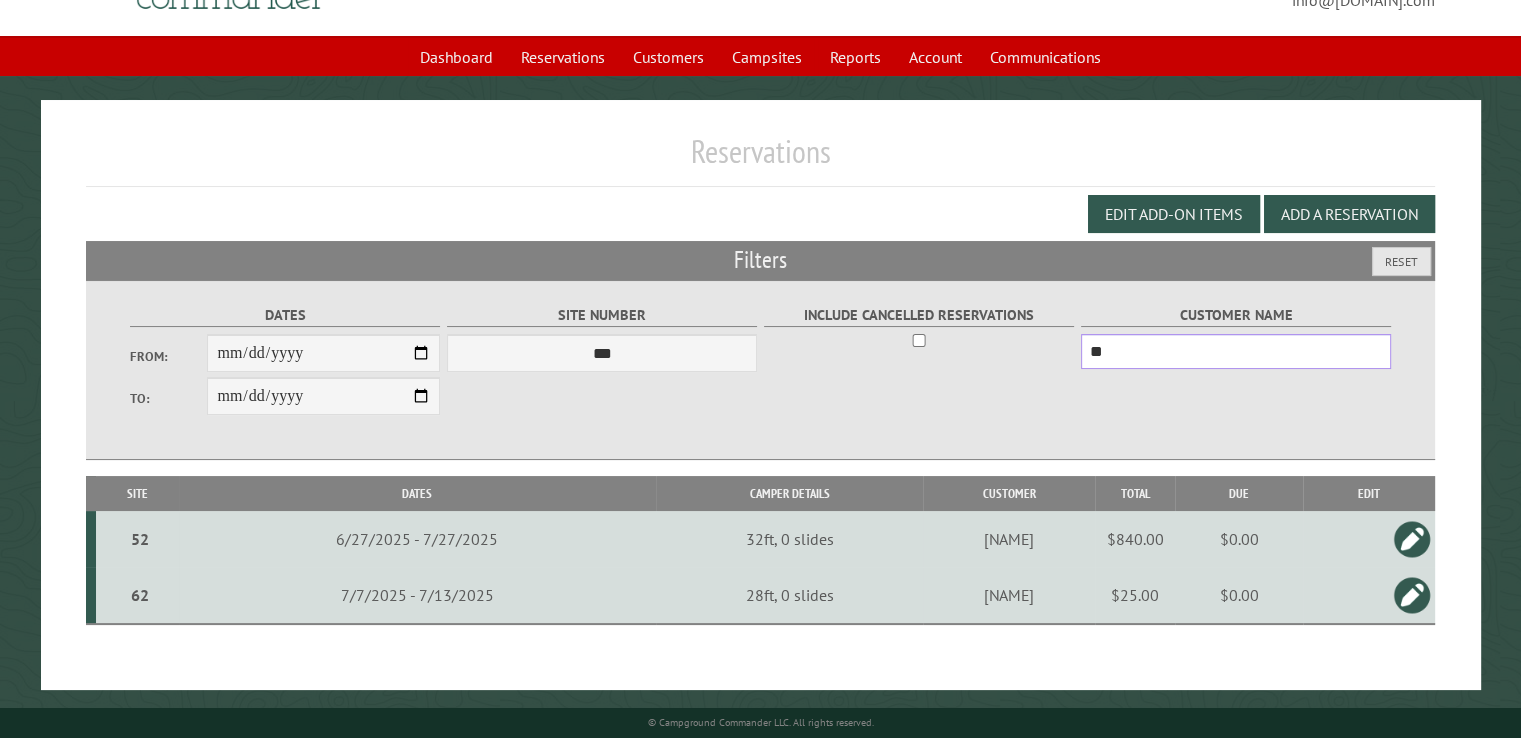 scroll, scrollTop: 99, scrollLeft: 0, axis: vertical 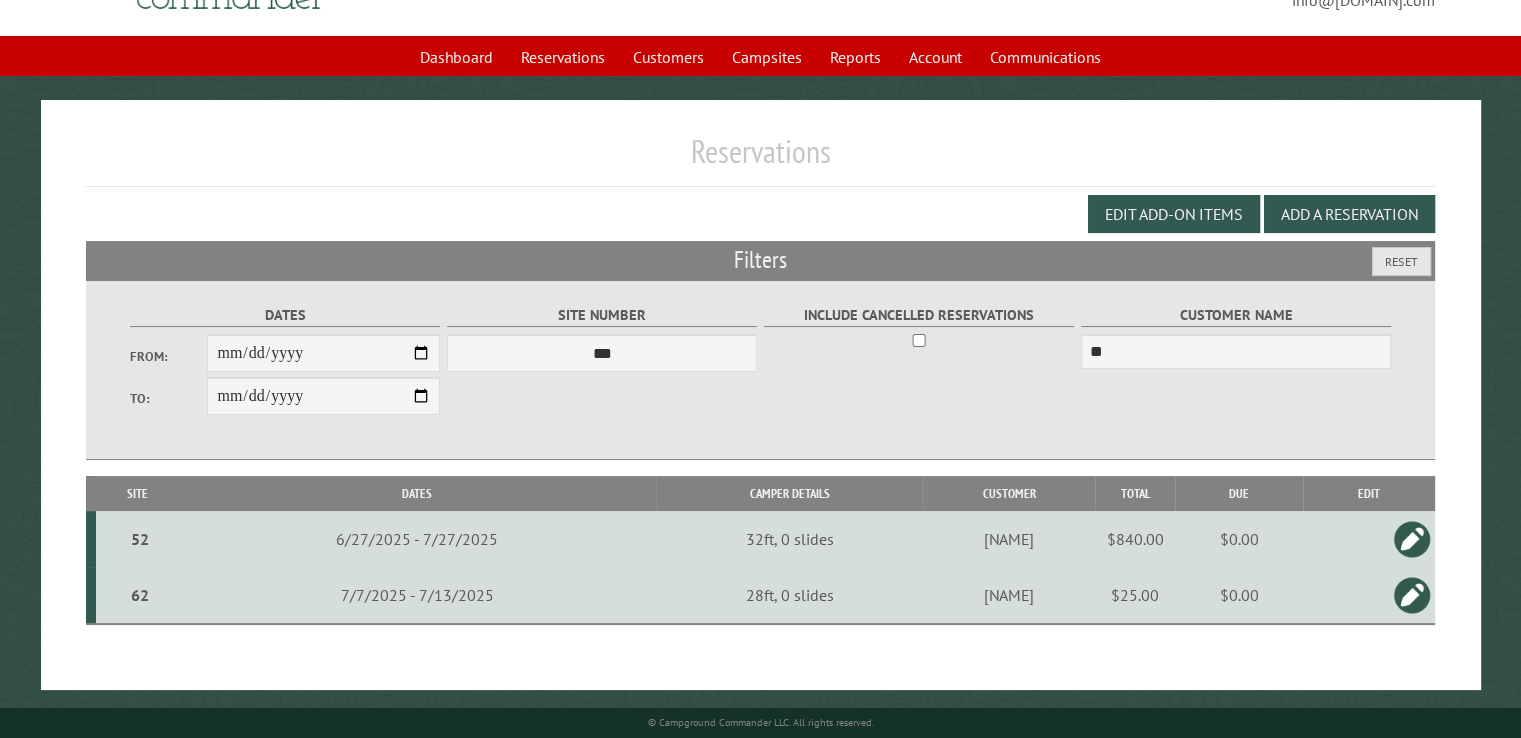 click at bounding box center [1412, 595] 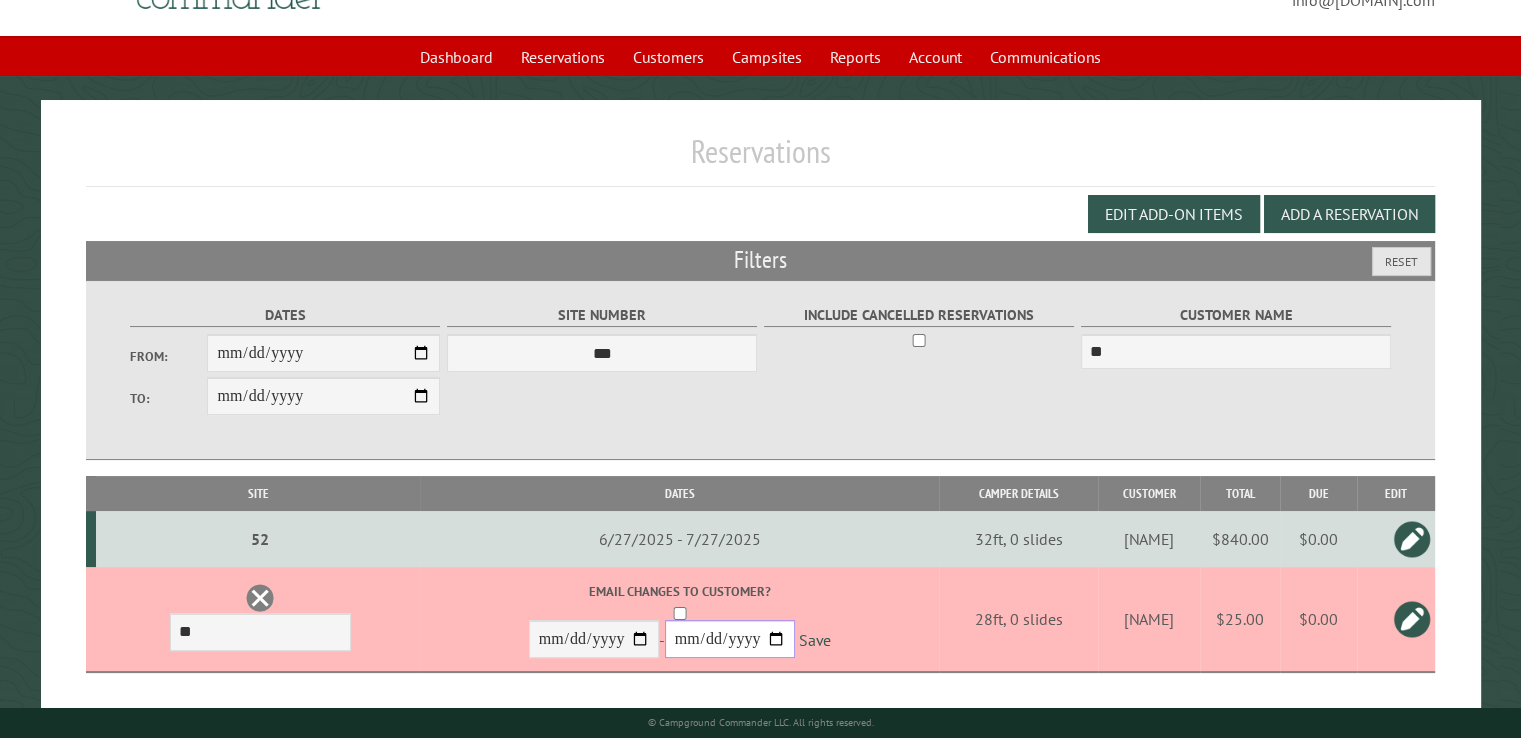 click on "**********" at bounding box center [730, 639] 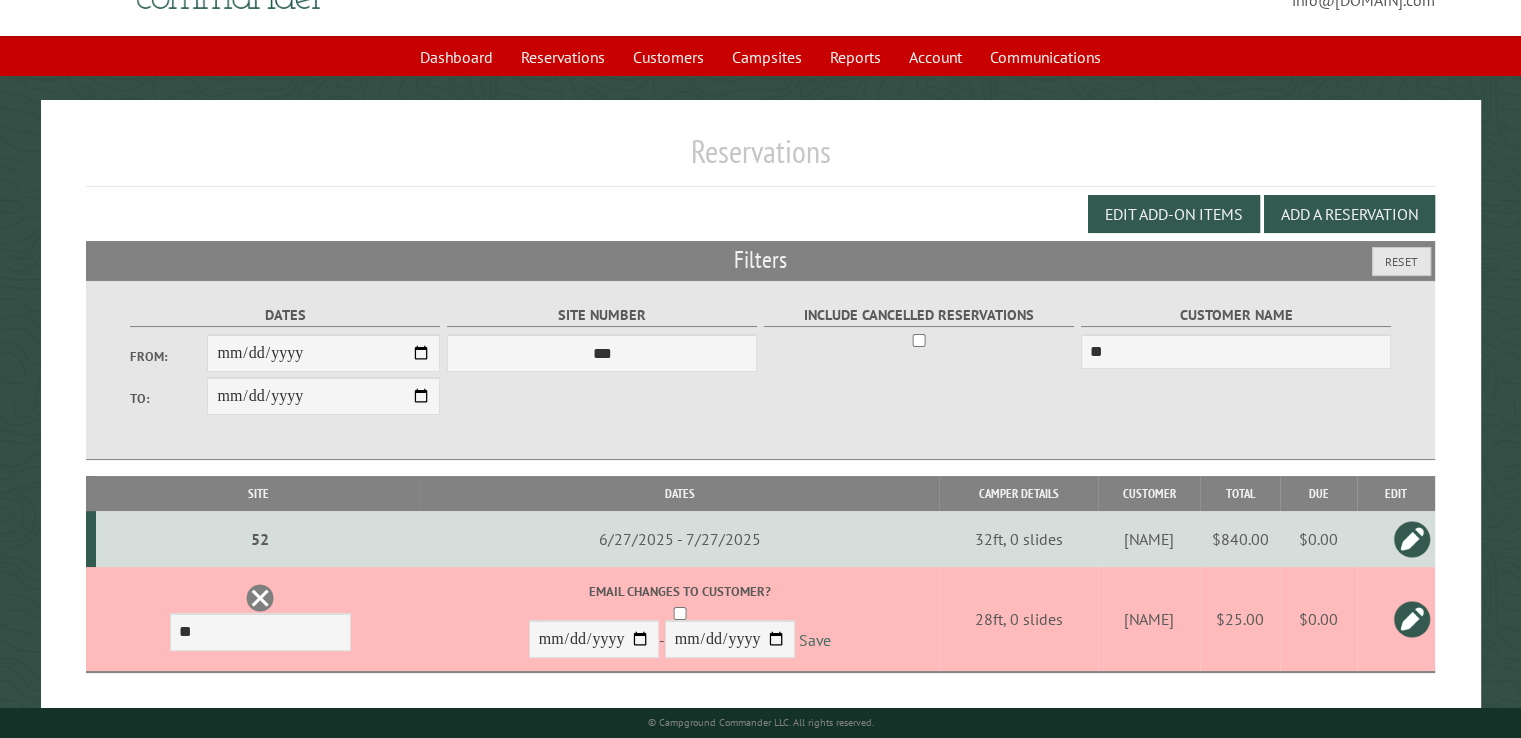 click on "Save" at bounding box center [815, 640] 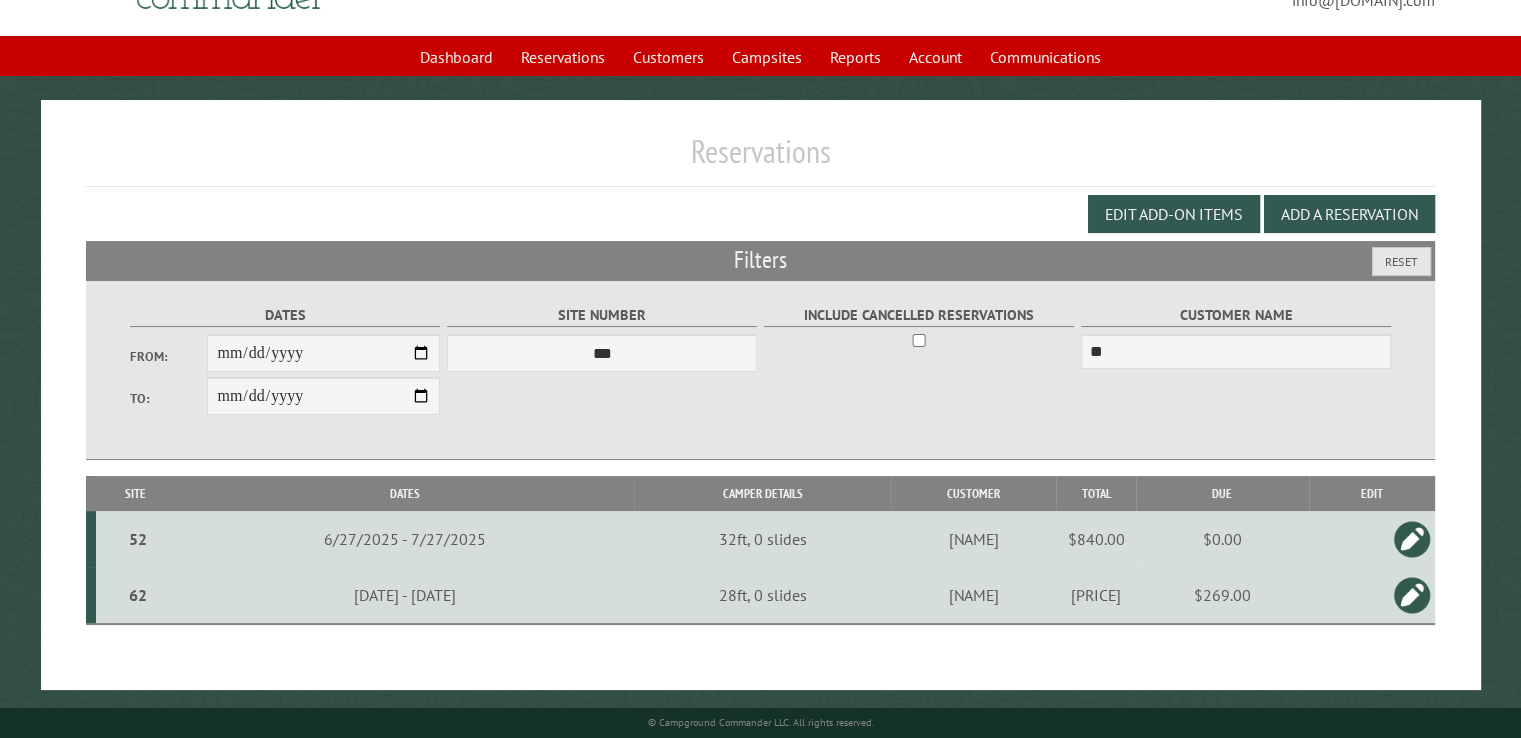 click on "$269.00" at bounding box center (1222, 595) 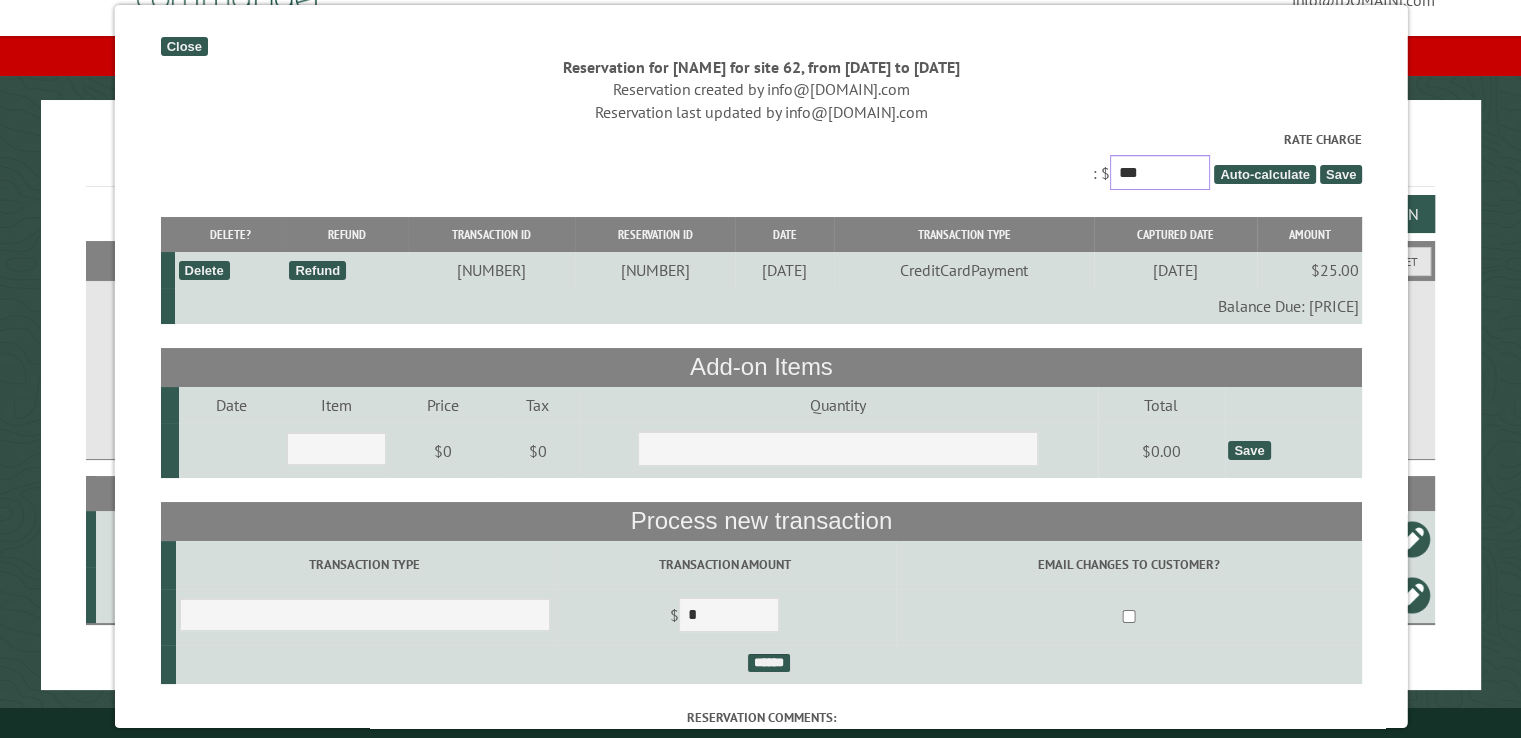drag, startPoint x: 1152, startPoint y: 174, endPoint x: 1075, endPoint y: 169, distance: 77.16217 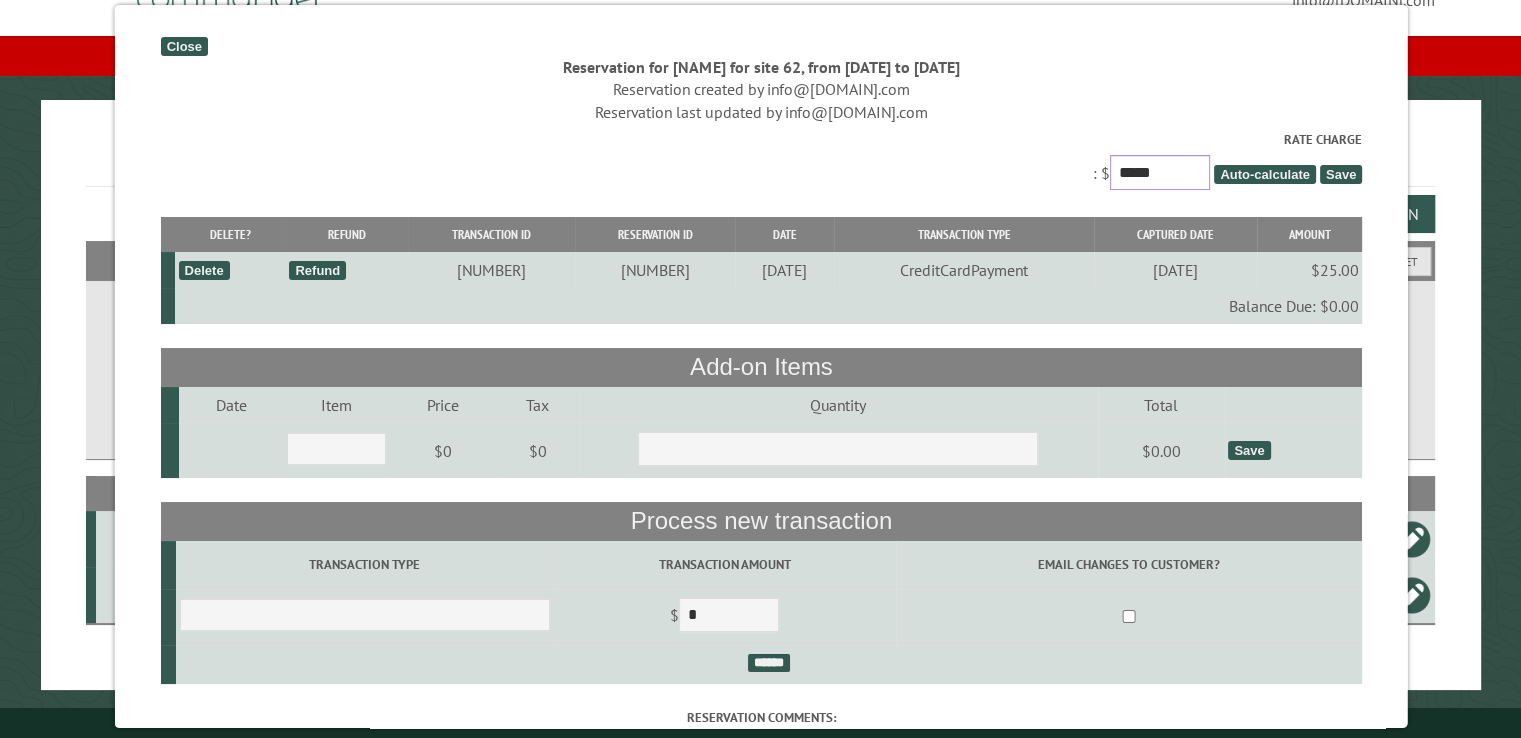 type on "*****" 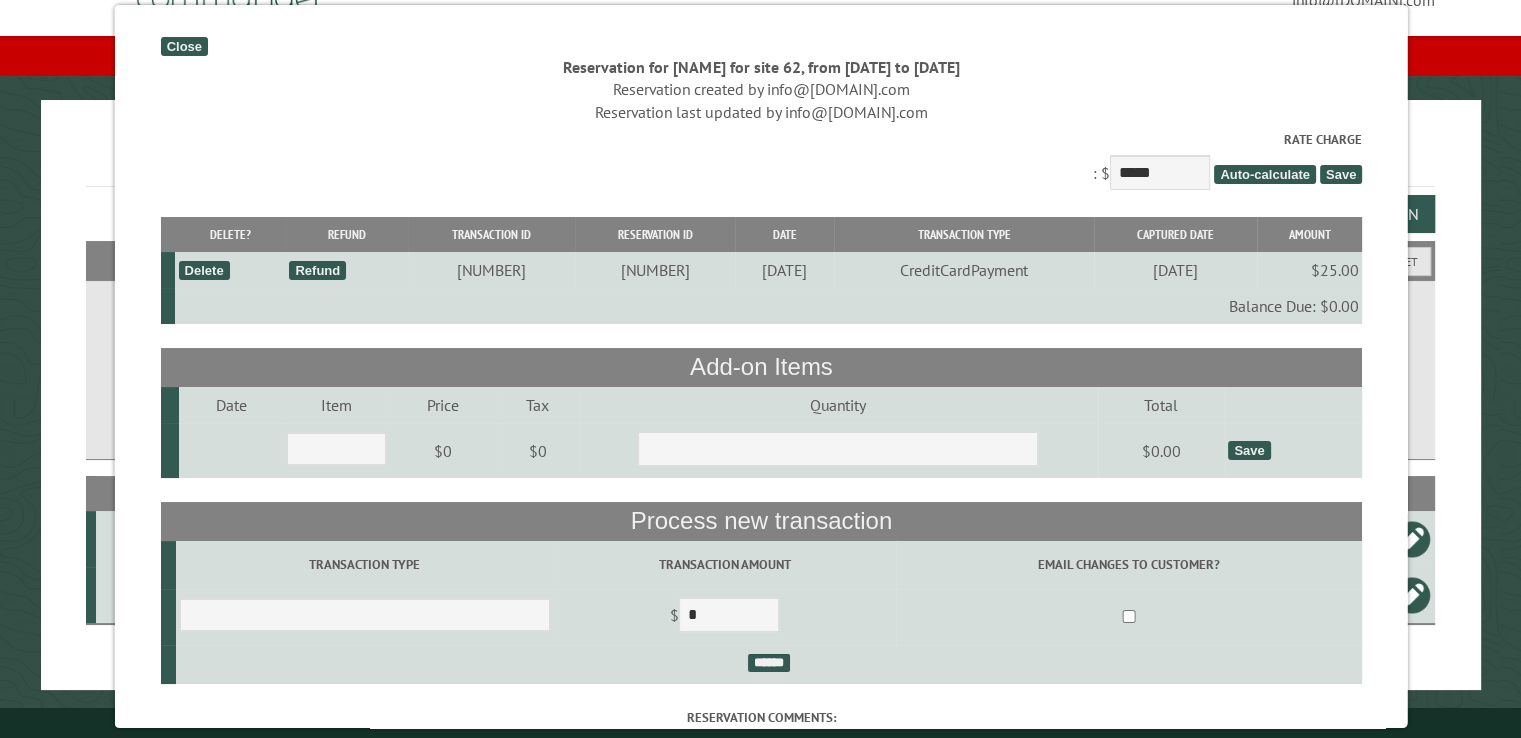 drag, startPoint x: 1325, startPoint y: 177, endPoint x: 1197, endPoint y: 137, distance: 134.10443 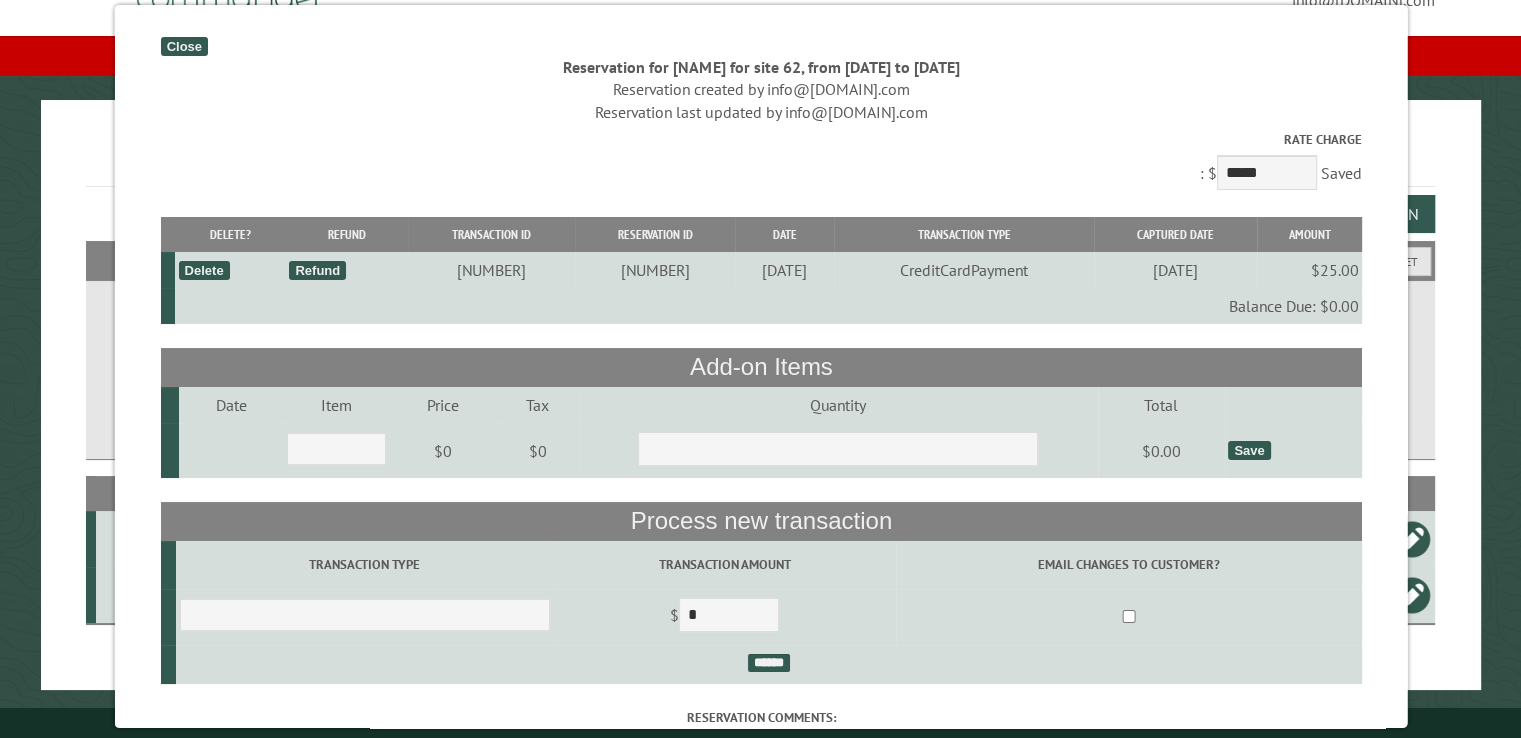 click on "Close" at bounding box center [183, 46] 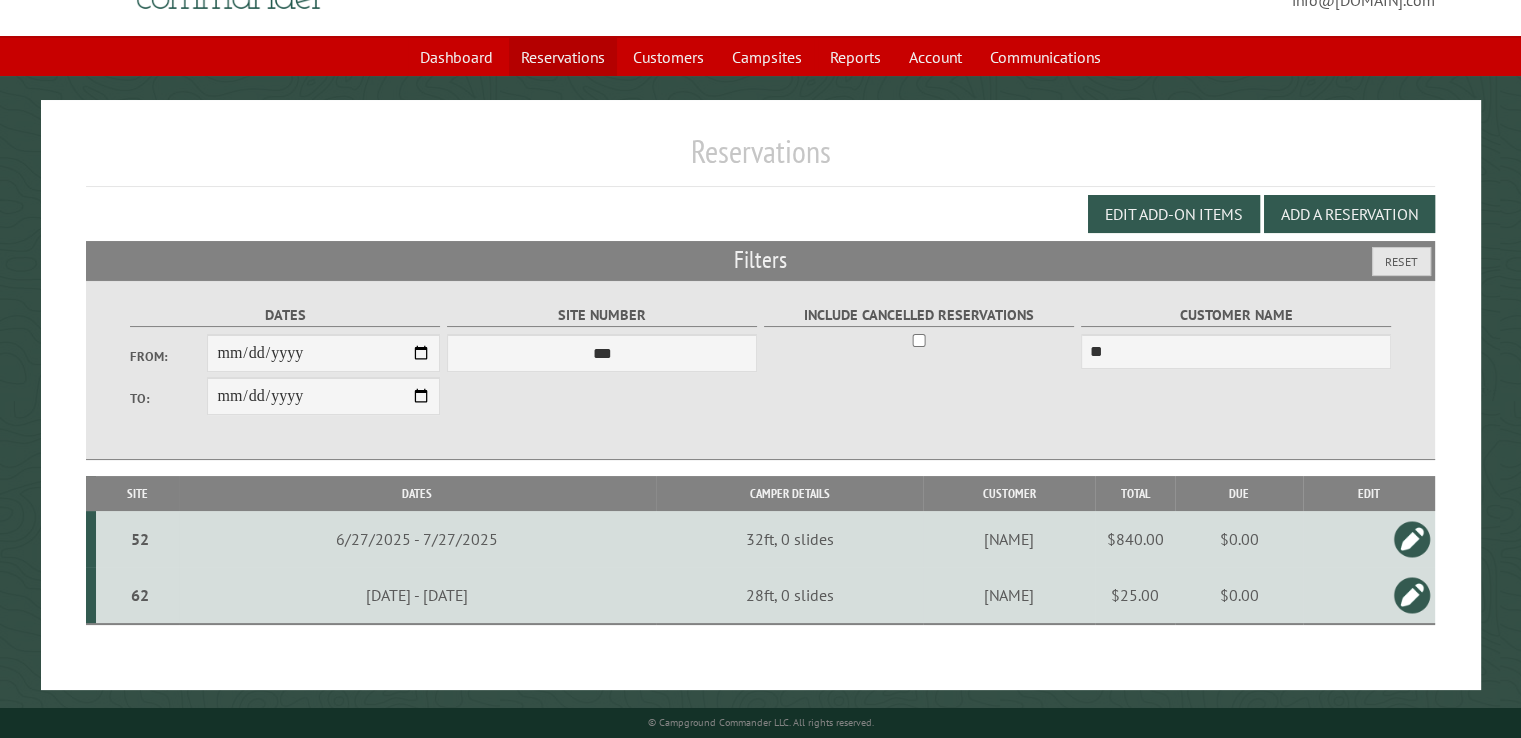click on "Reservations" at bounding box center (563, 57) 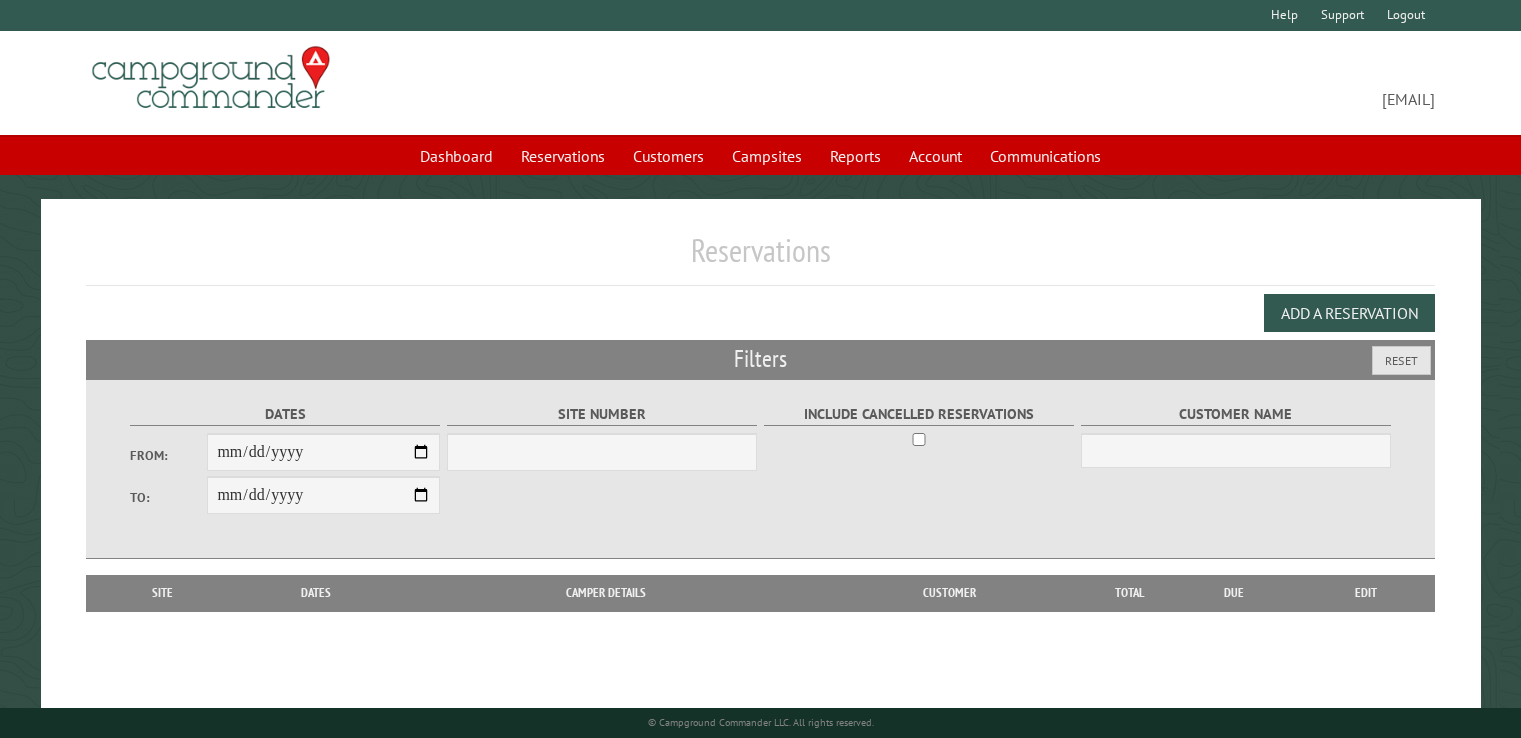 scroll, scrollTop: 0, scrollLeft: 0, axis: both 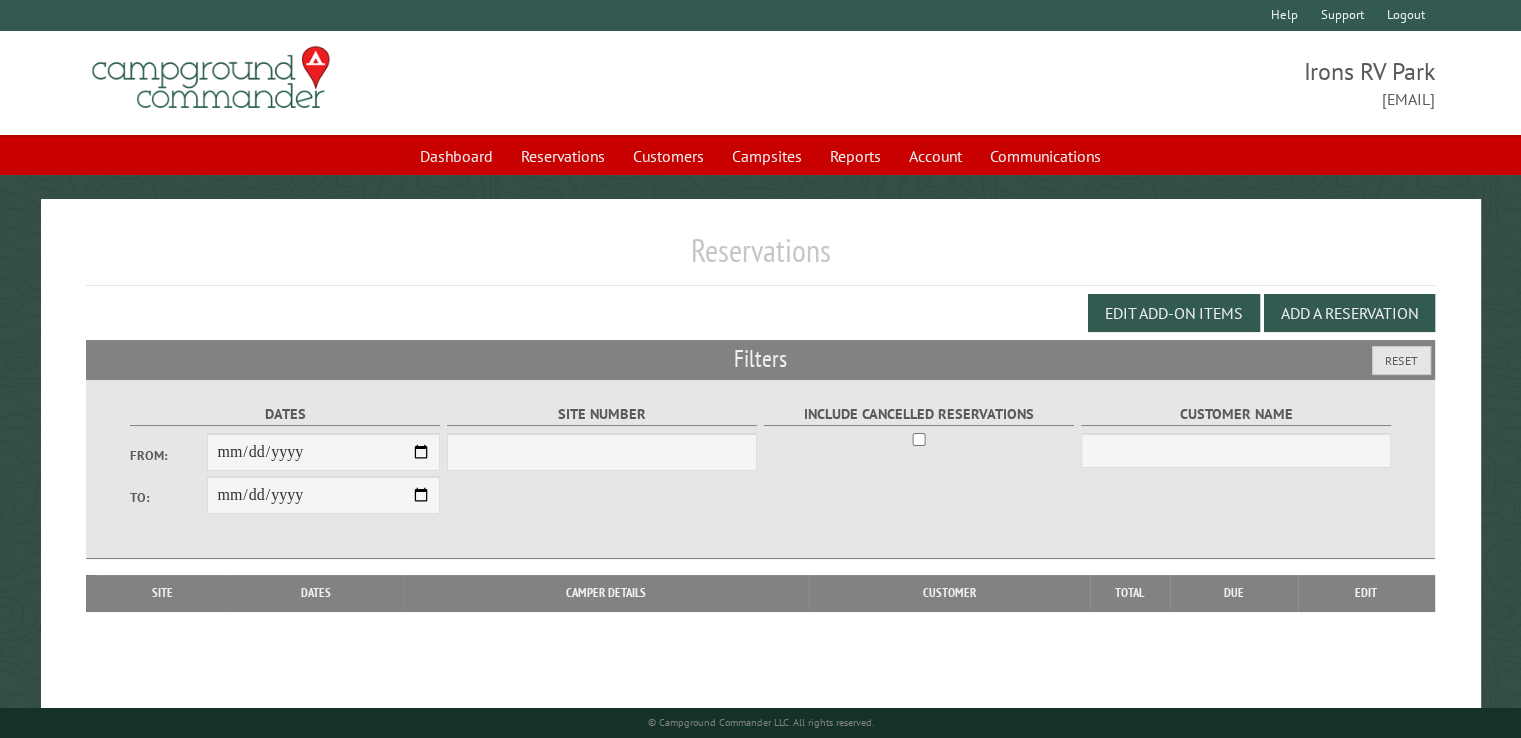 select on "***" 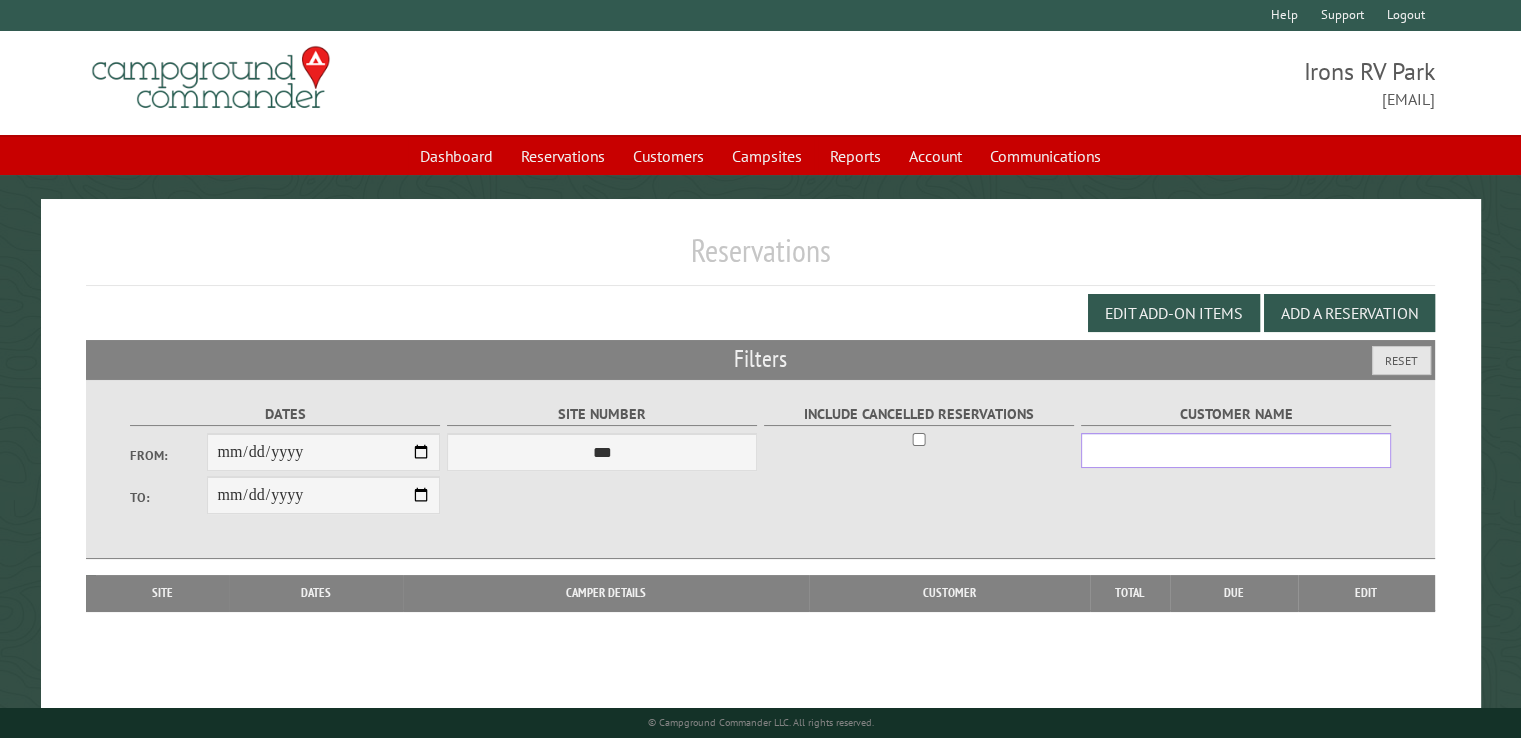 click on "Customer Name" at bounding box center [1236, 450] 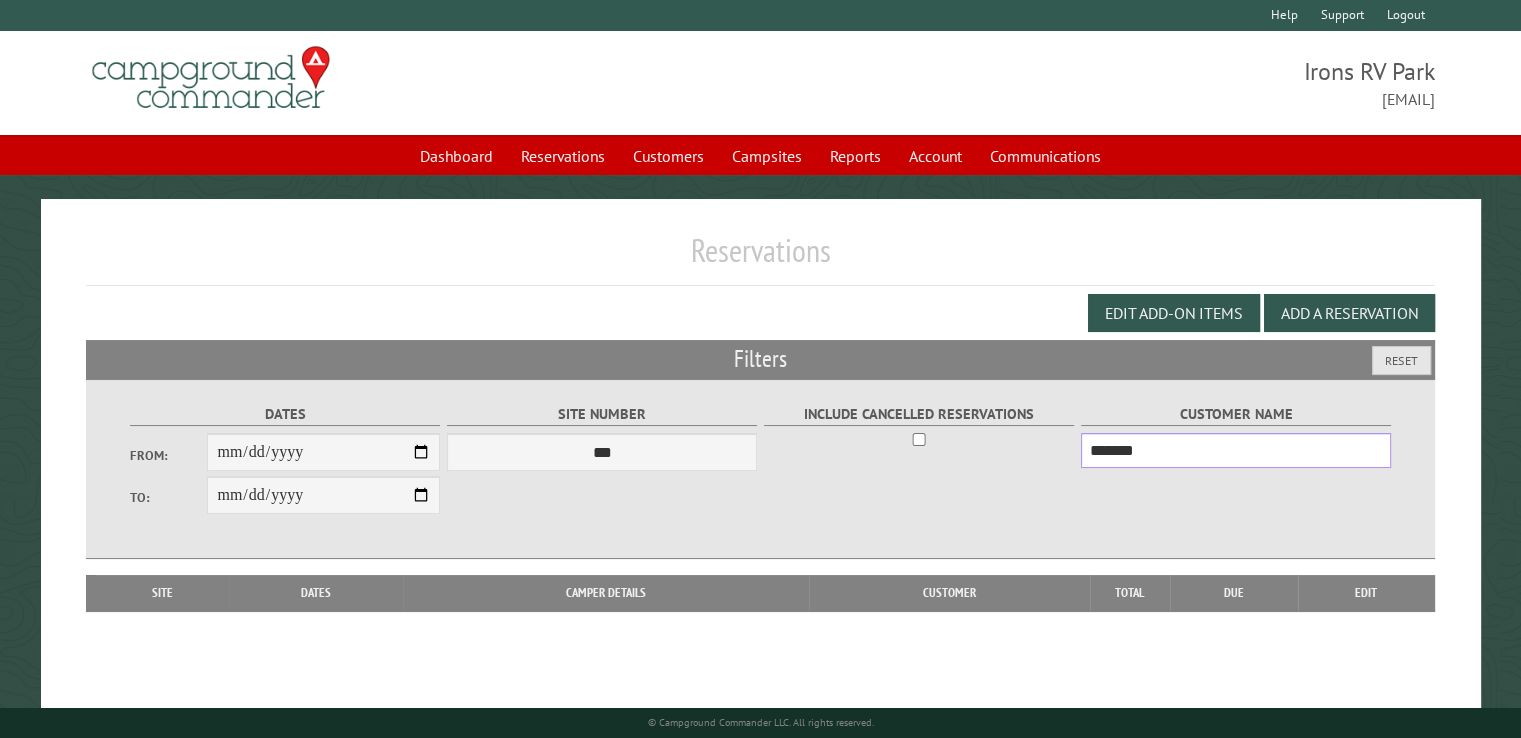 type on "*******" 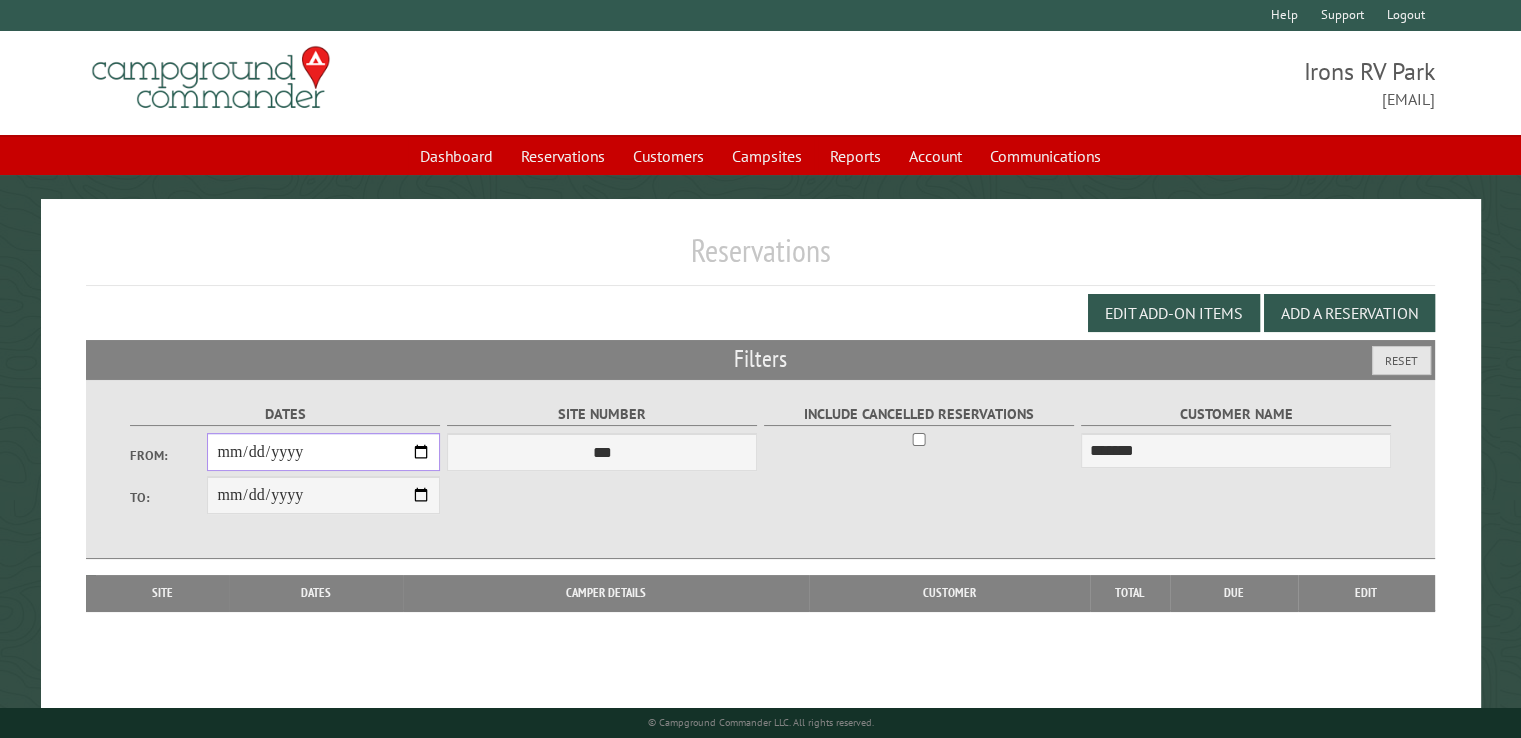 click on "From:" at bounding box center (323, 452) 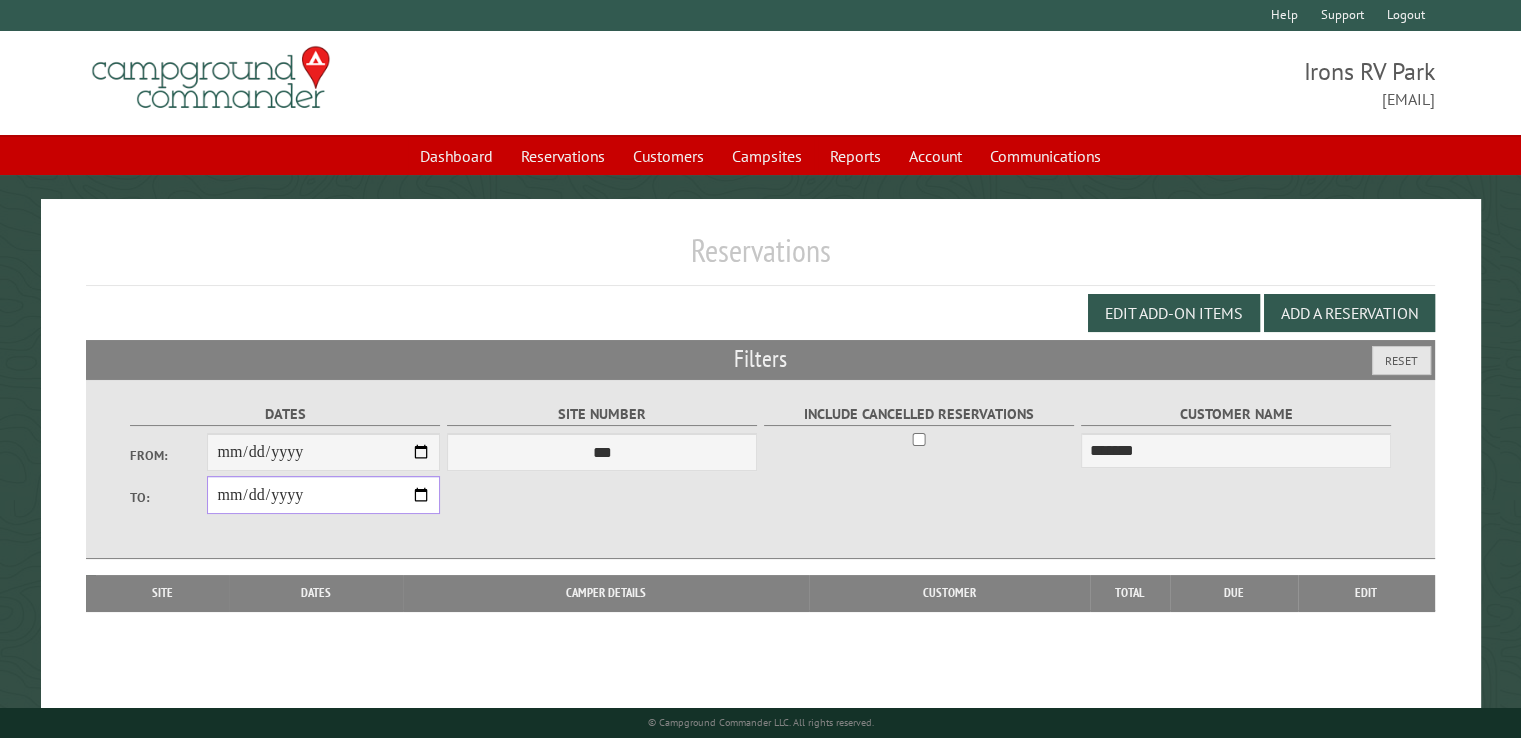 click on "**********" at bounding box center [323, 495] 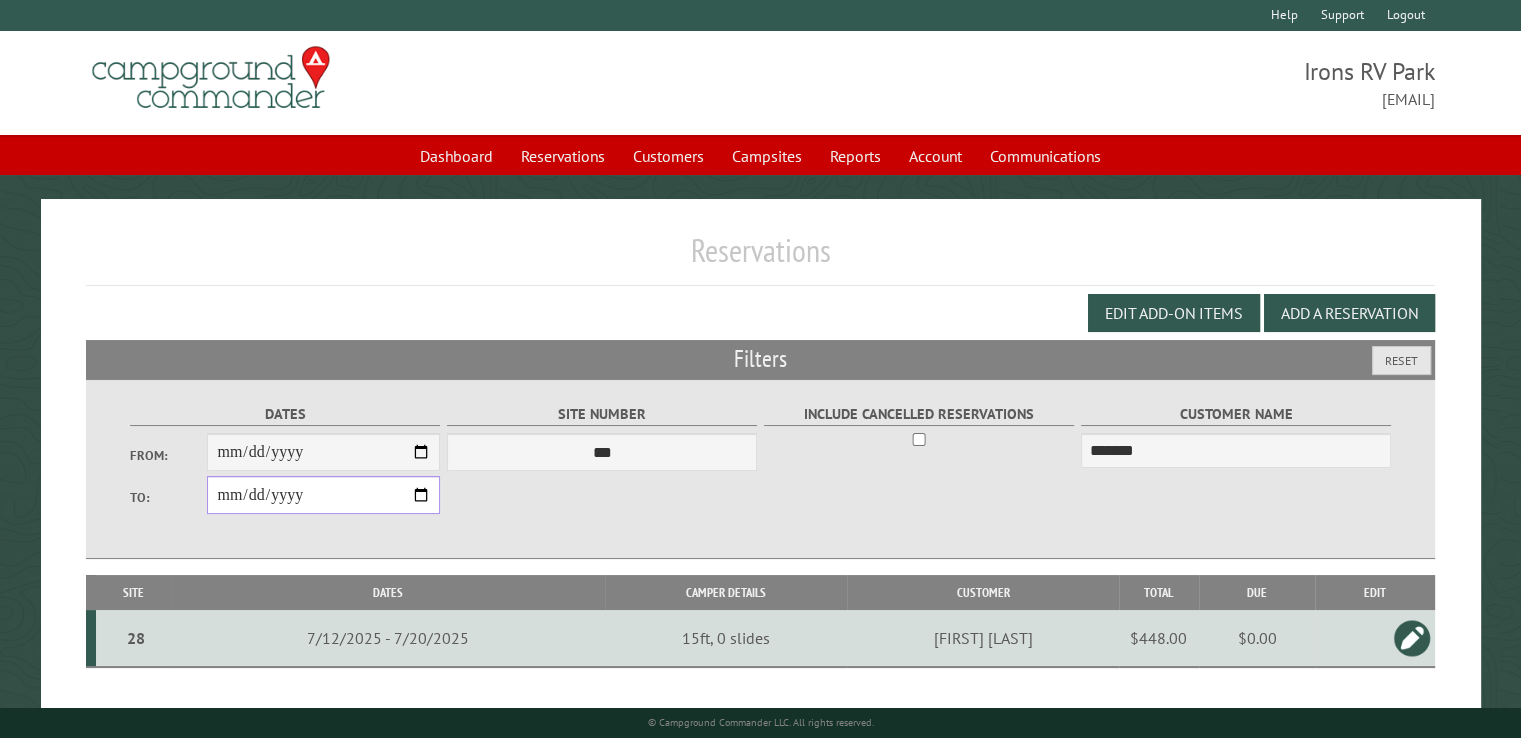 click on "**********" at bounding box center [323, 495] 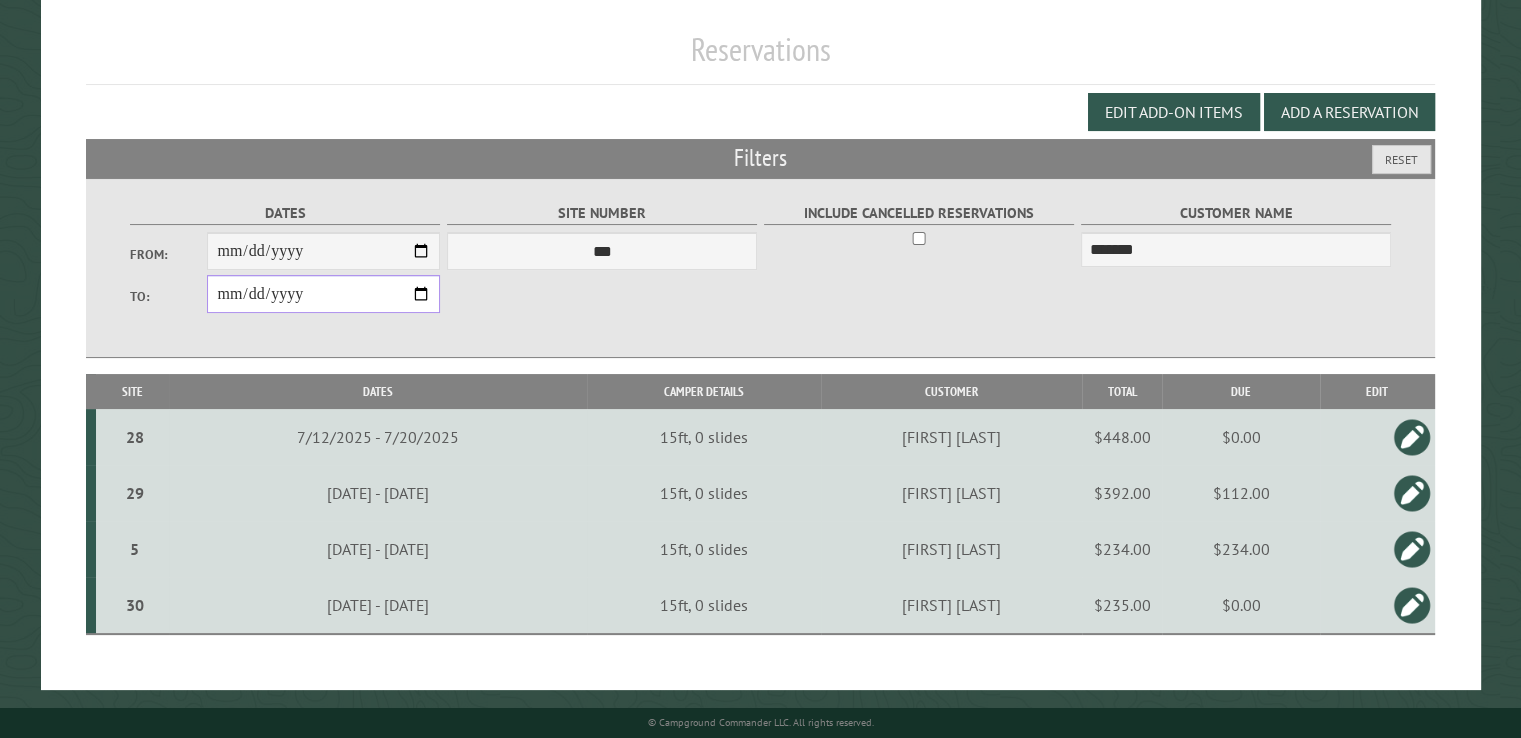 scroll, scrollTop: 204, scrollLeft: 0, axis: vertical 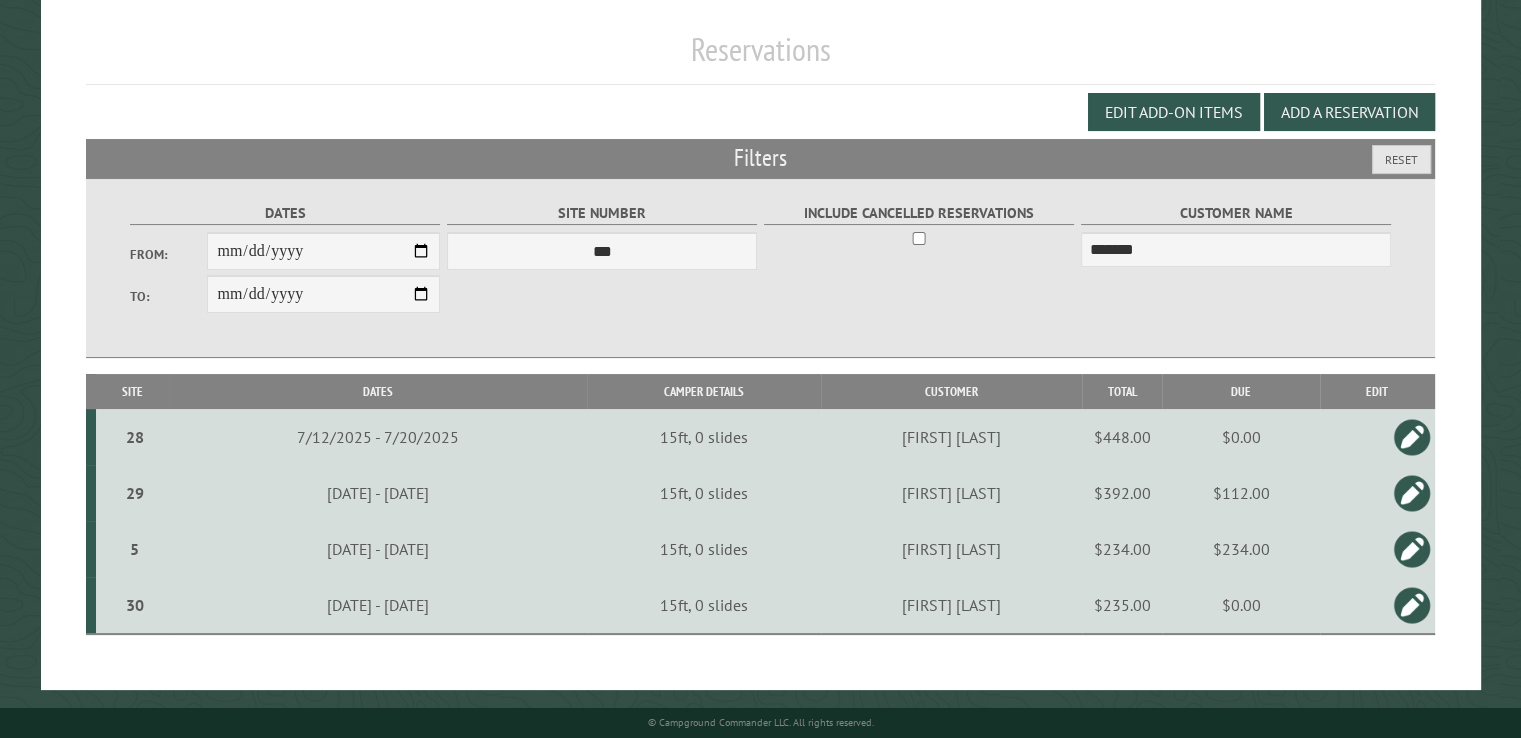 click on "Reservations" at bounding box center (760, 57) 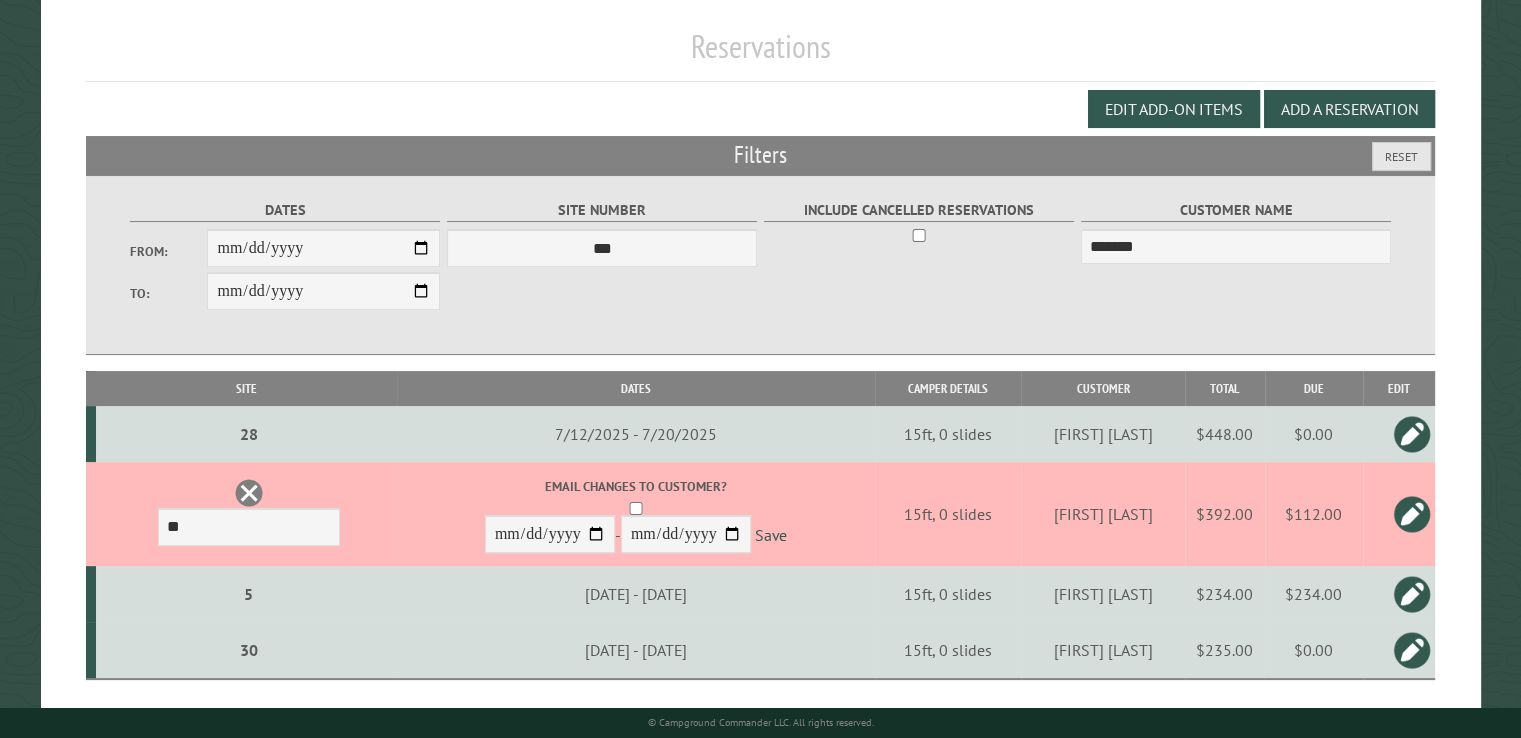 click on "$392.00" at bounding box center (1225, 514) 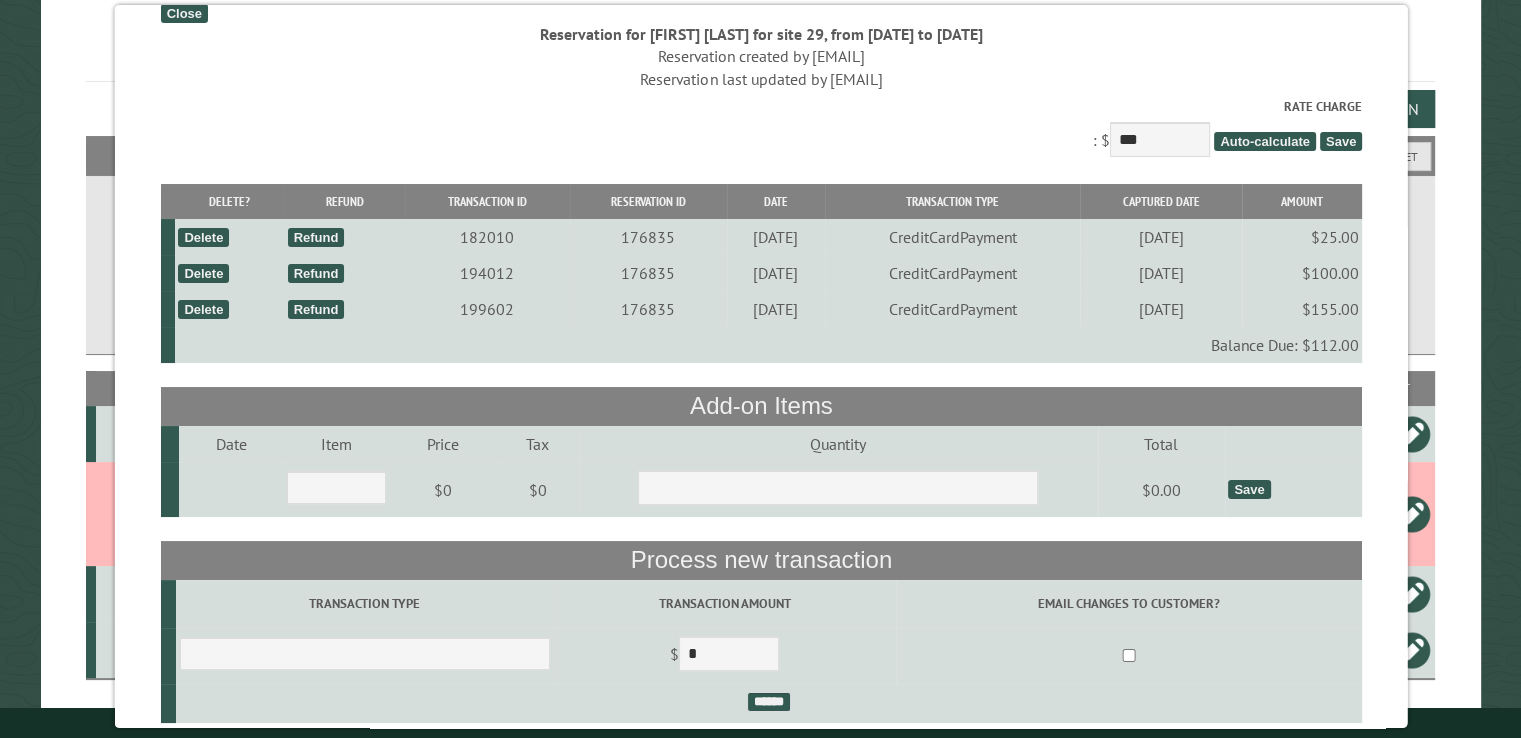 scroll, scrollTop: 0, scrollLeft: 0, axis: both 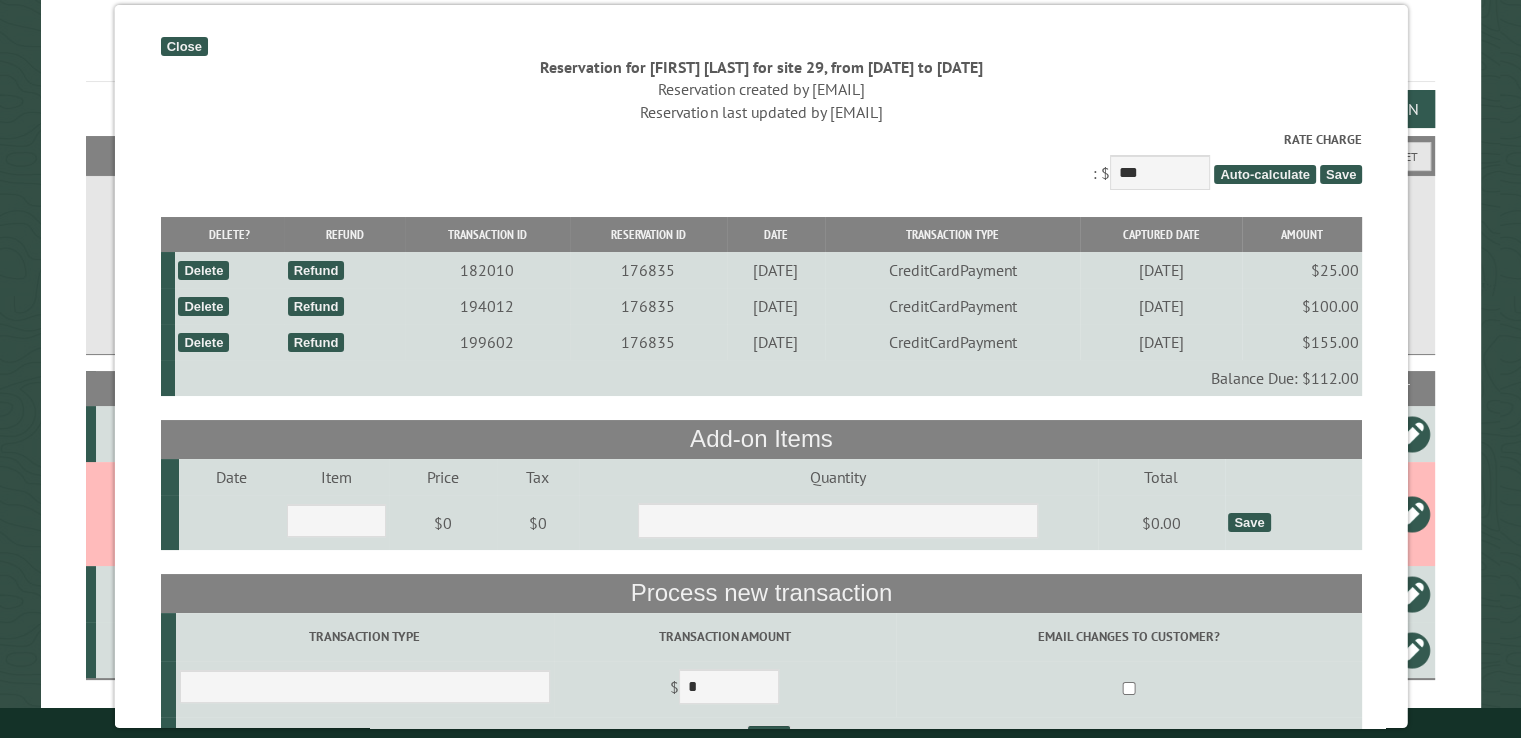 click on "Close" at bounding box center [183, 46] 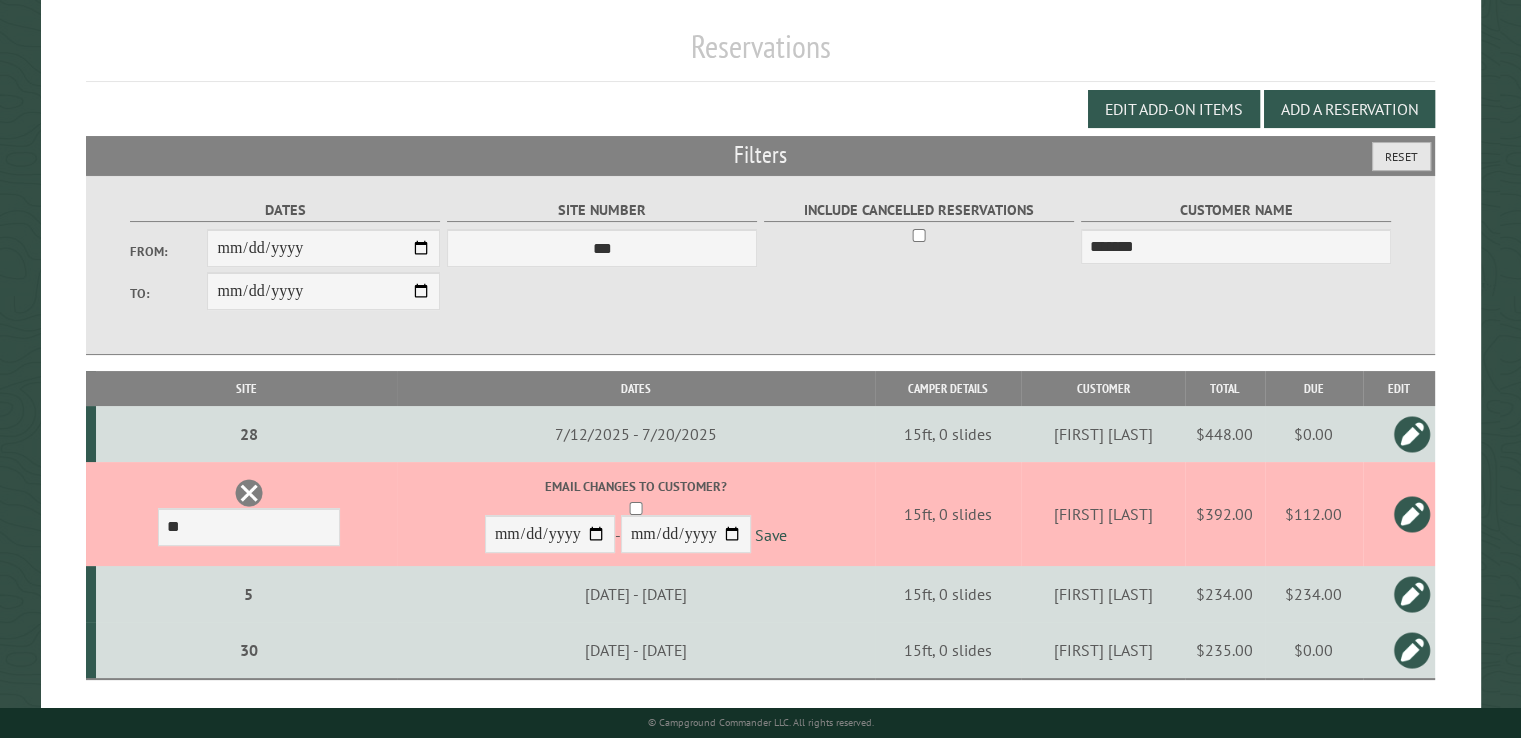 drag, startPoint x: 1400, startPoint y: 153, endPoint x: 1391, endPoint y: 158, distance: 10.29563 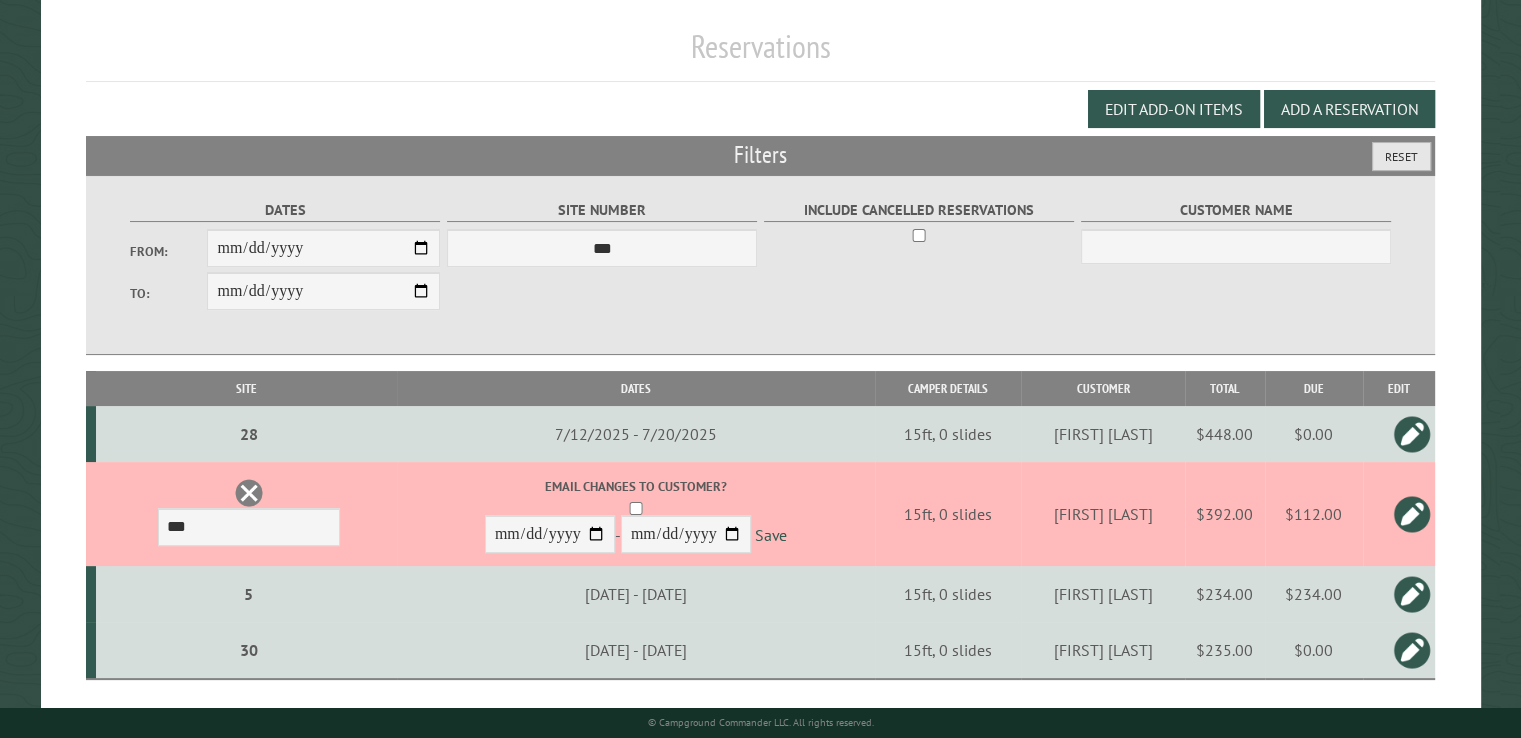 scroll, scrollTop: 99, scrollLeft: 0, axis: vertical 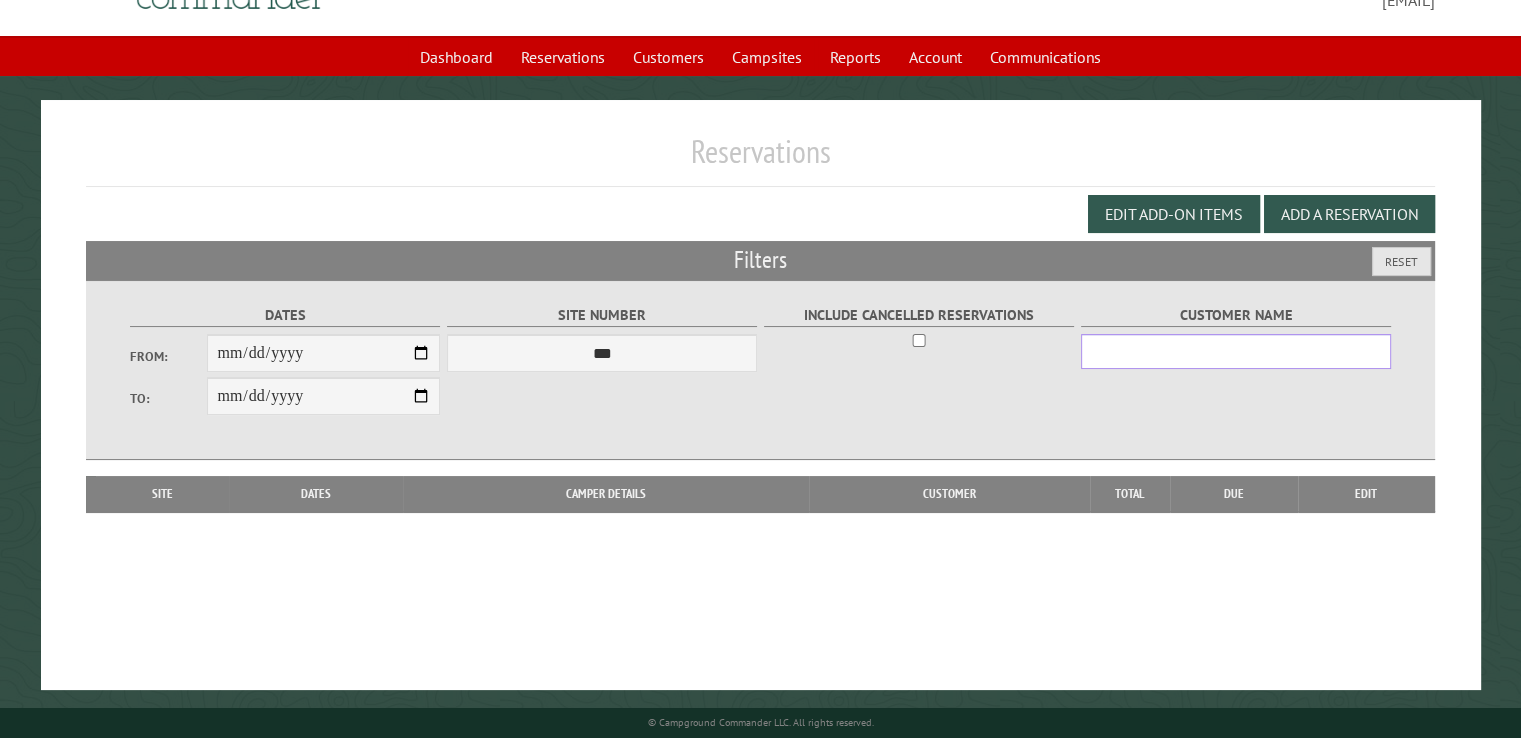 drag, startPoint x: 1092, startPoint y: 358, endPoint x: 1104, endPoint y: 354, distance: 12.649111 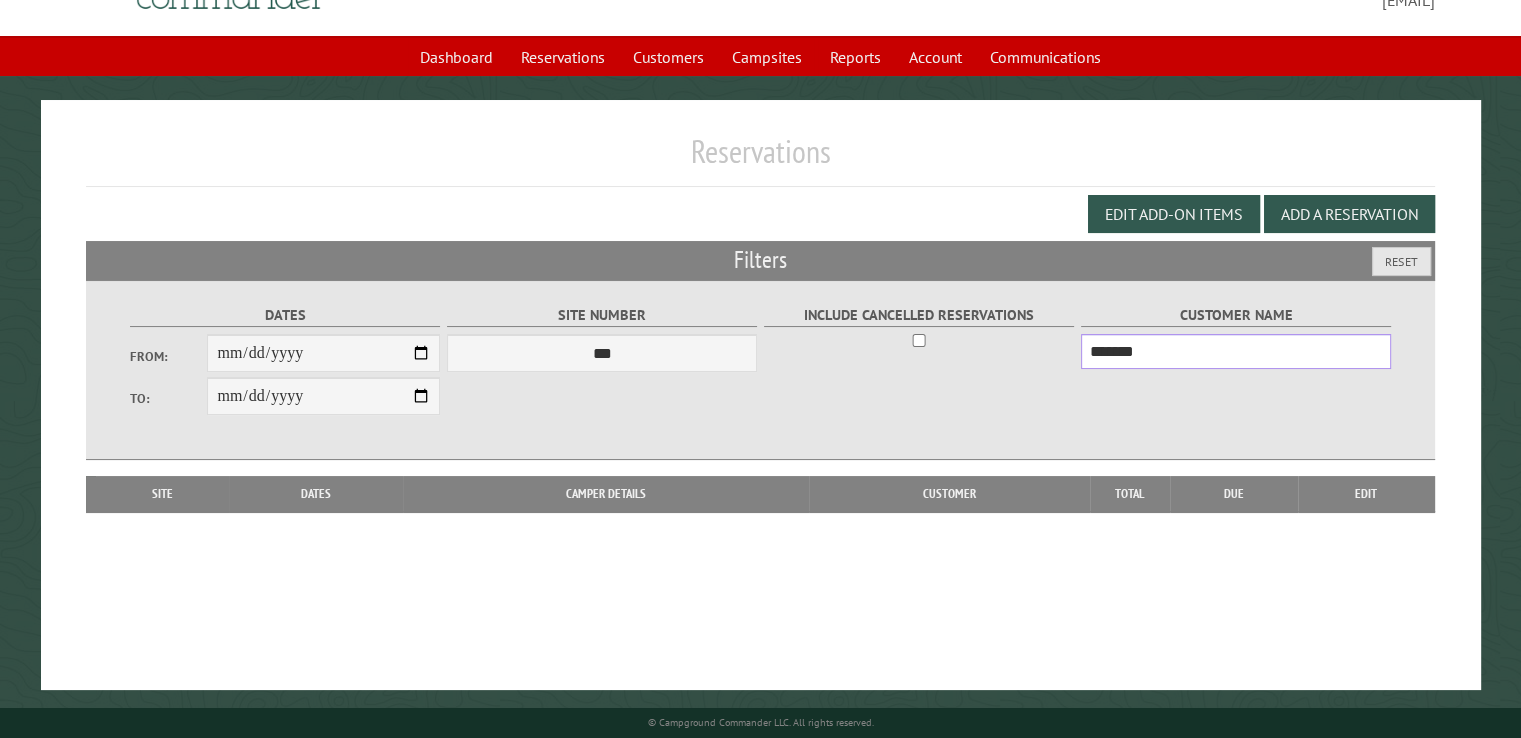 type on "*******" 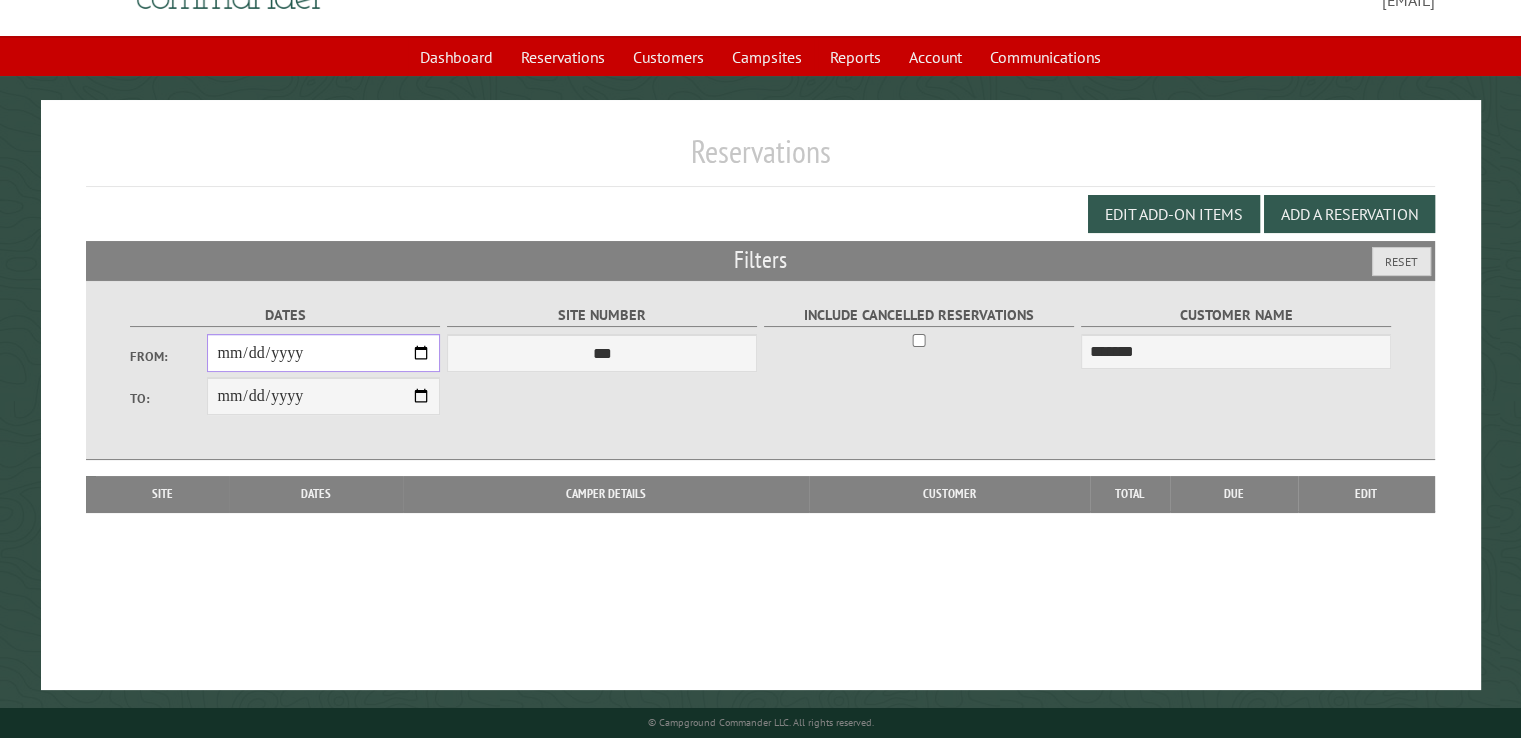 click on "From:" at bounding box center (323, 353) 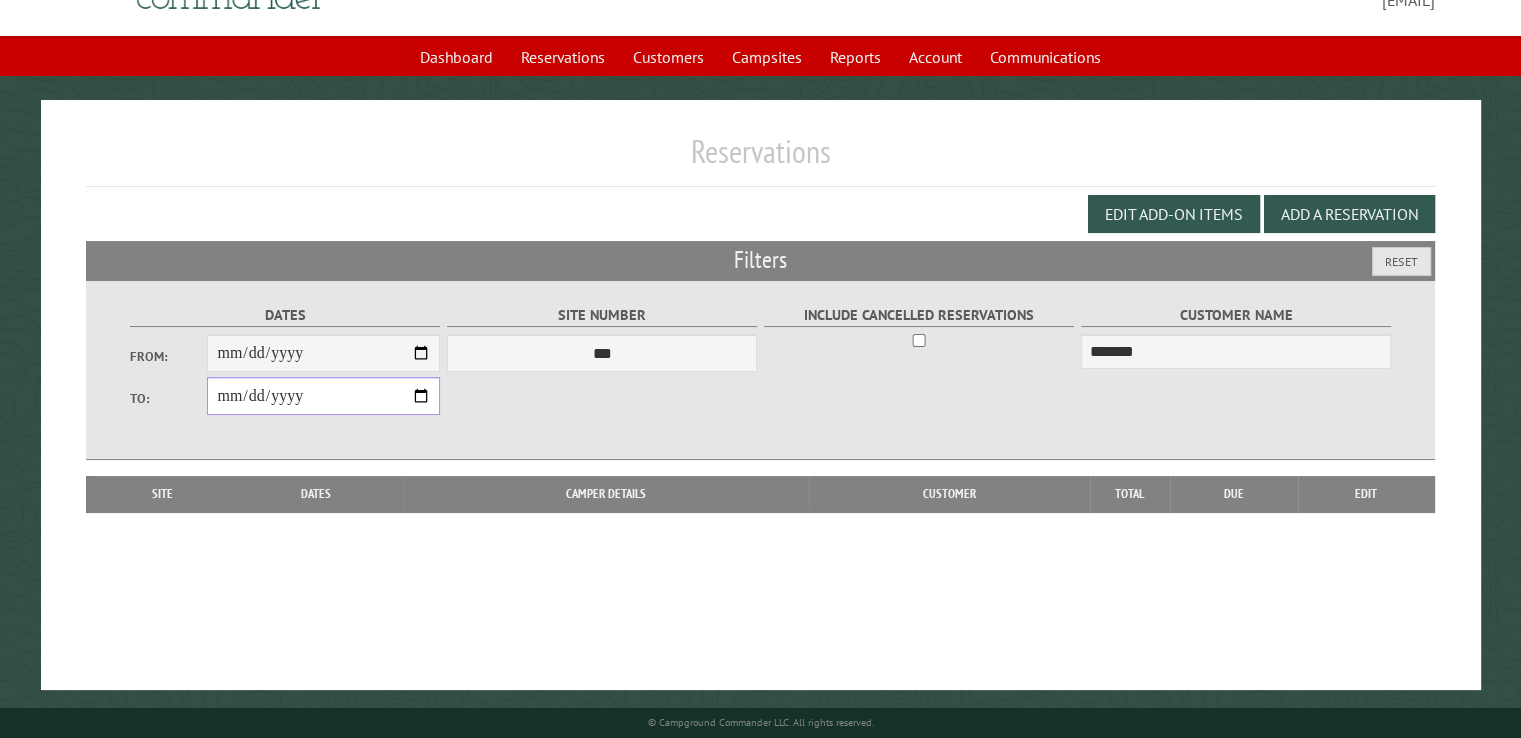 click on "**********" at bounding box center [323, 396] 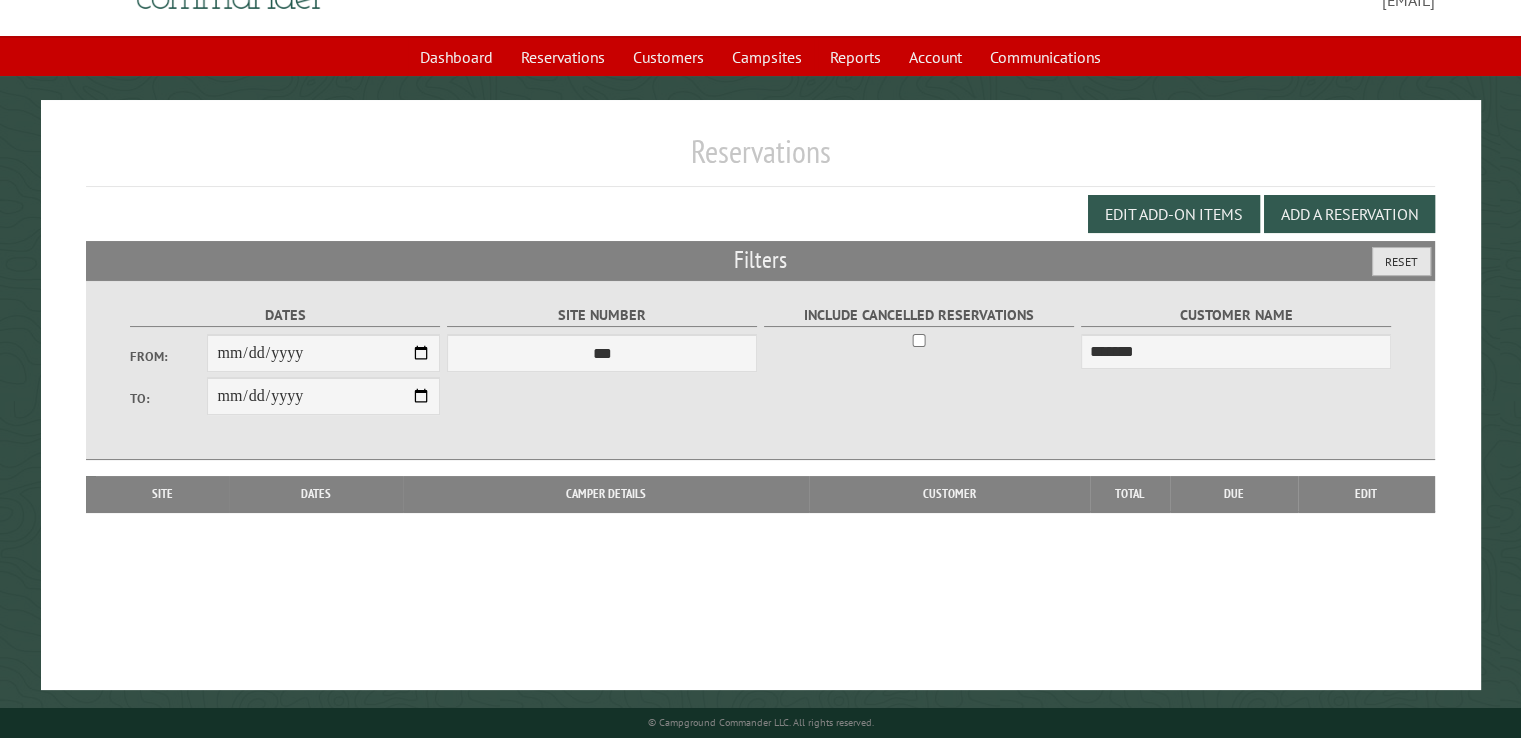 click on "Reset" at bounding box center (1401, 261) 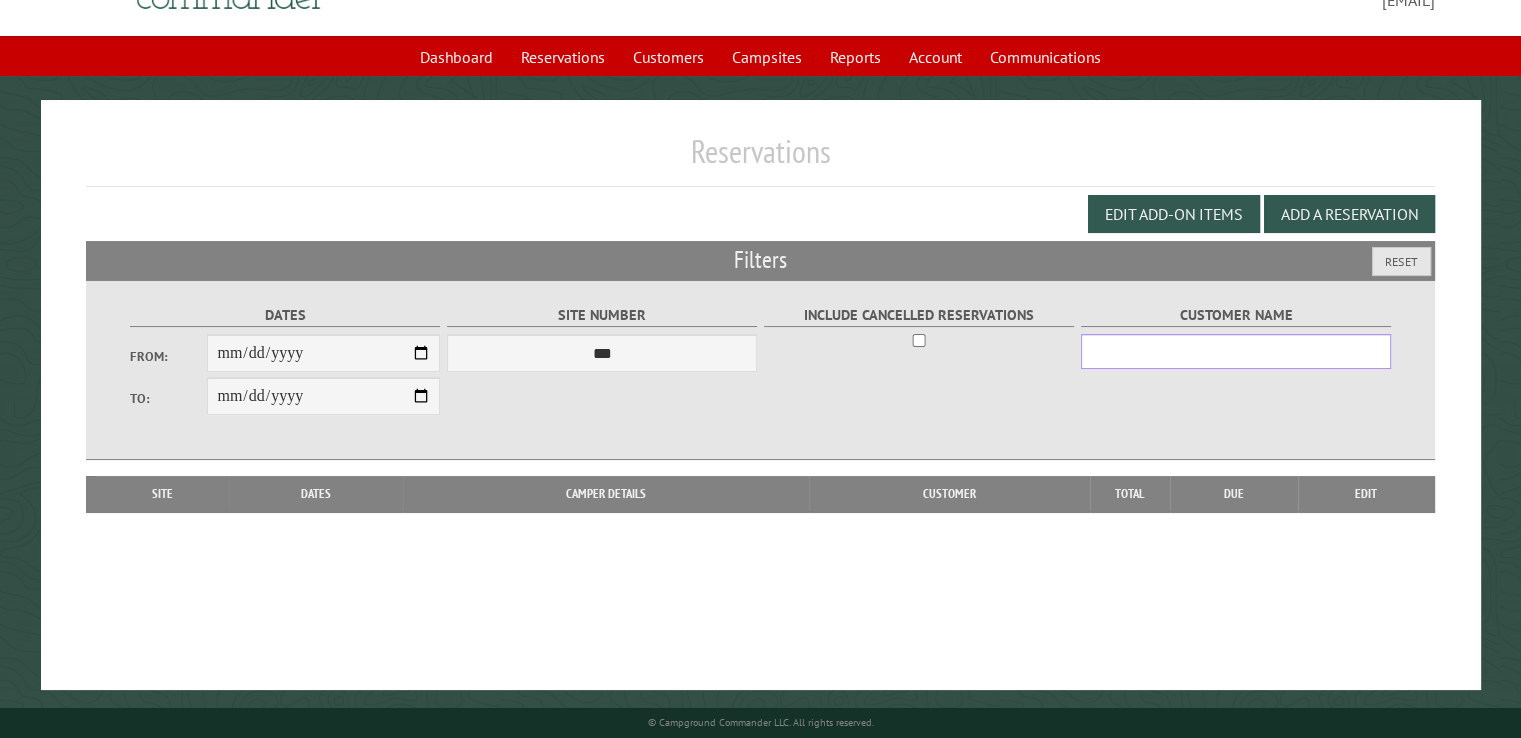 click on "Customer Name" at bounding box center (1236, 351) 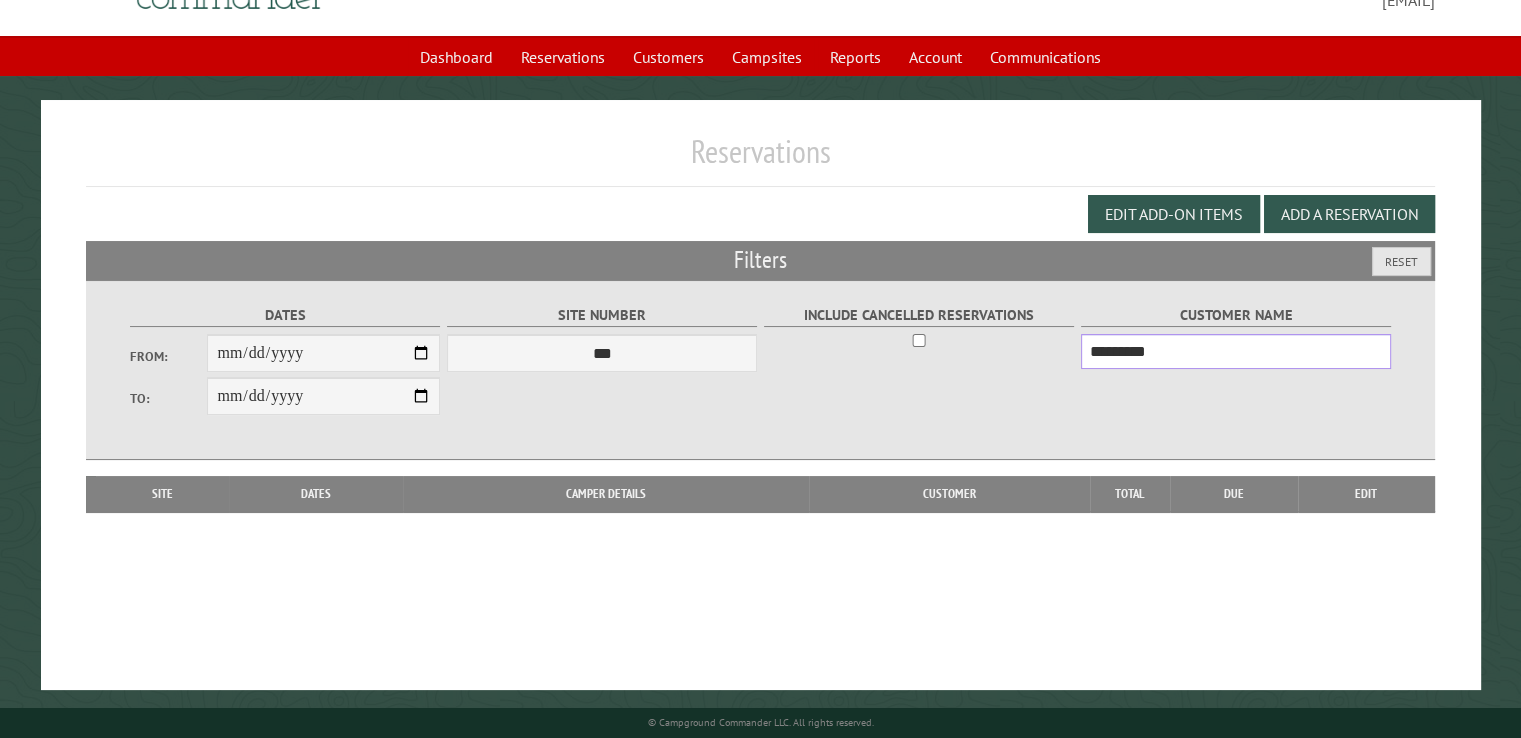 type on "*********" 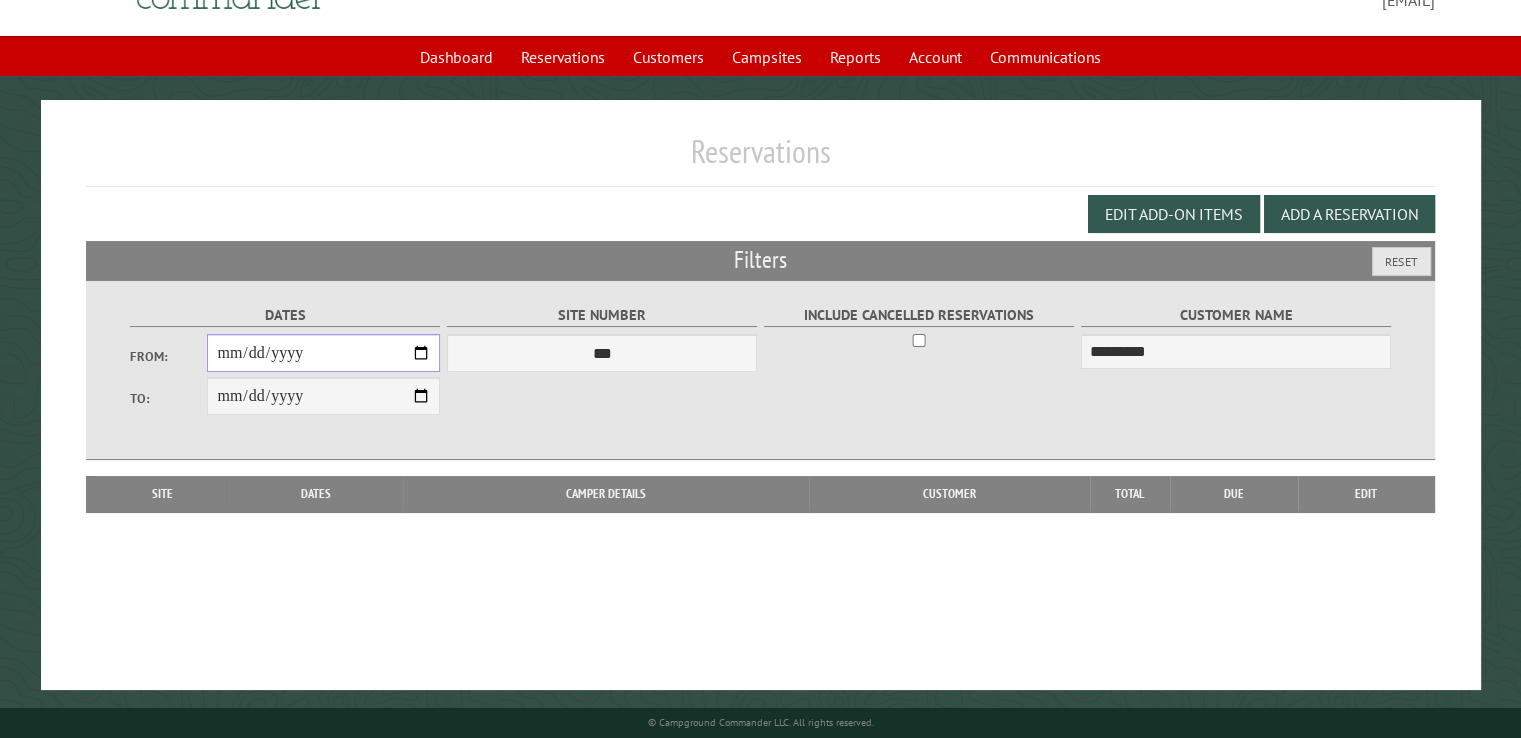 click on "From:" at bounding box center (323, 353) 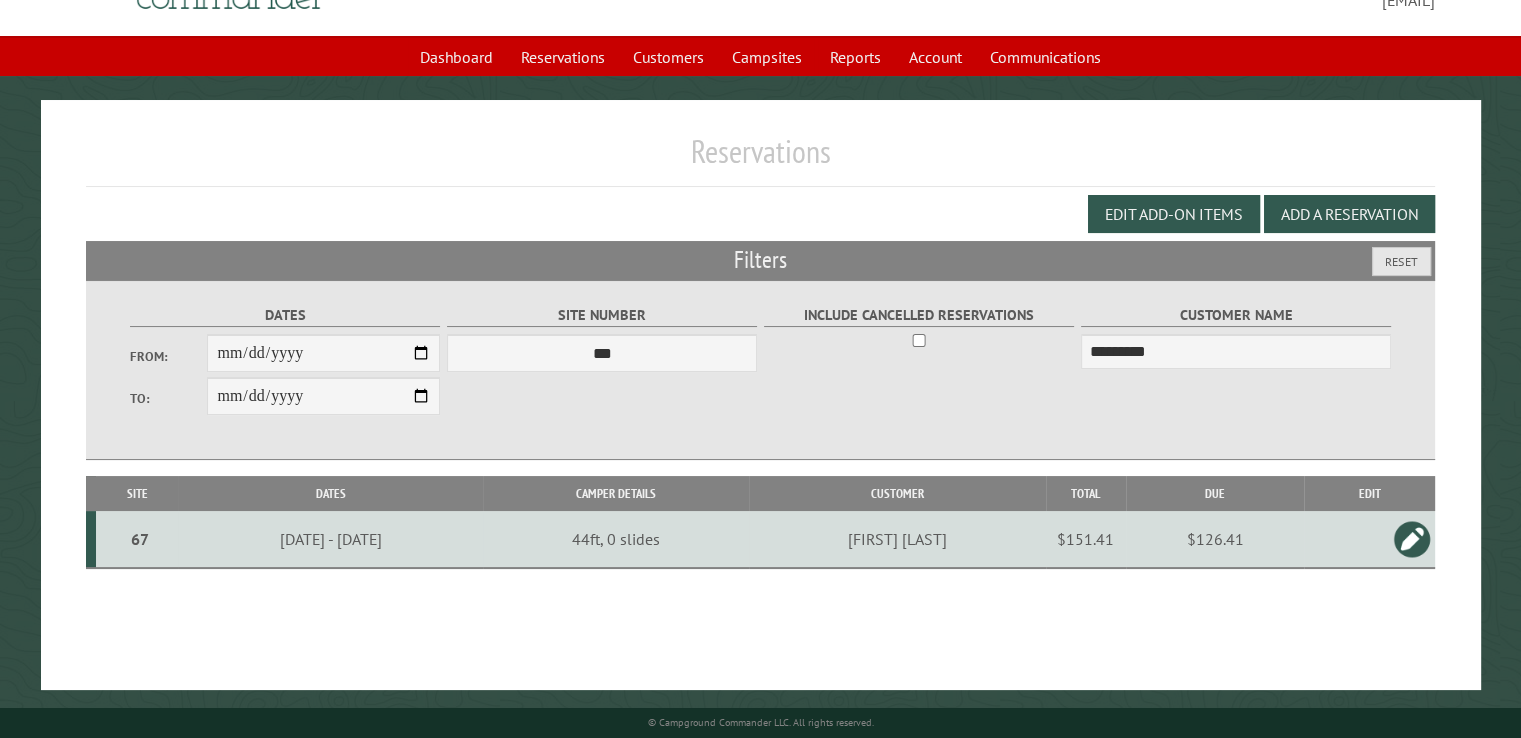 click on "$126.41" at bounding box center [1215, 539] 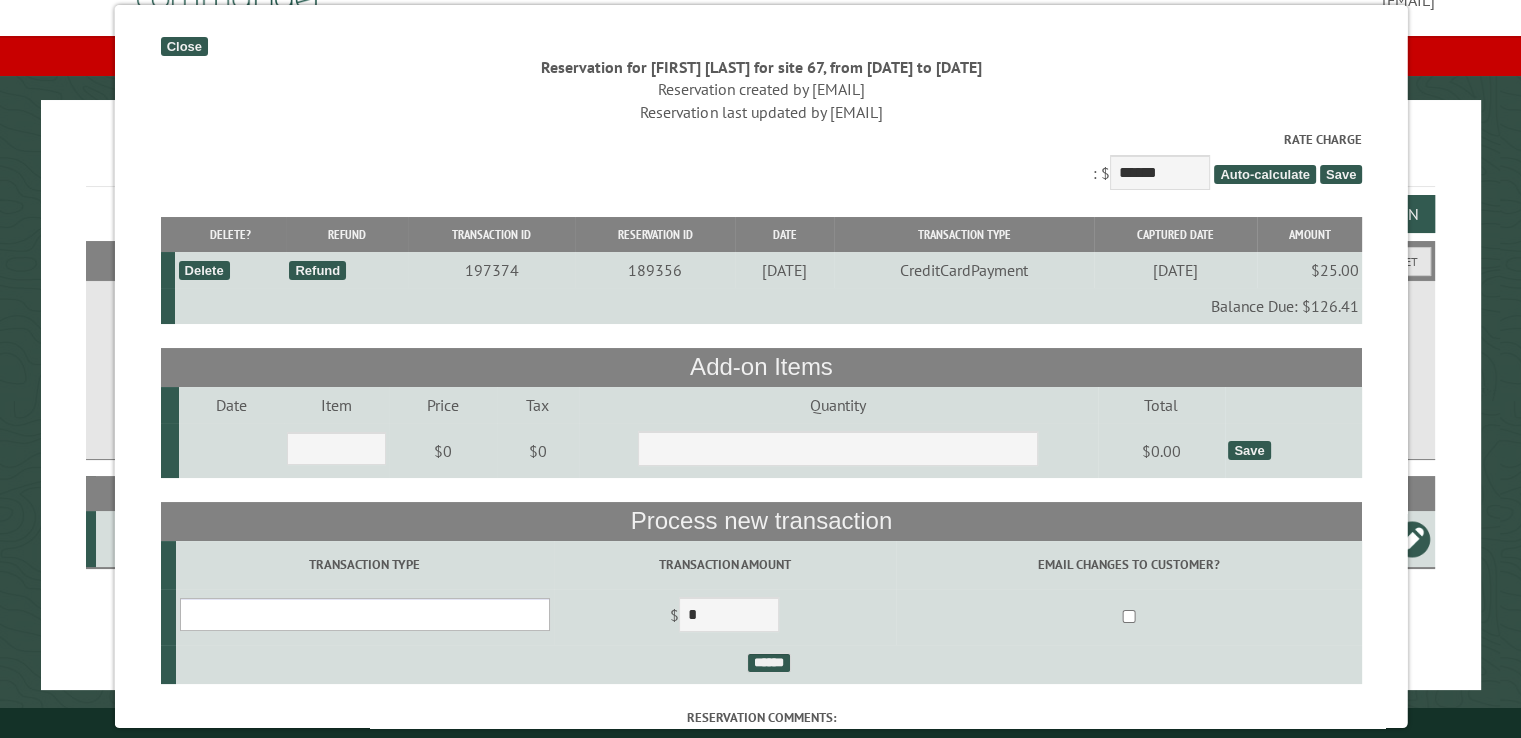 click on "**********" at bounding box center (364, 614) 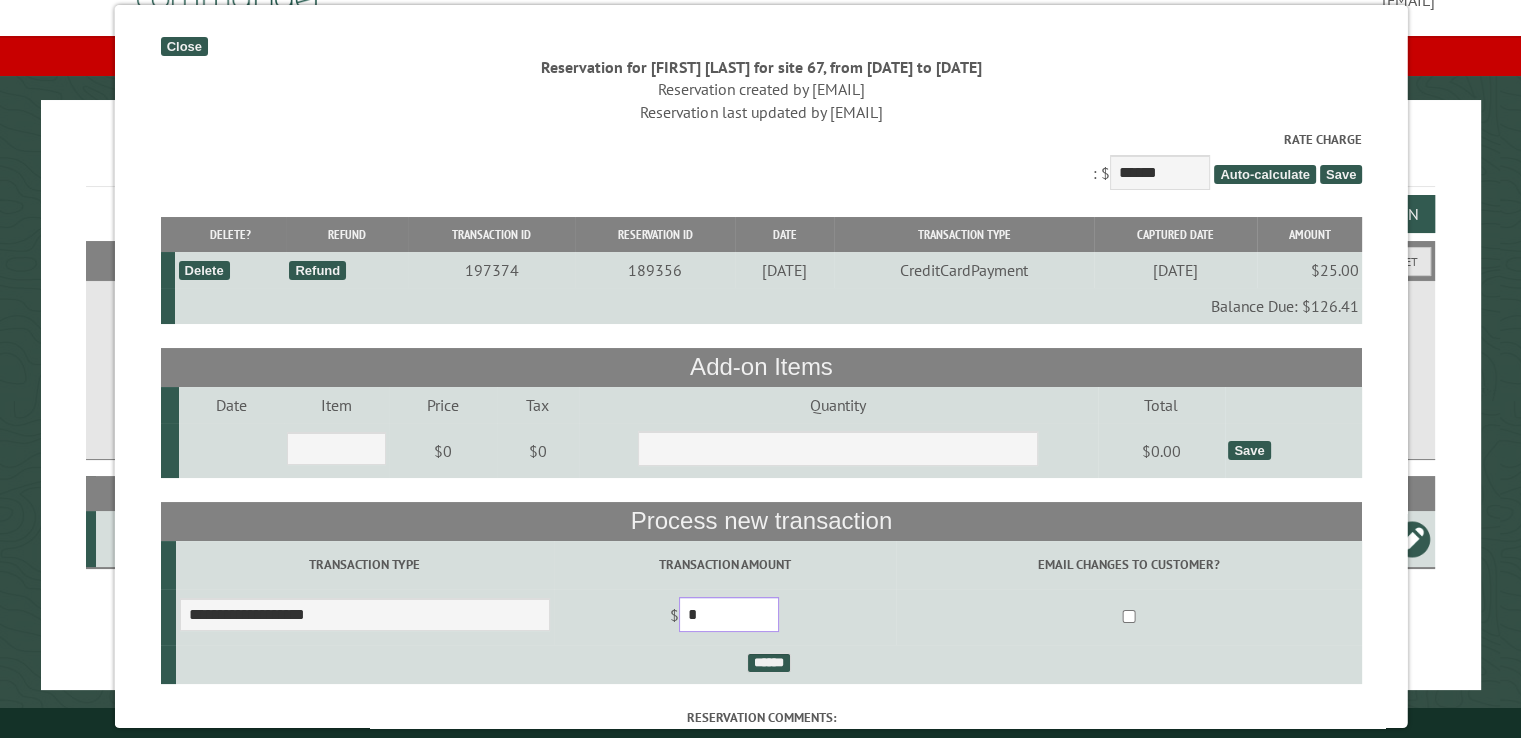 click on "*" at bounding box center (728, 614) 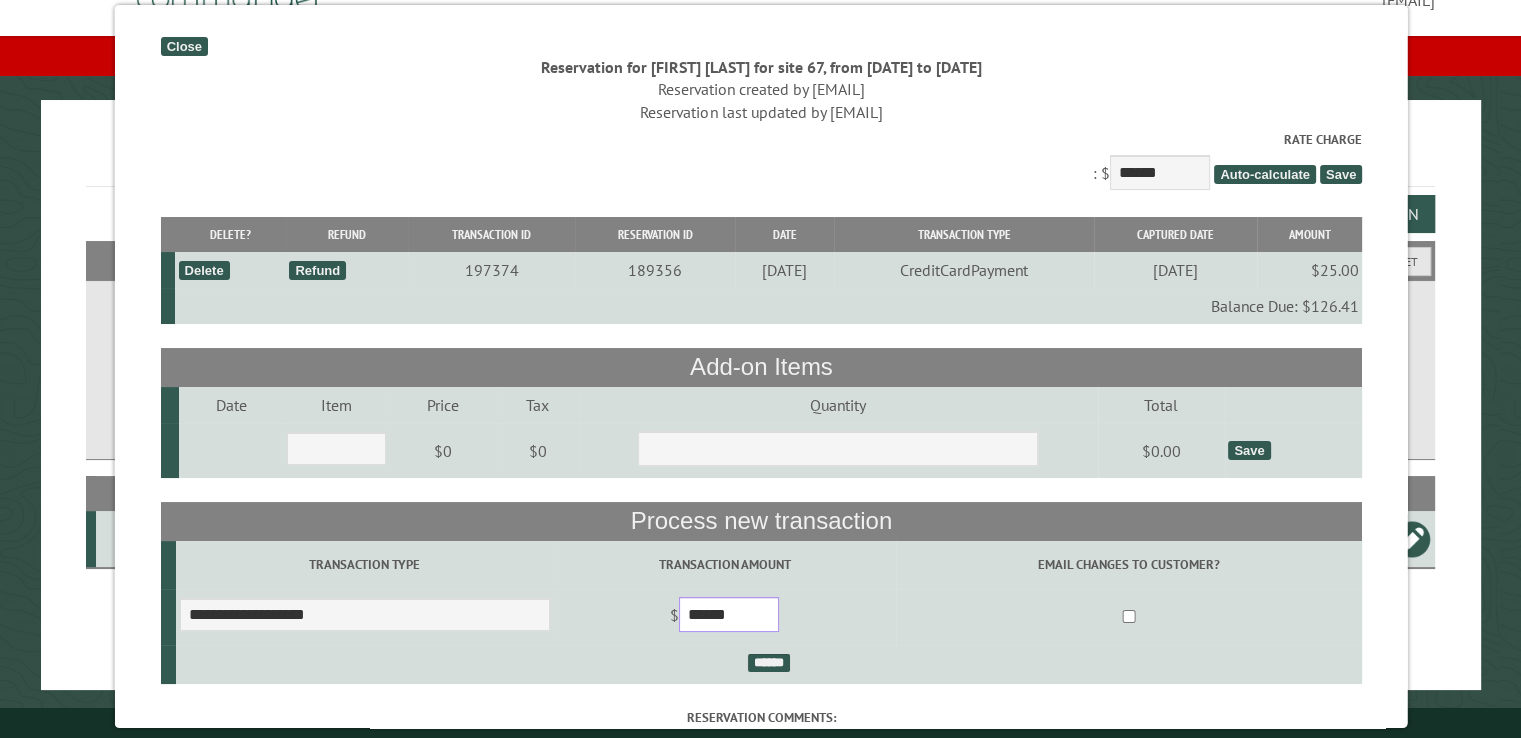 type on "******" 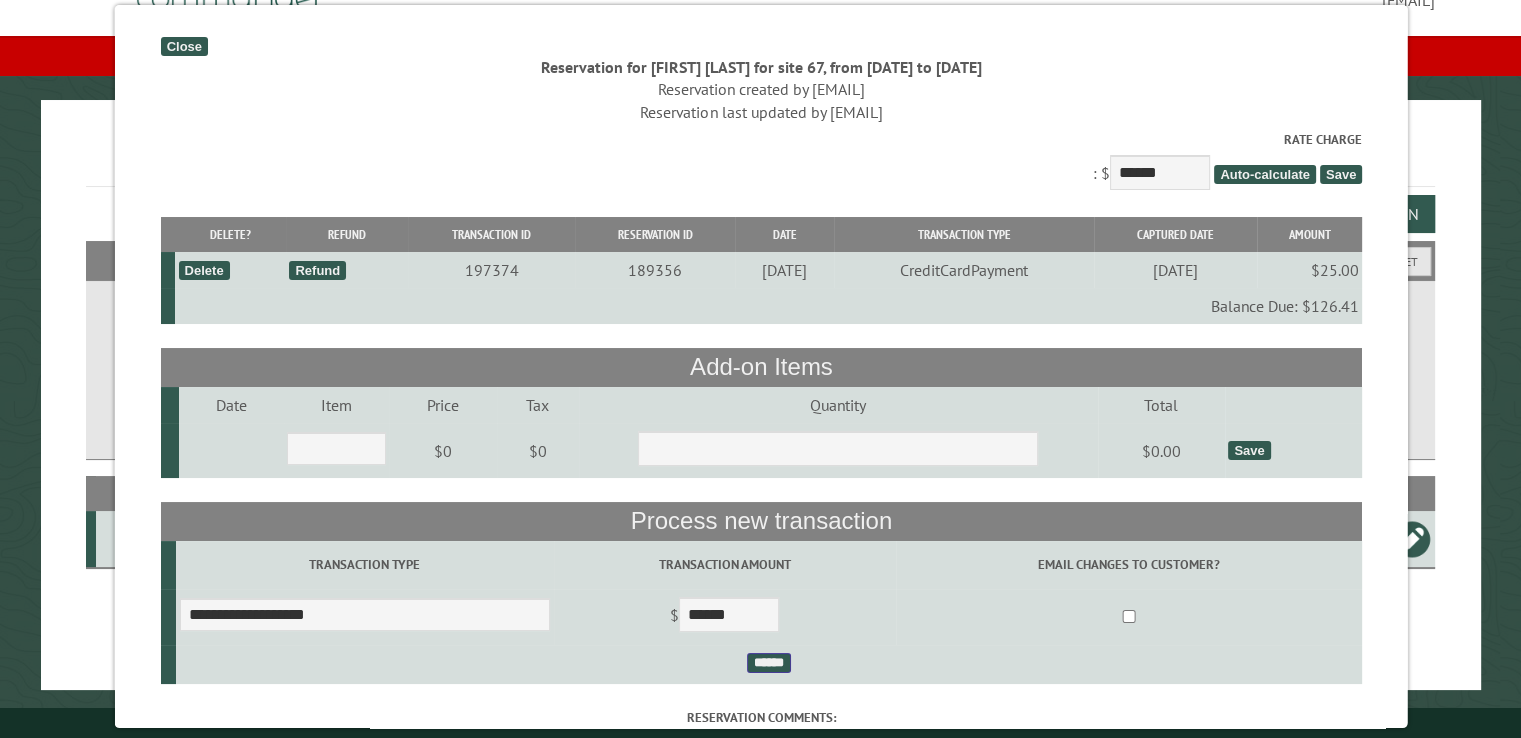 drag, startPoint x: 748, startPoint y: 668, endPoint x: 756, endPoint y: 659, distance: 12.0415945 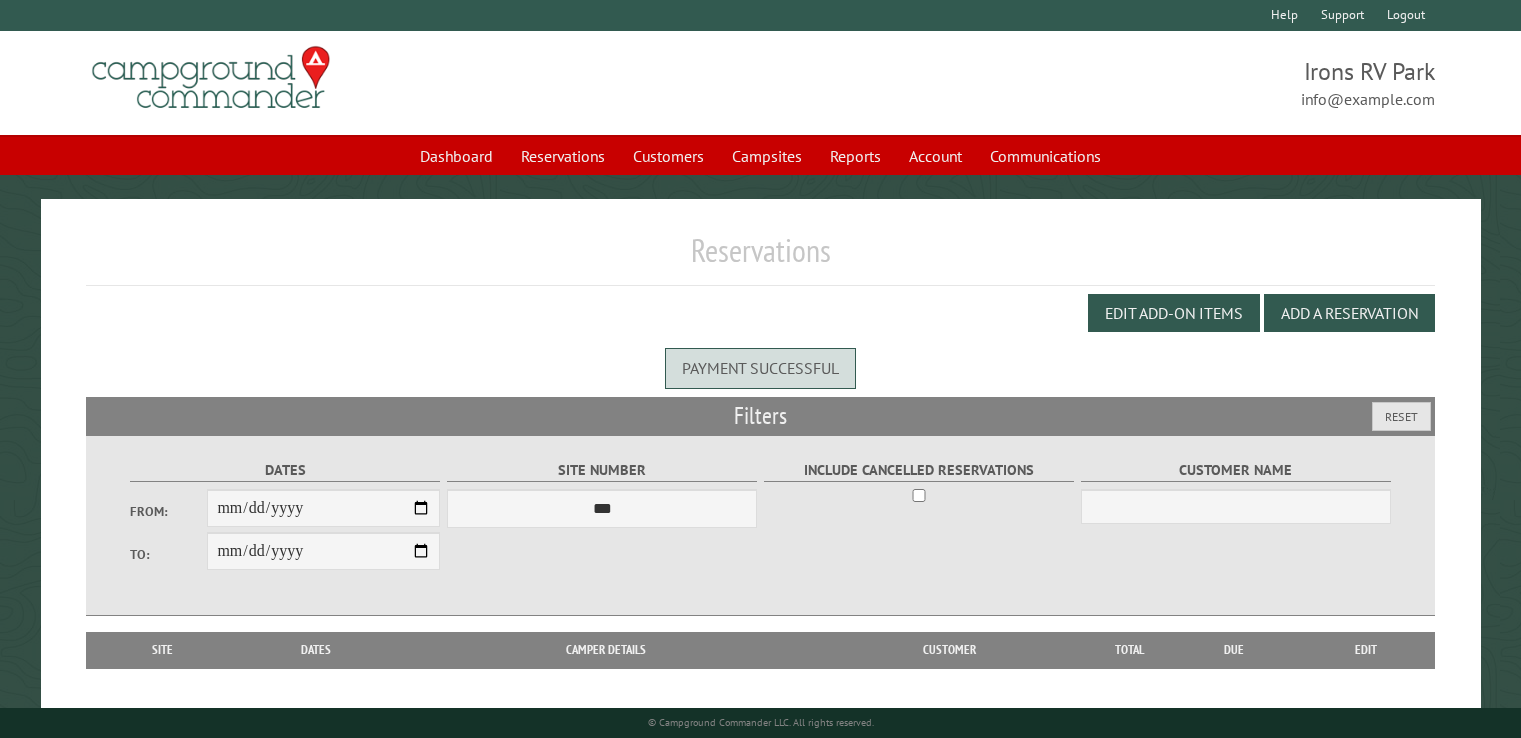scroll, scrollTop: 0, scrollLeft: 0, axis: both 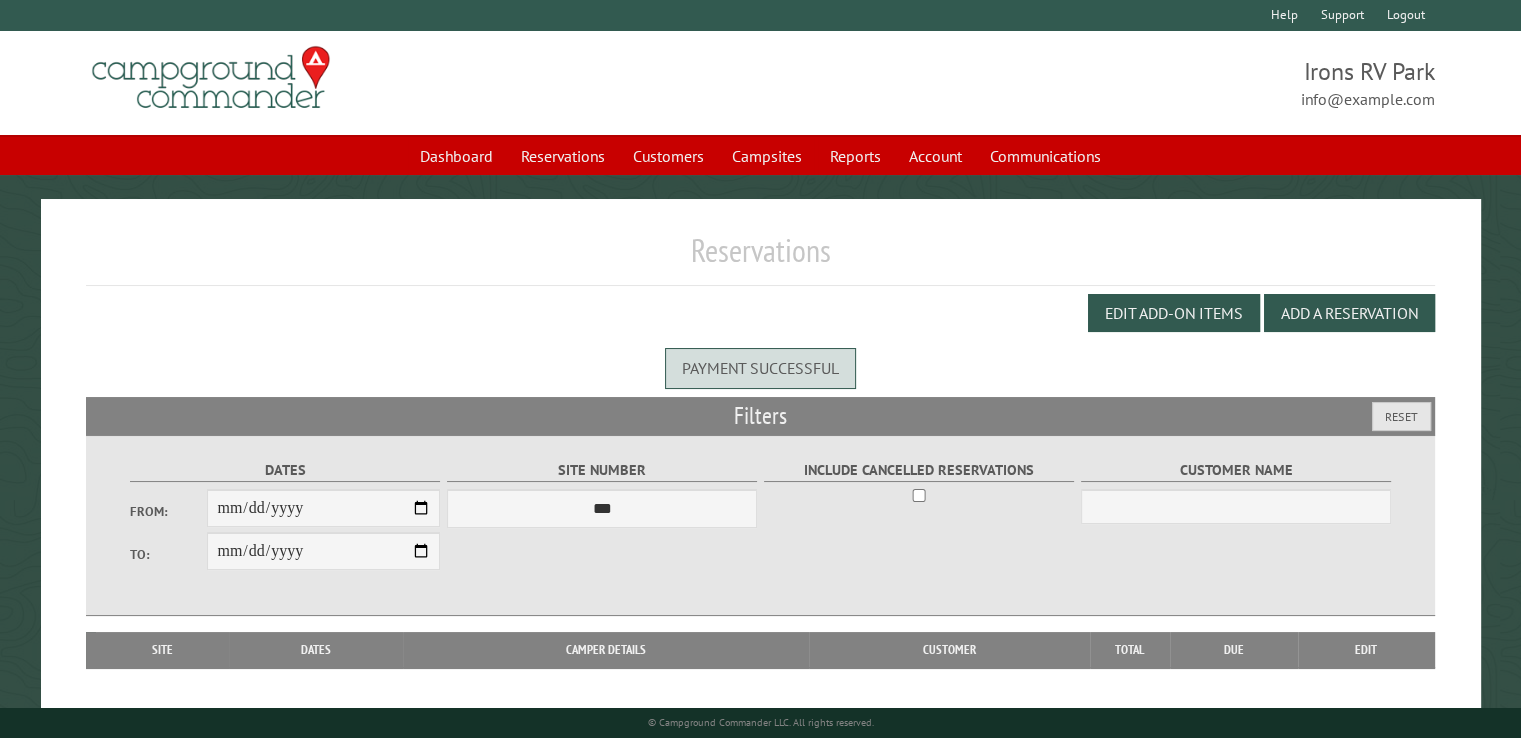 click on "Reset" at bounding box center (1401, 416) 